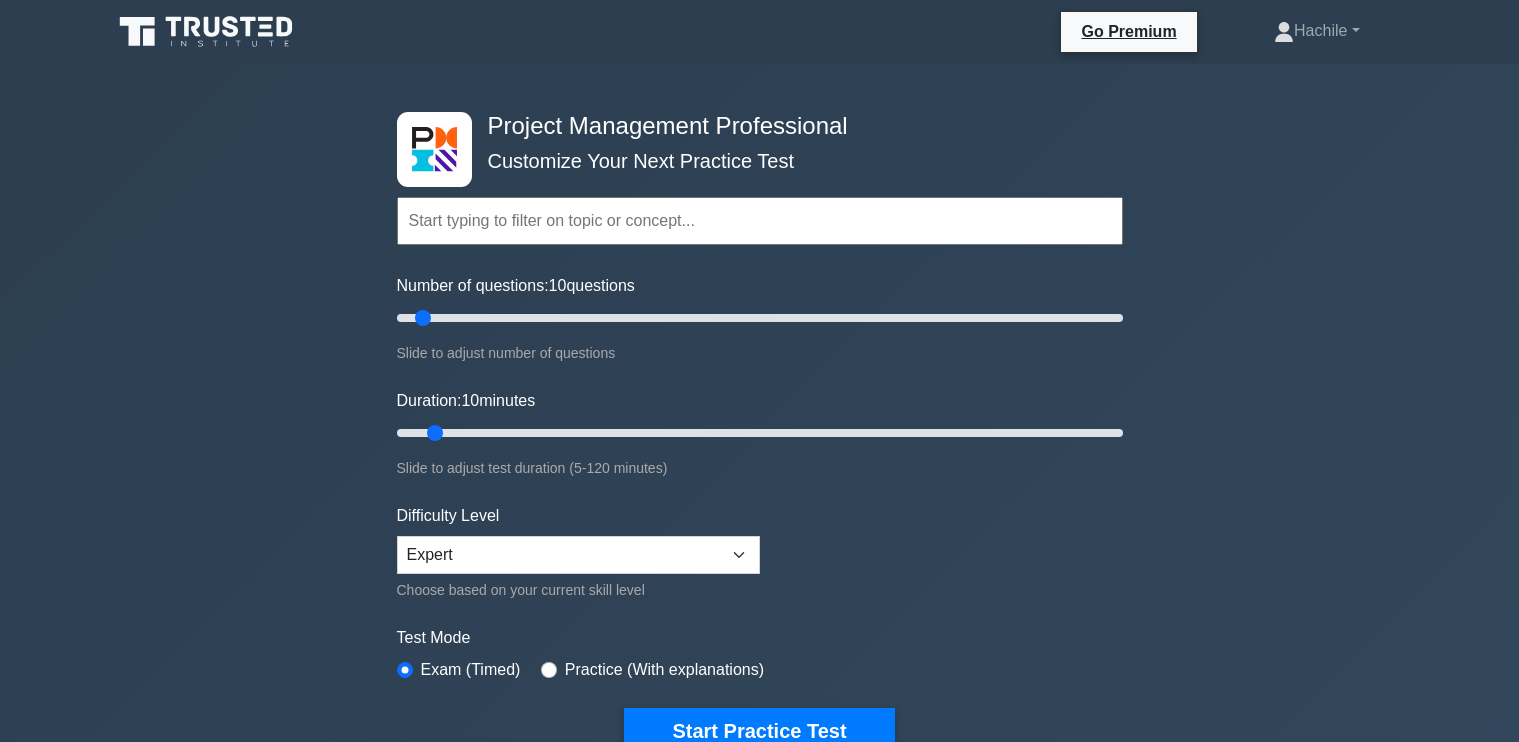 scroll, scrollTop: 1015, scrollLeft: 0, axis: vertical 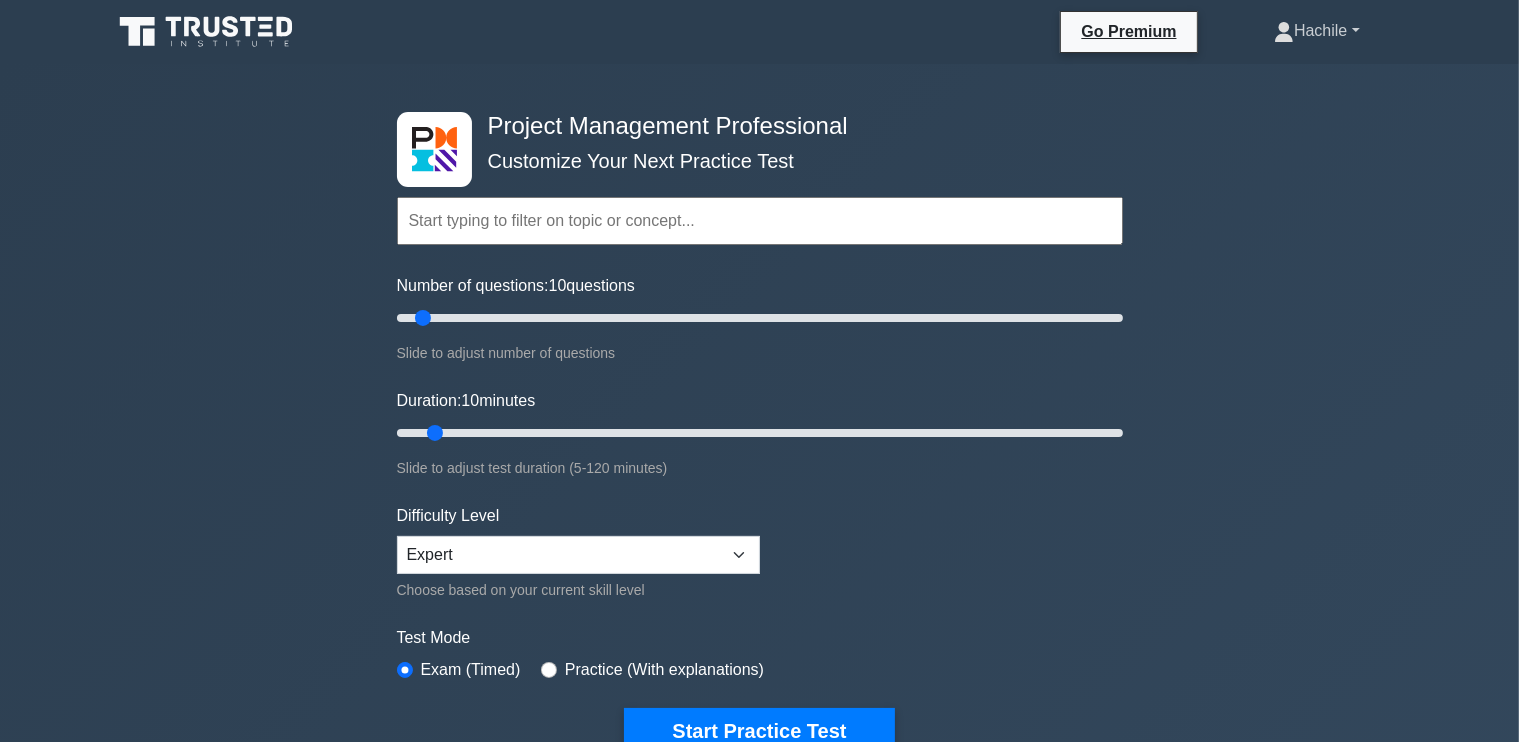 click on "Hachile" at bounding box center (1316, 31) 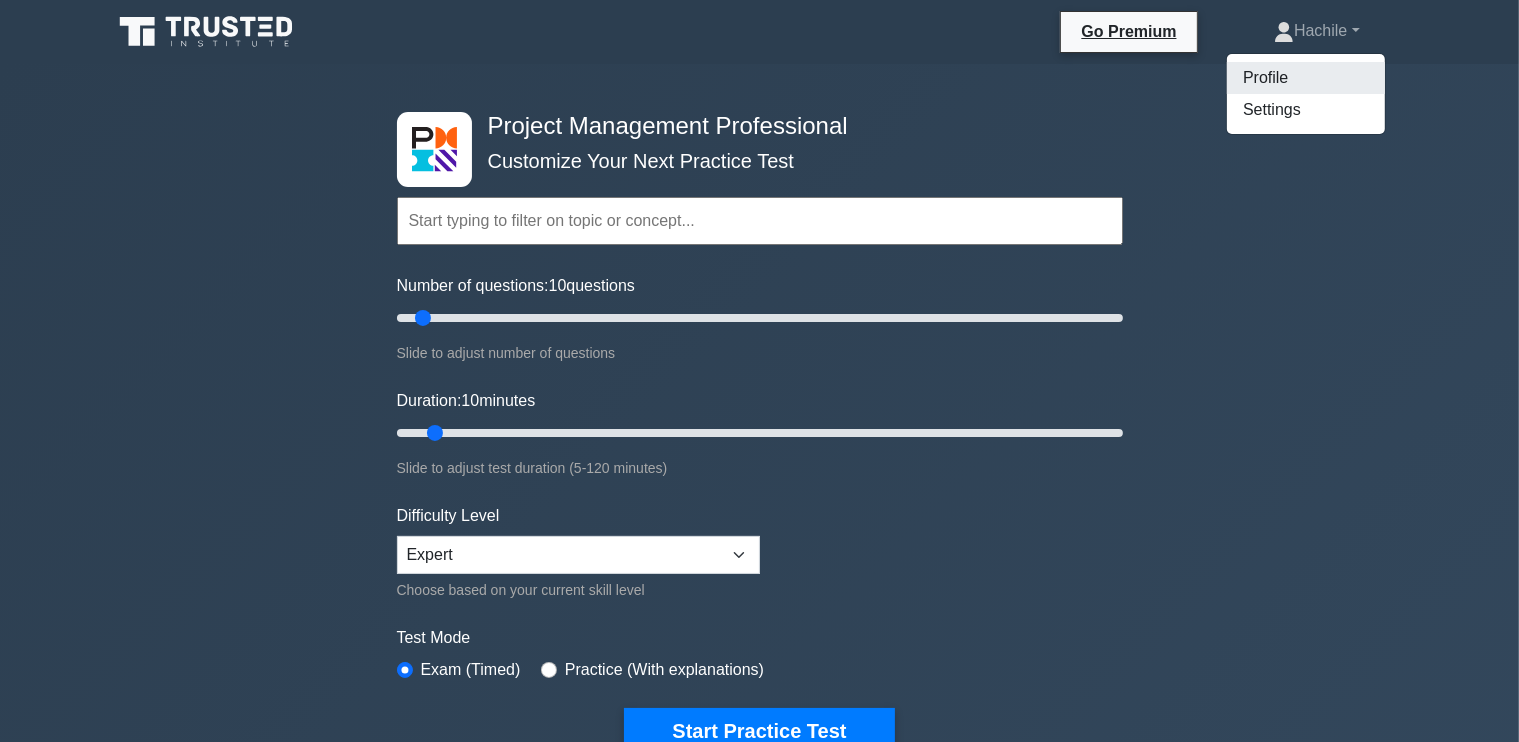 click on "Profile" at bounding box center (1306, 78) 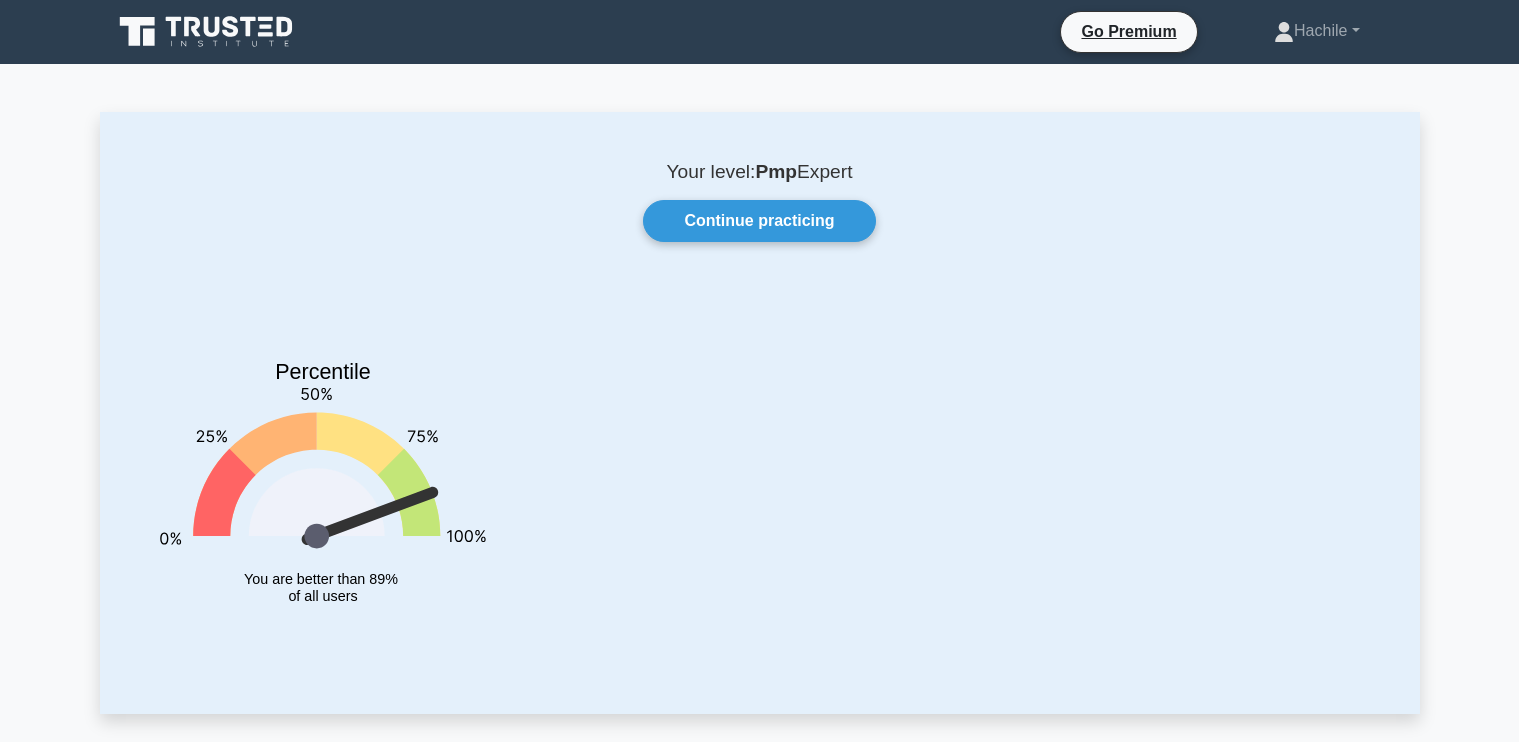 scroll, scrollTop: 0, scrollLeft: 0, axis: both 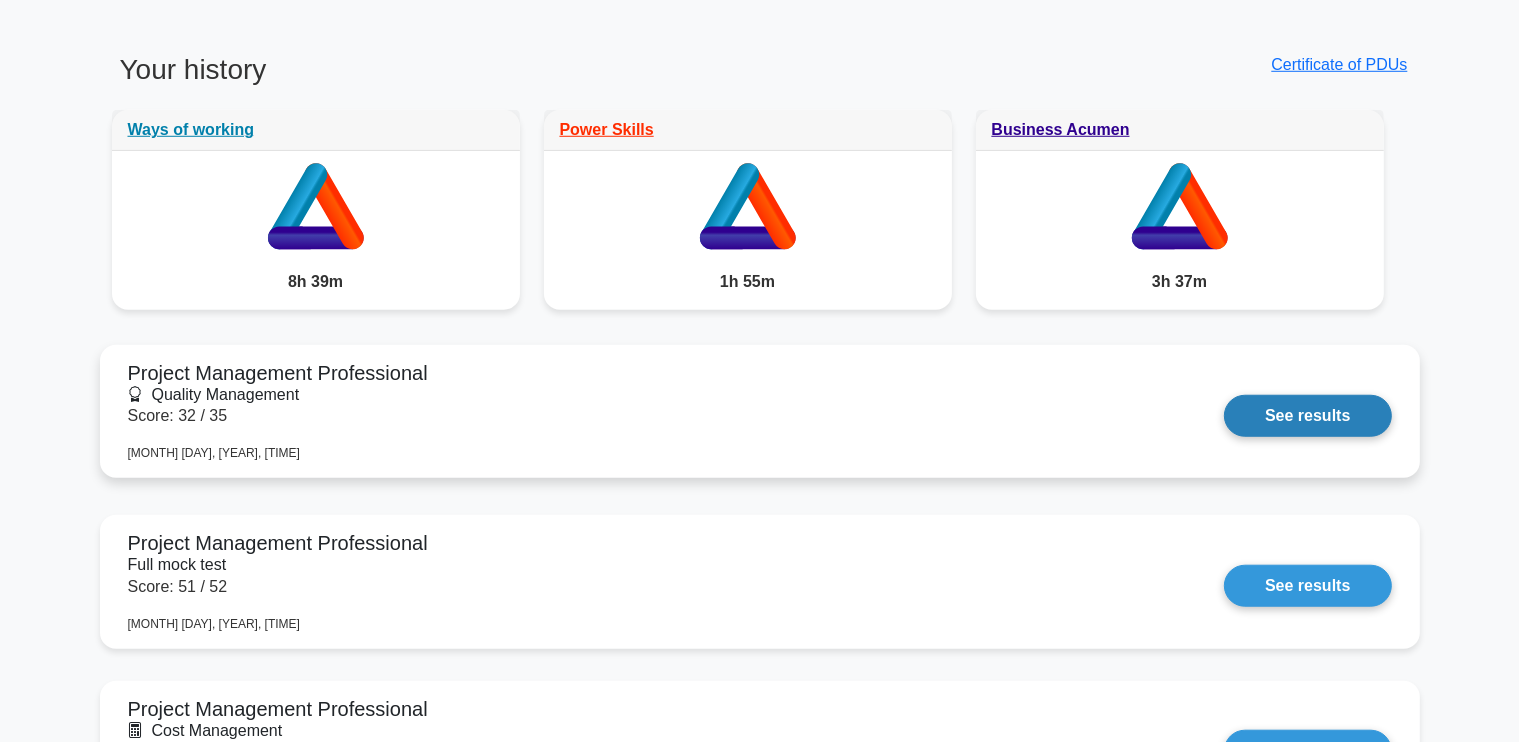 click on "See results" at bounding box center (1307, 416) 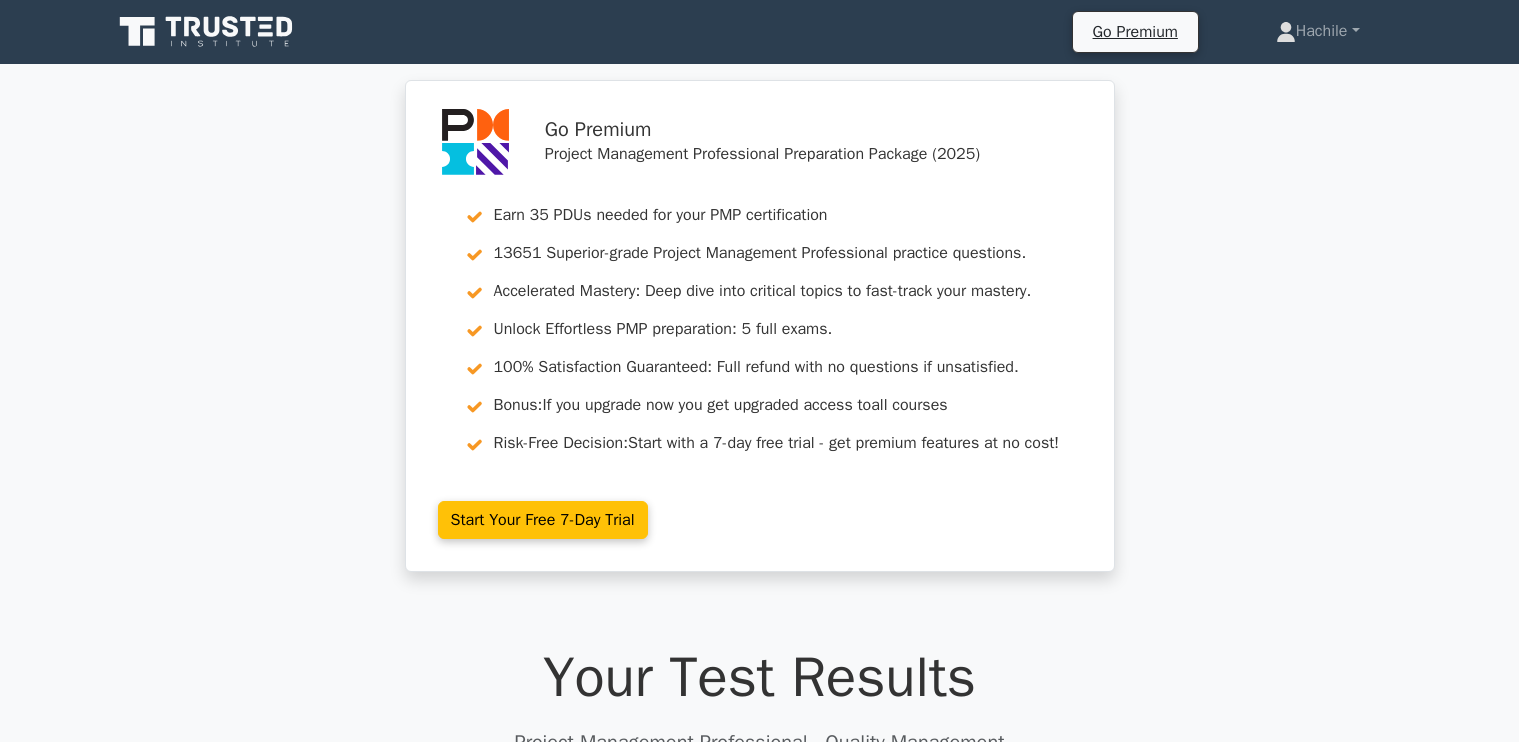 scroll, scrollTop: 0, scrollLeft: 0, axis: both 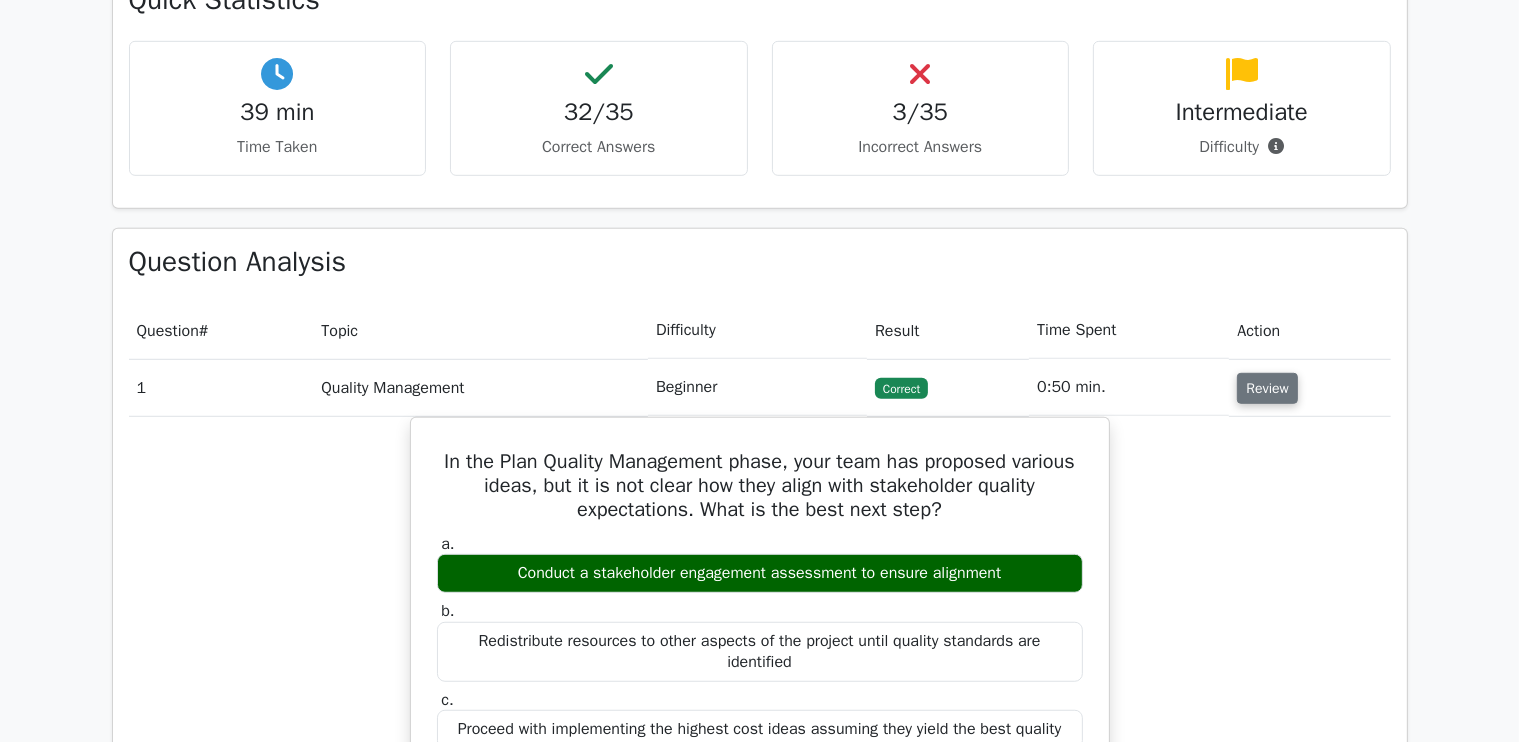 click on "Review" at bounding box center (1267, 388) 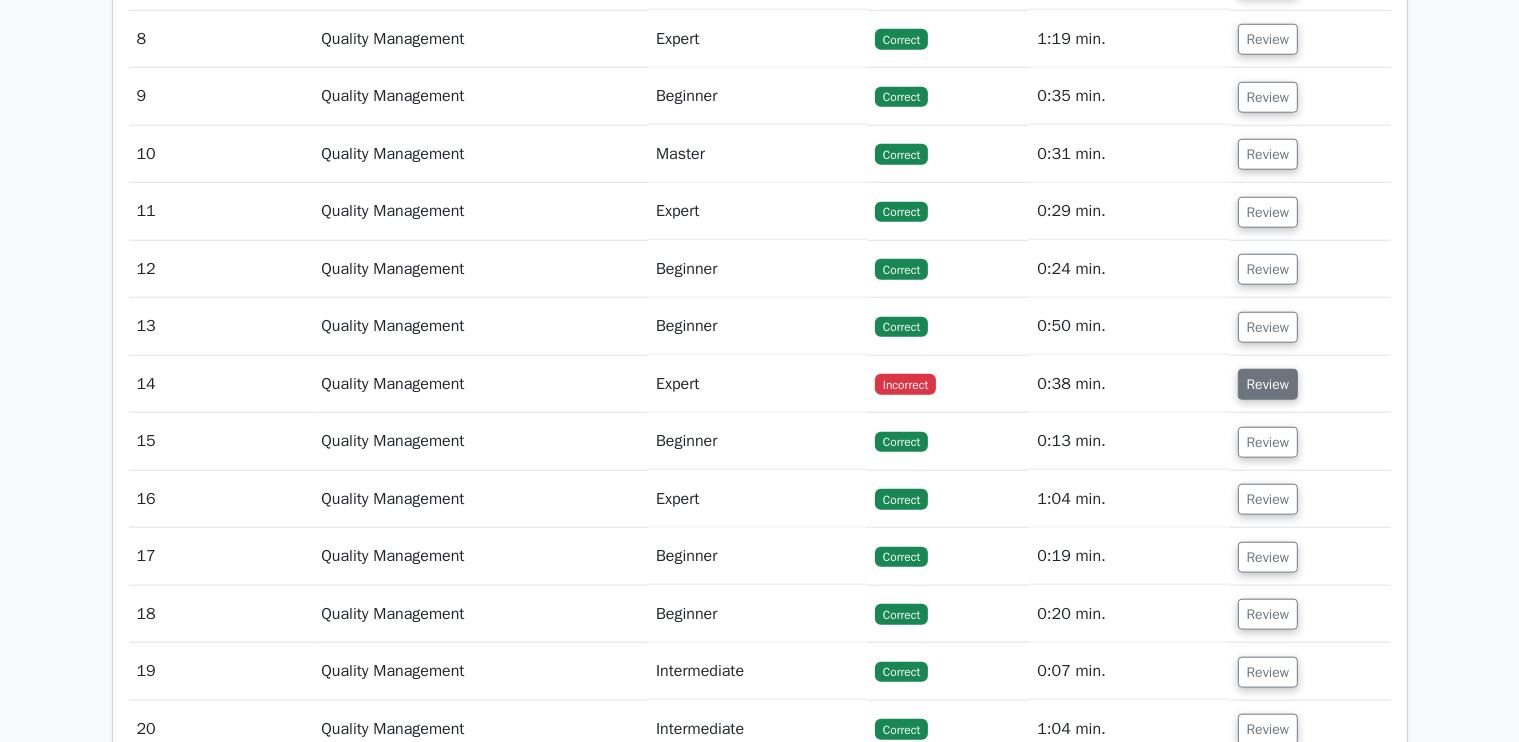 scroll, scrollTop: 1935, scrollLeft: 0, axis: vertical 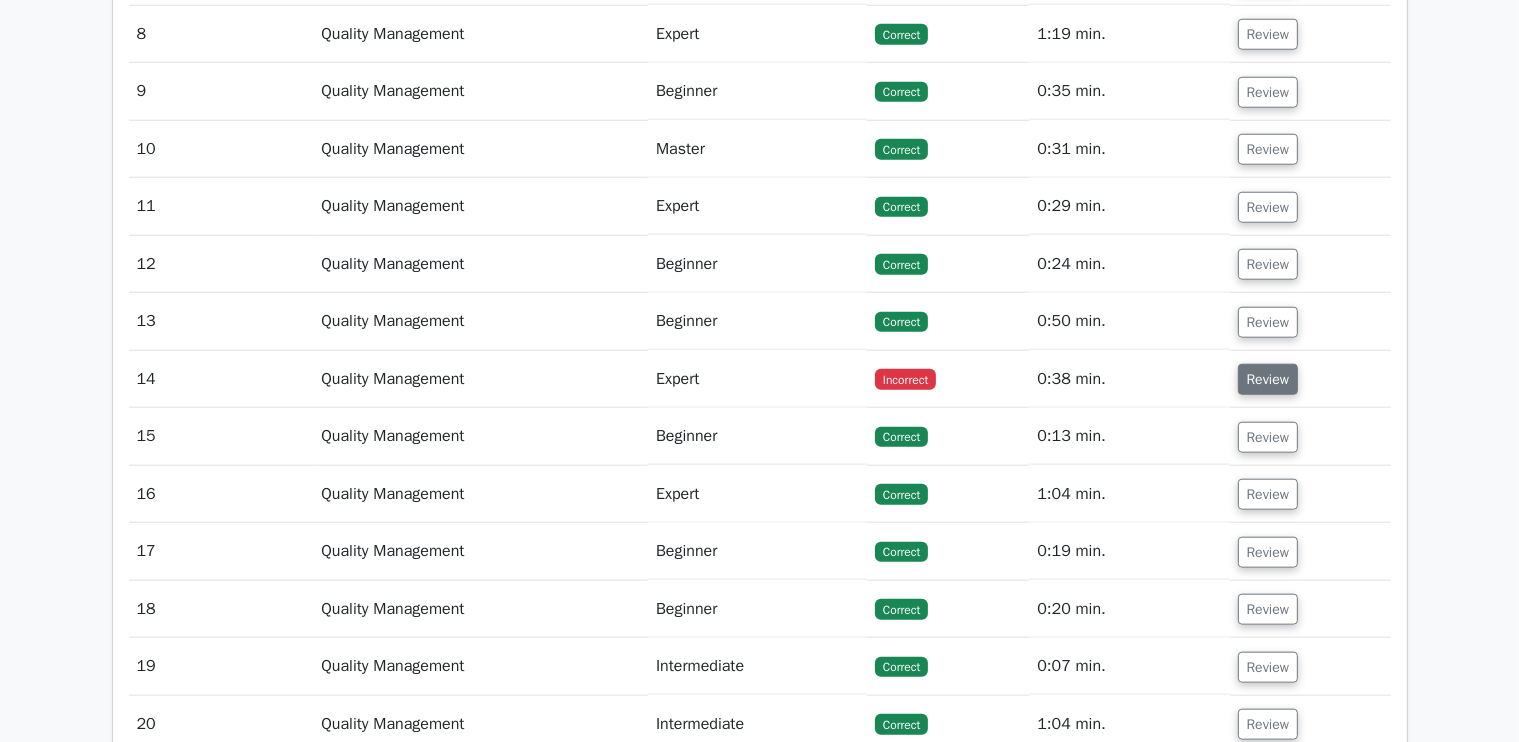 click on "Review" at bounding box center (1268, 379) 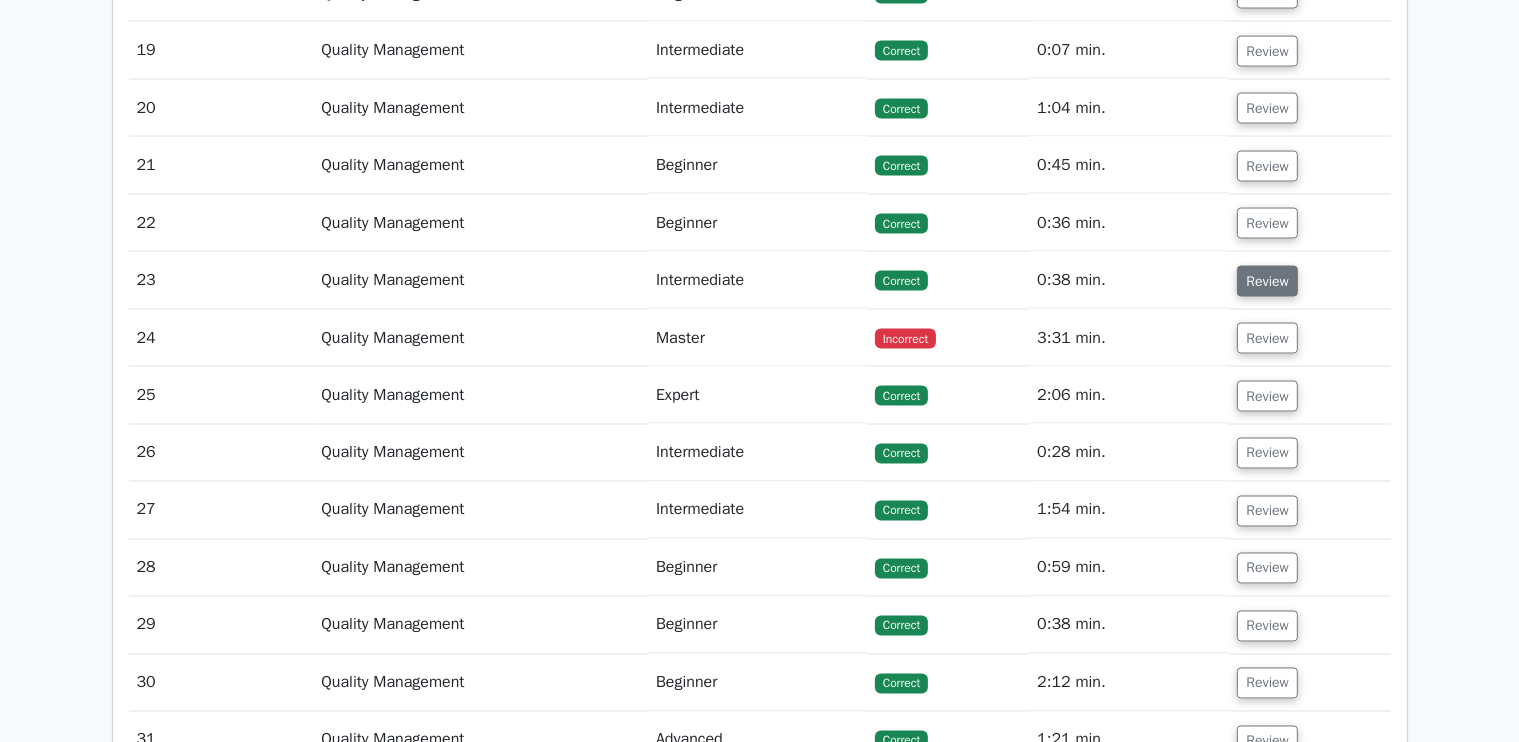 scroll, scrollTop: 3388, scrollLeft: 0, axis: vertical 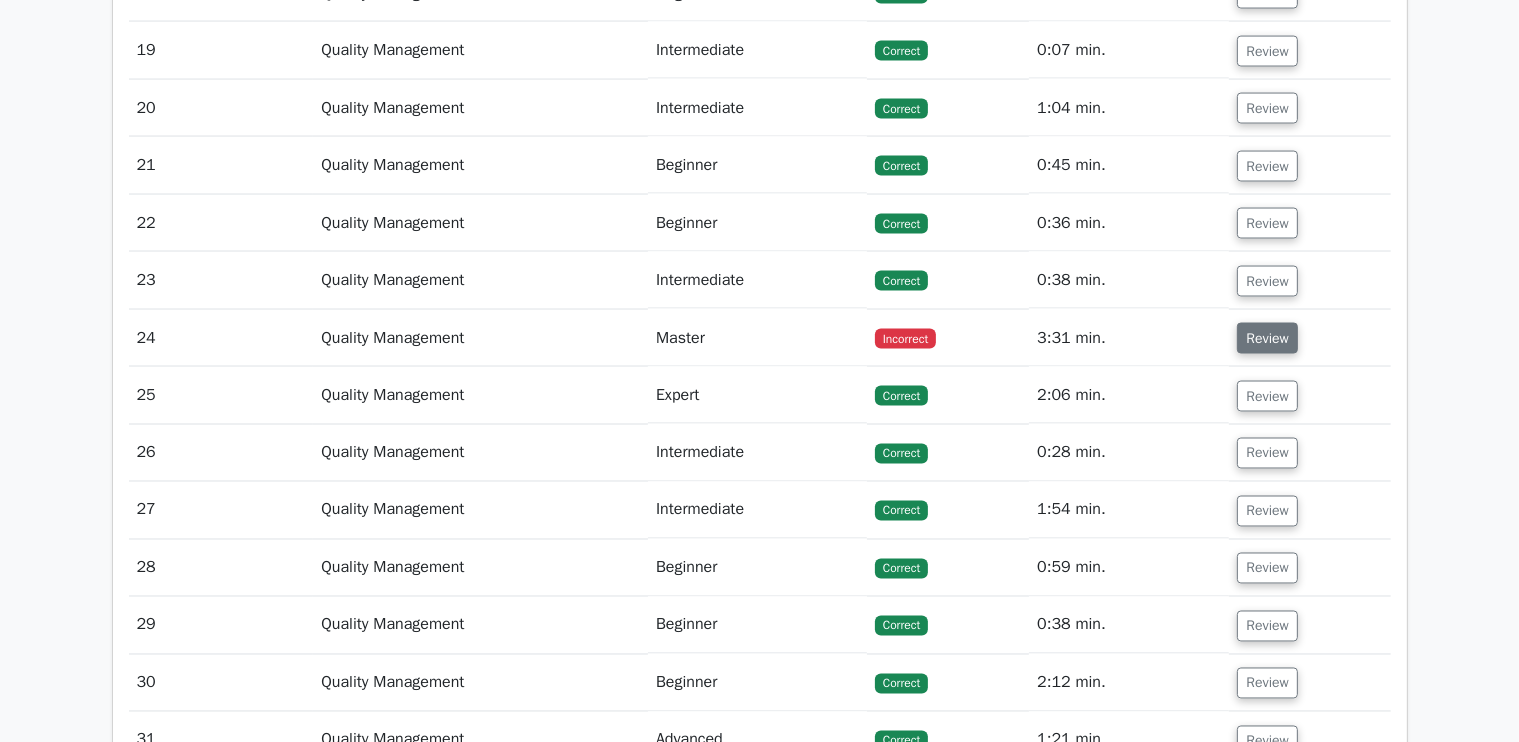 click on "Review" at bounding box center [1267, 338] 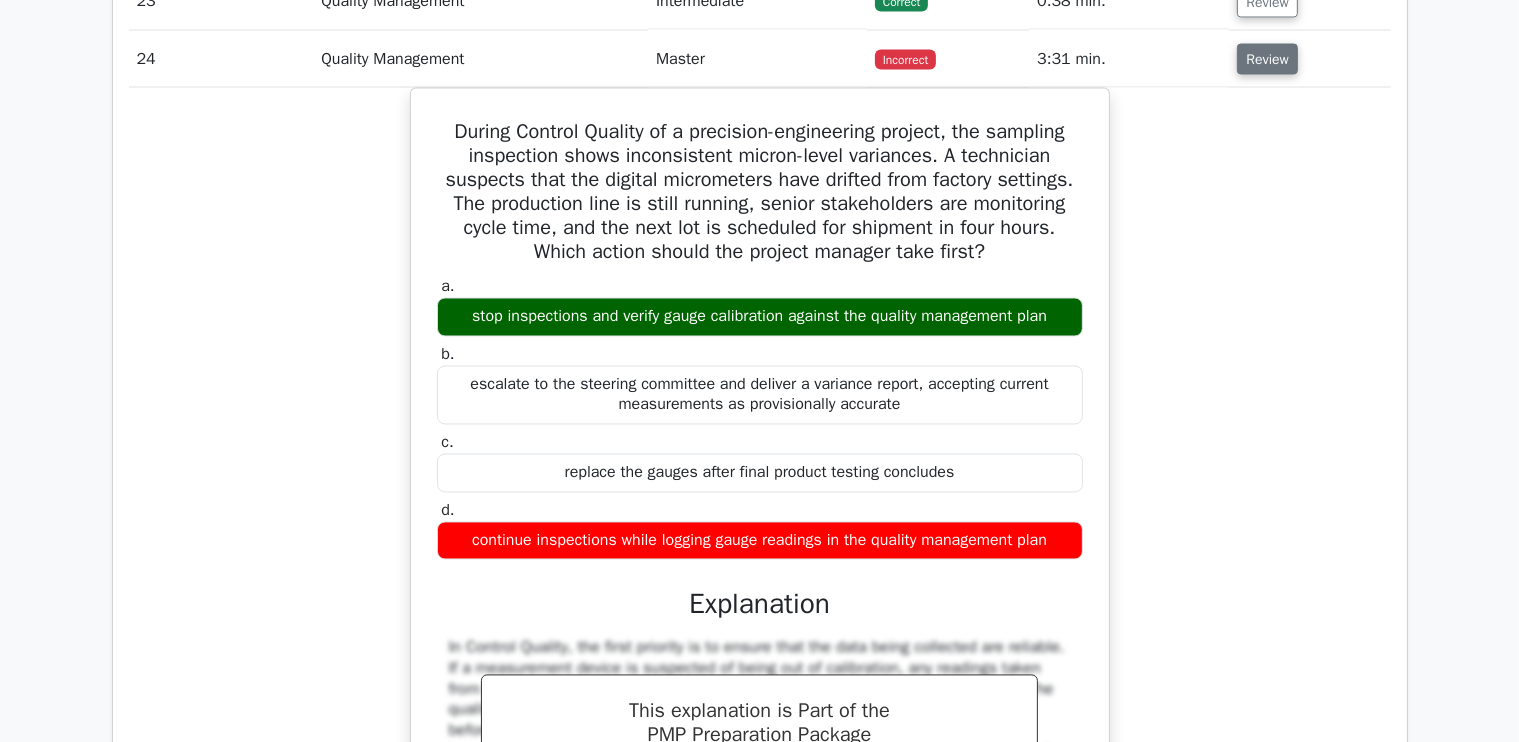 scroll, scrollTop: 3664, scrollLeft: 0, axis: vertical 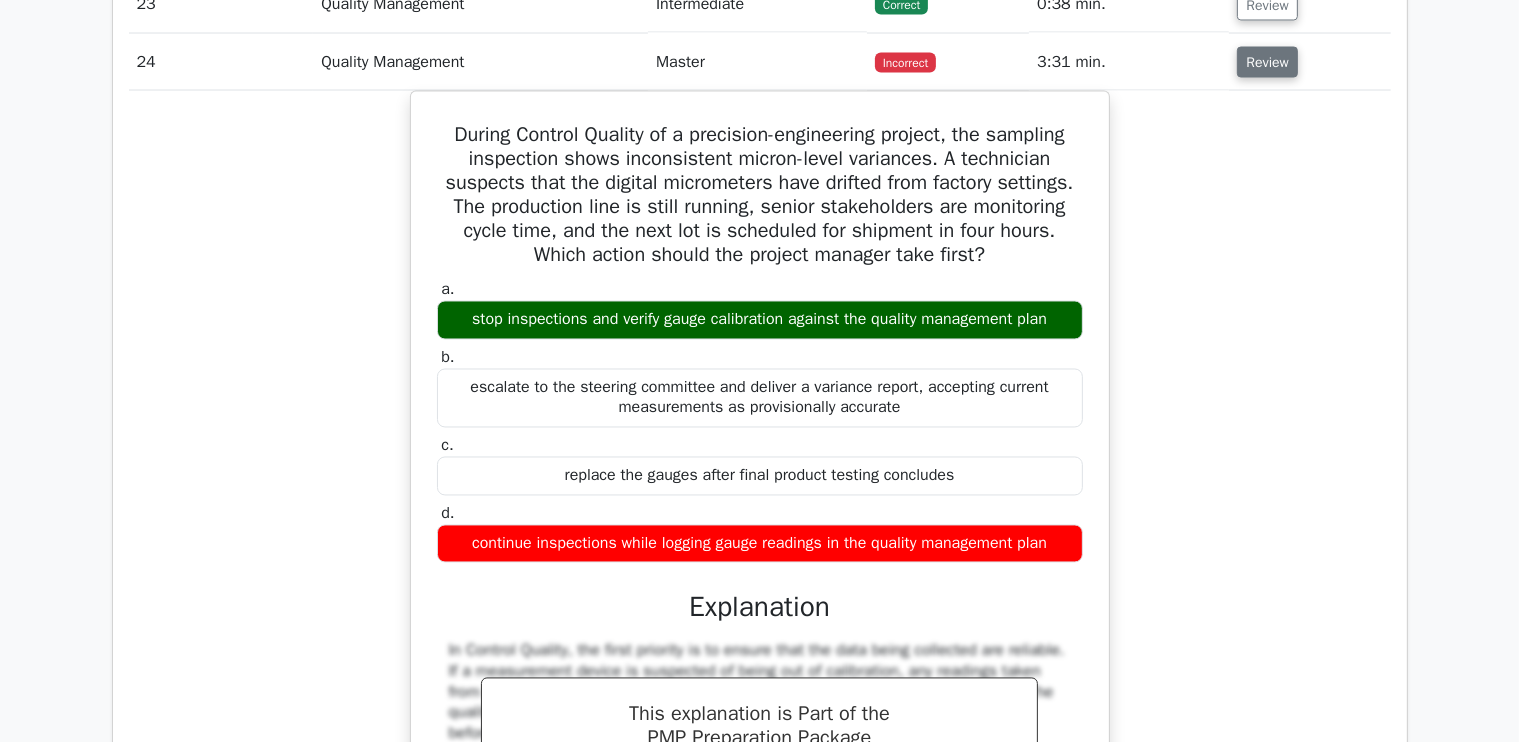 click on "Review" at bounding box center [1267, 62] 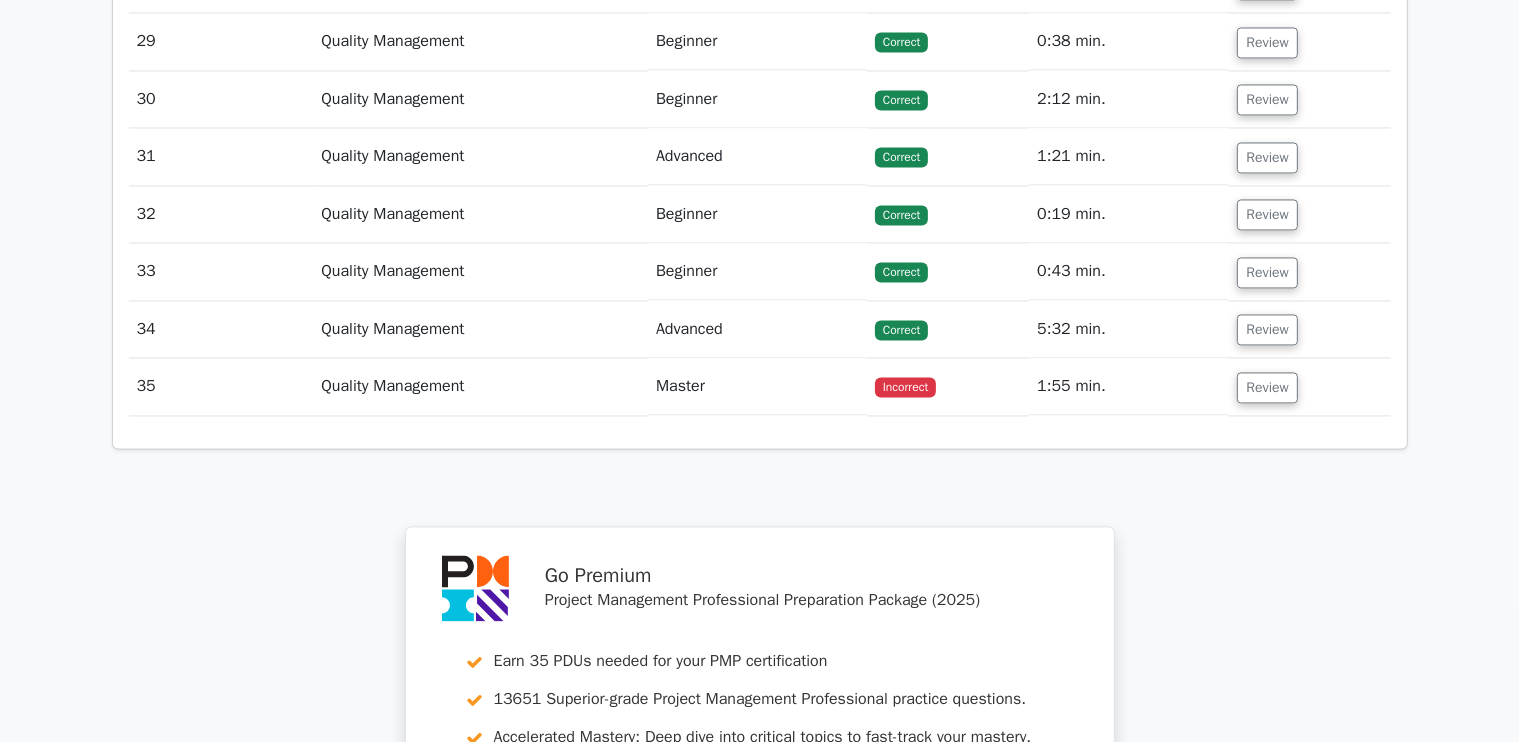 scroll, scrollTop: 3972, scrollLeft: 0, axis: vertical 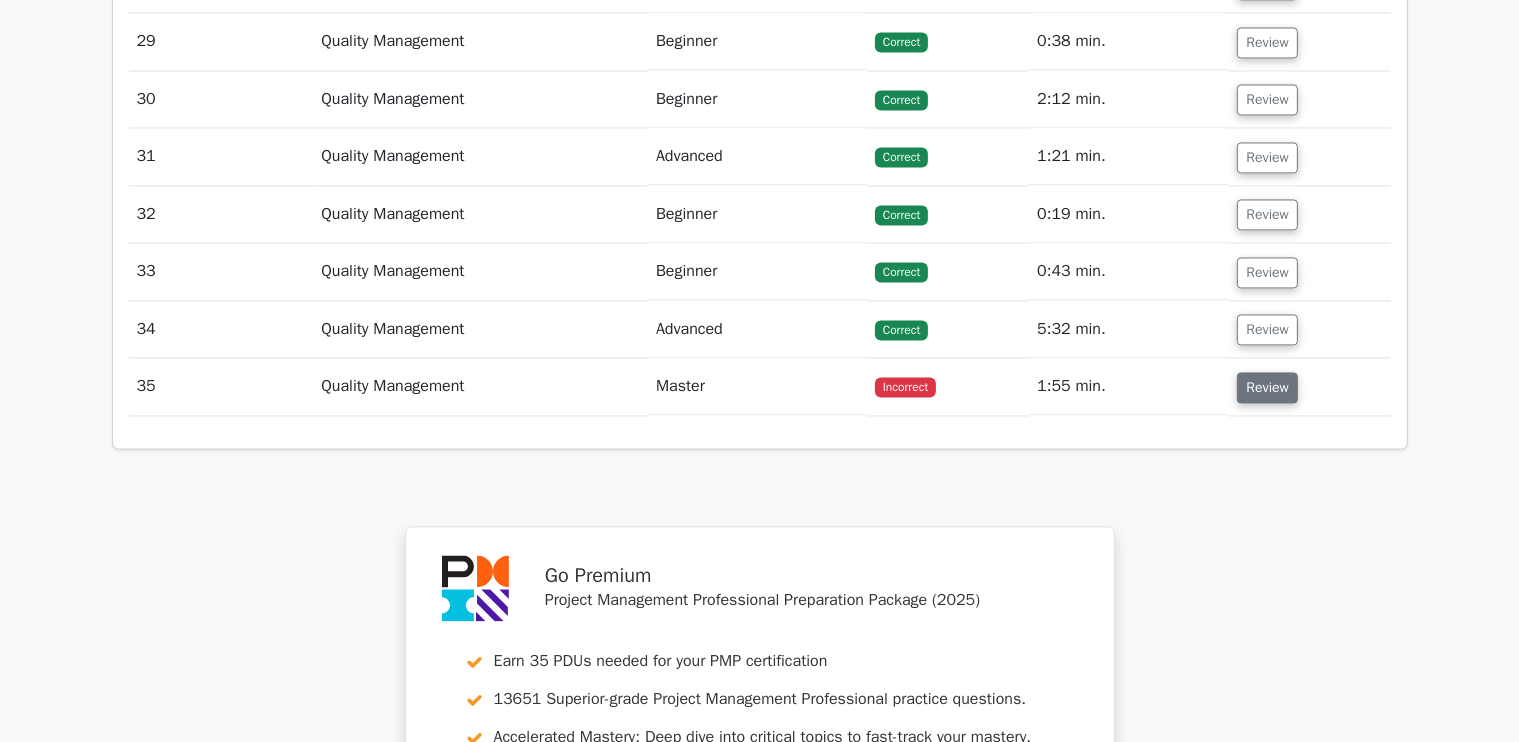 click on "Review" at bounding box center [1267, 387] 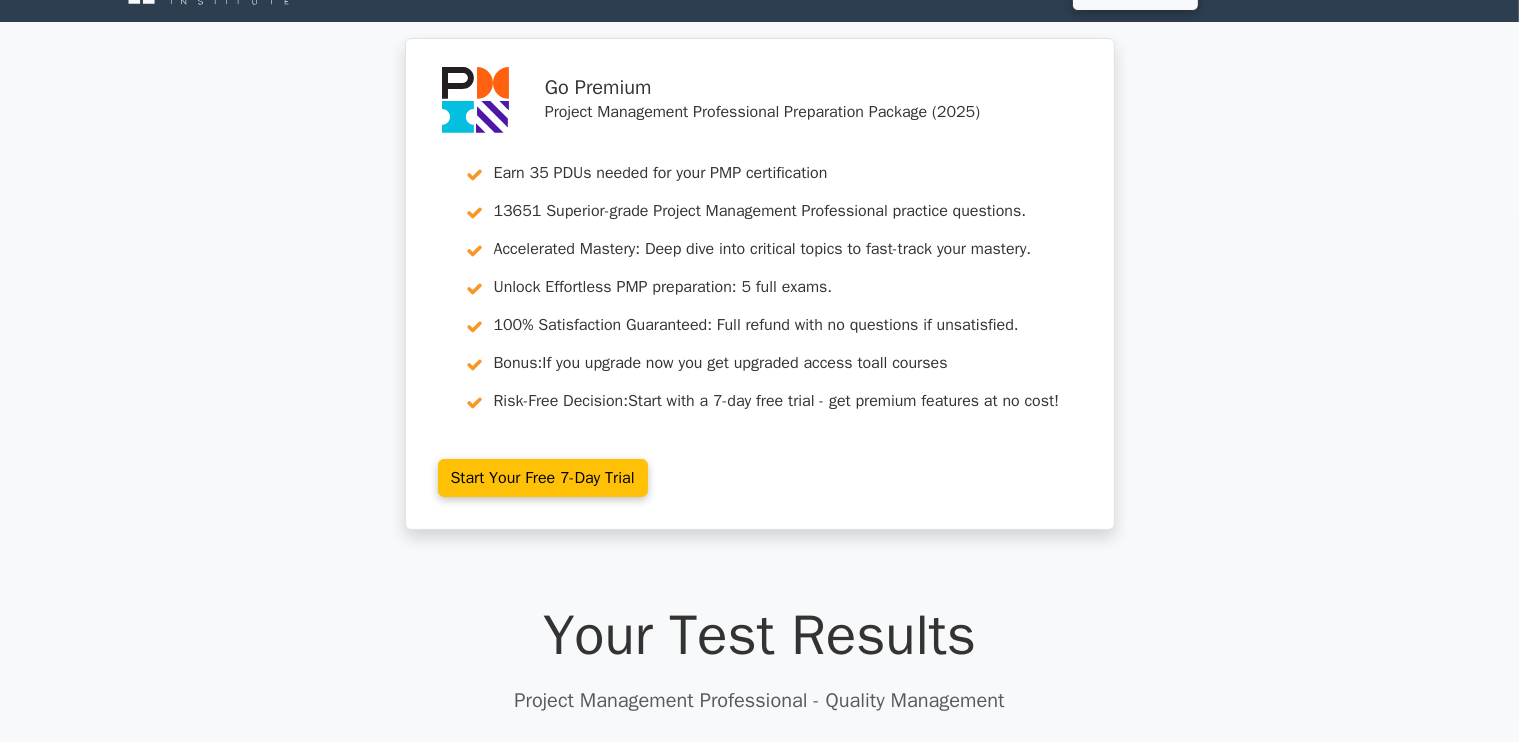 scroll, scrollTop: 0, scrollLeft: 0, axis: both 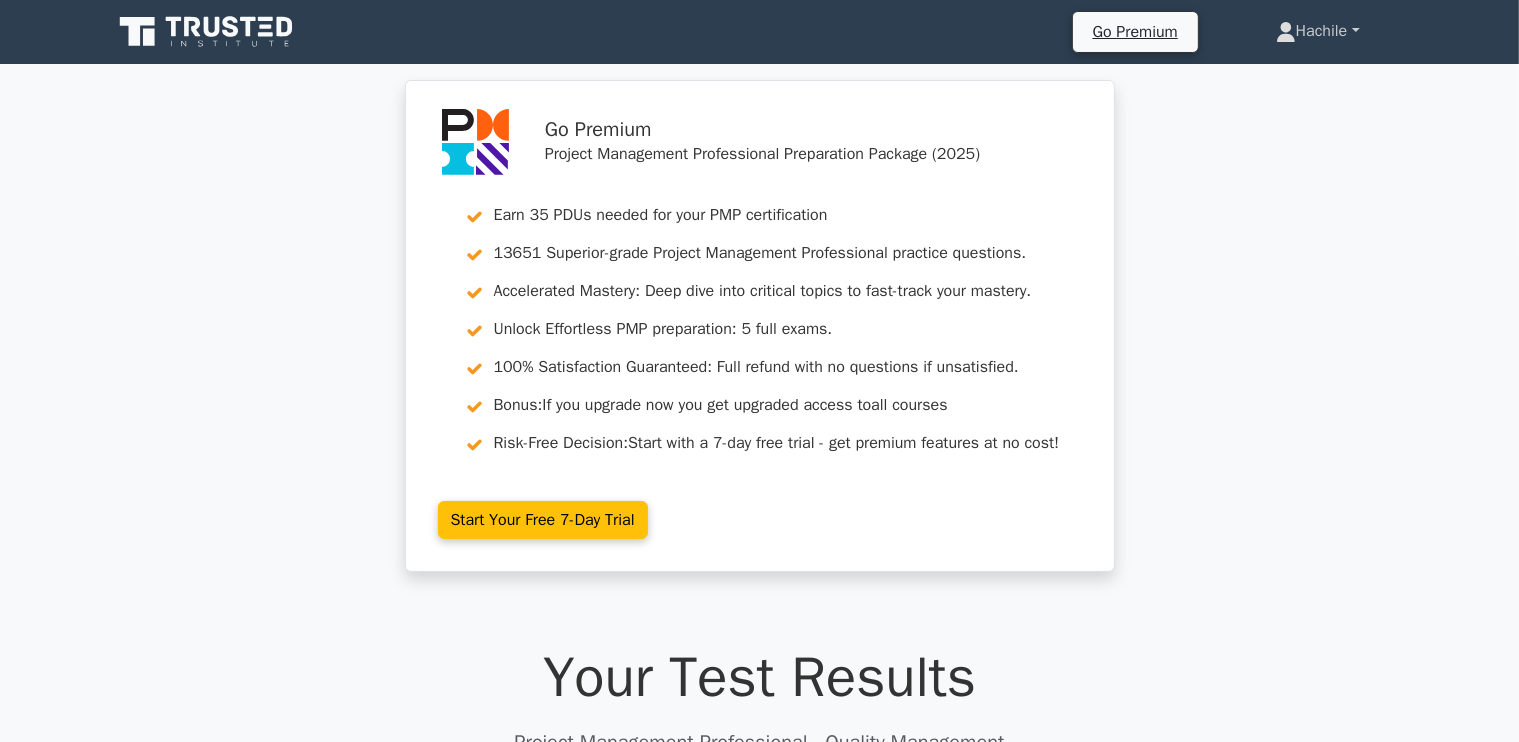 click on "Hachile" at bounding box center [1318, 31] 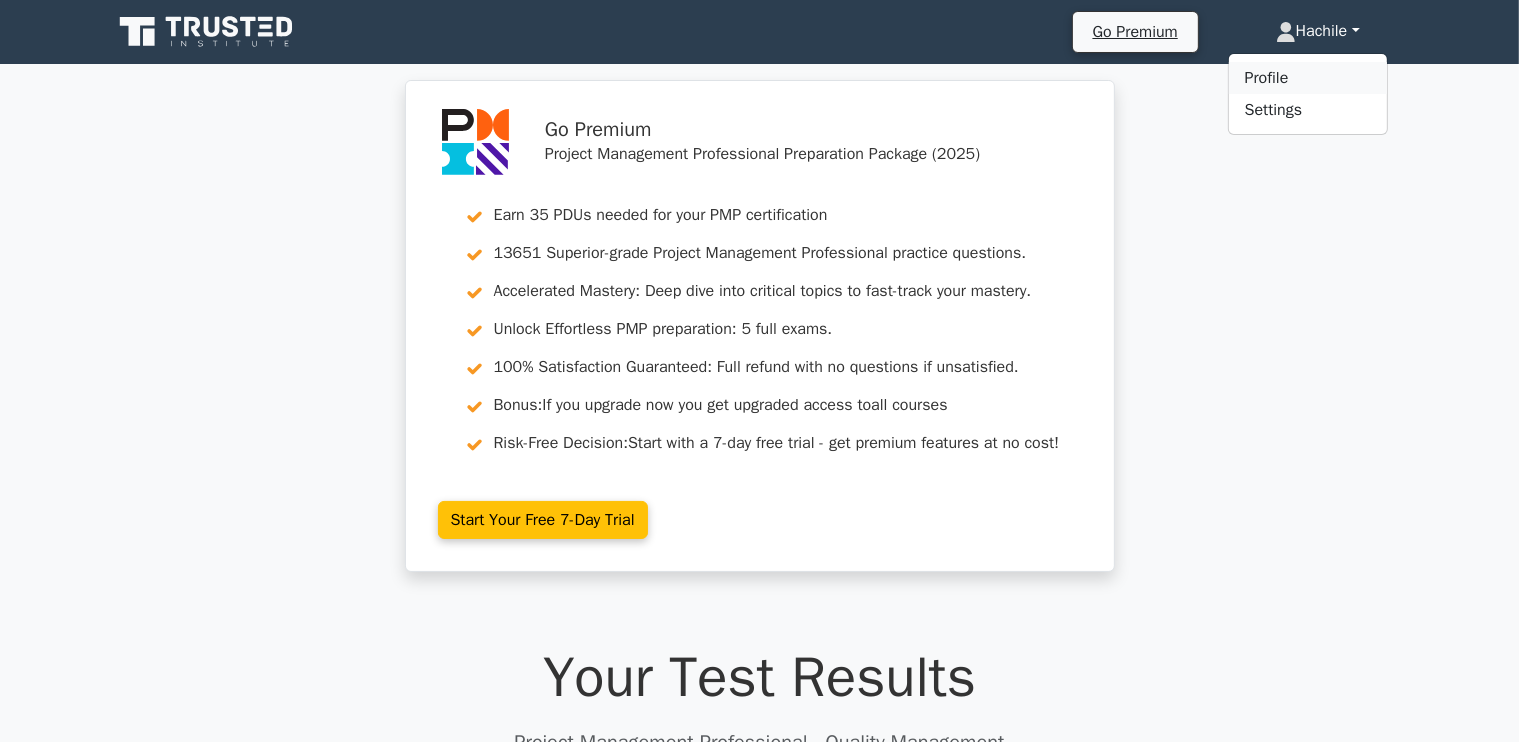click on "Profile" at bounding box center [1308, 78] 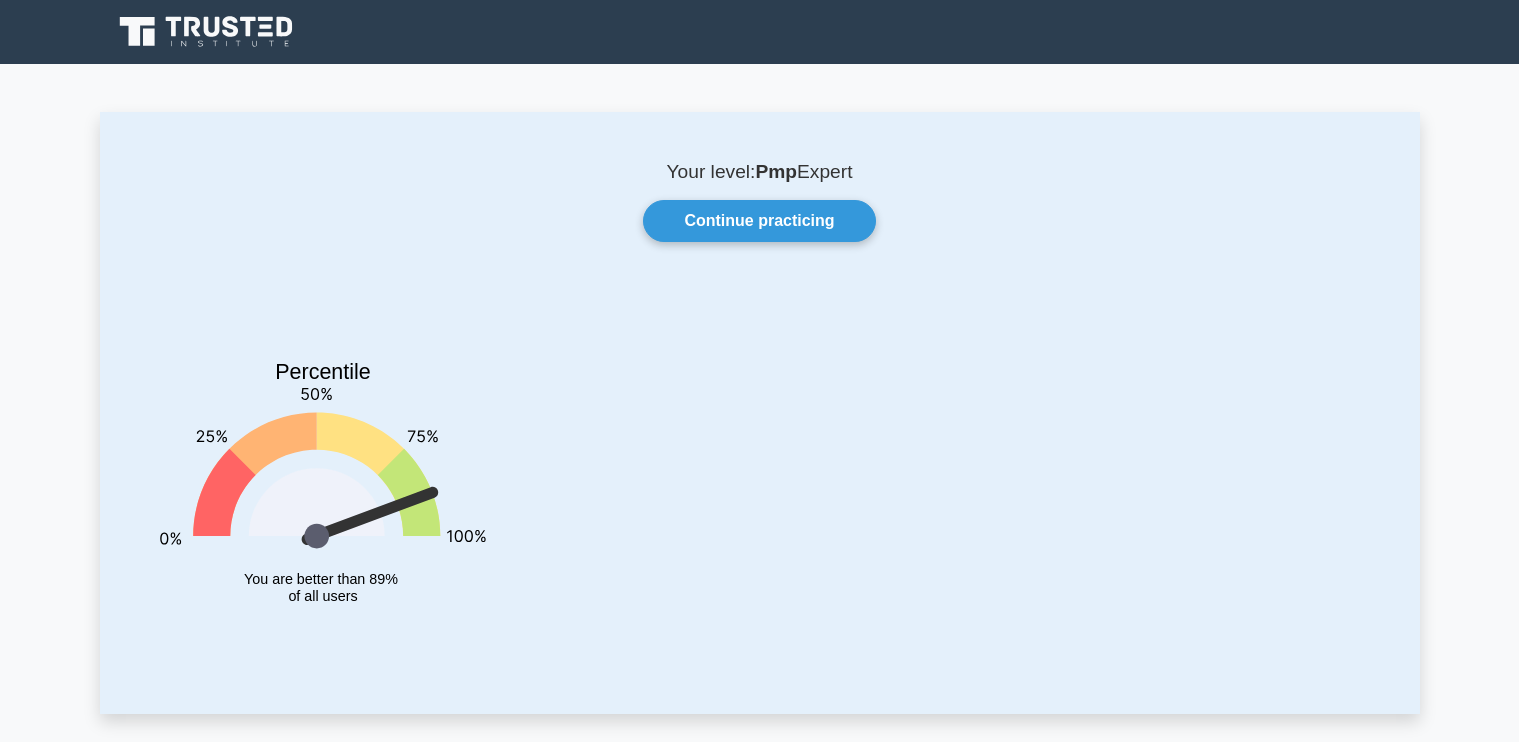 scroll, scrollTop: 0, scrollLeft: 0, axis: both 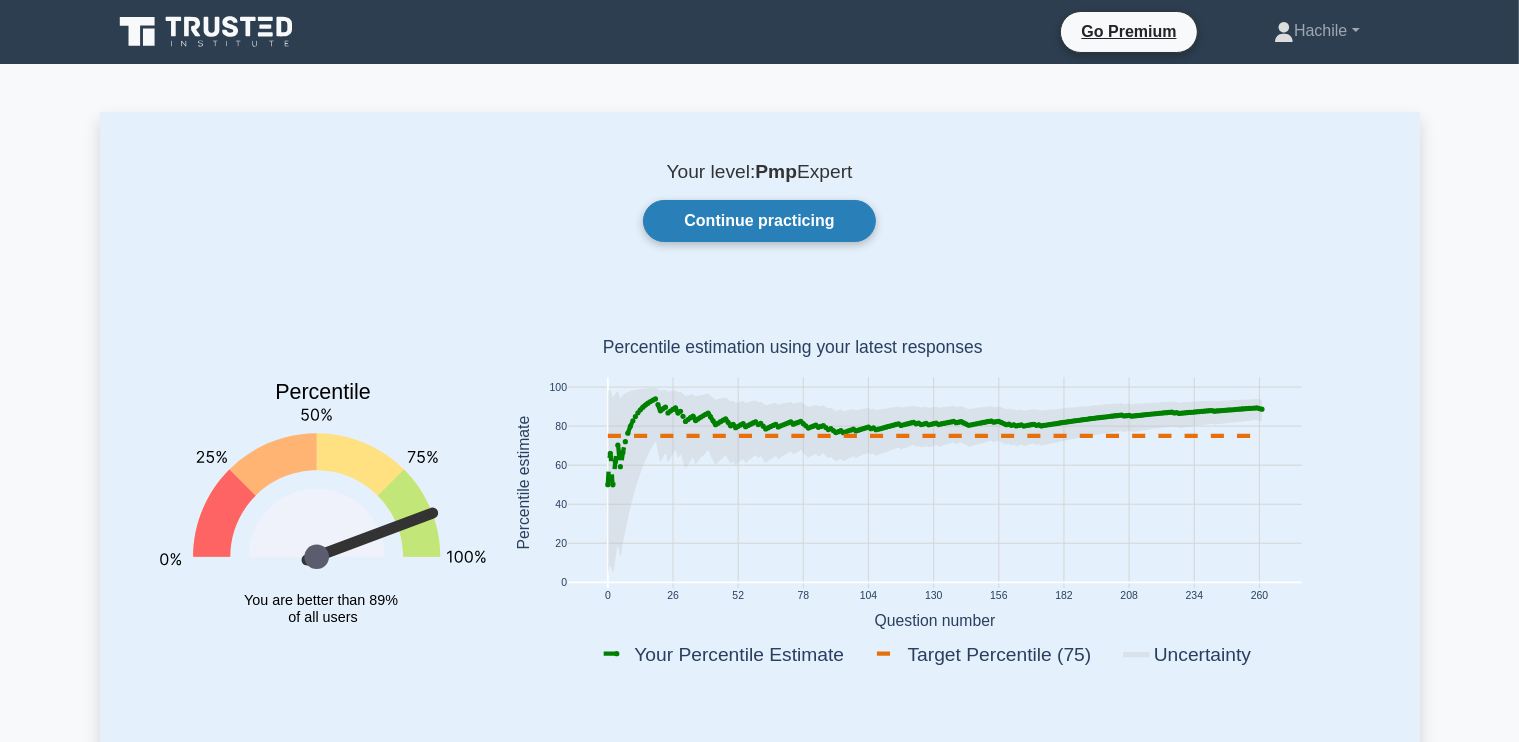 click on "Continue practicing" at bounding box center (759, 221) 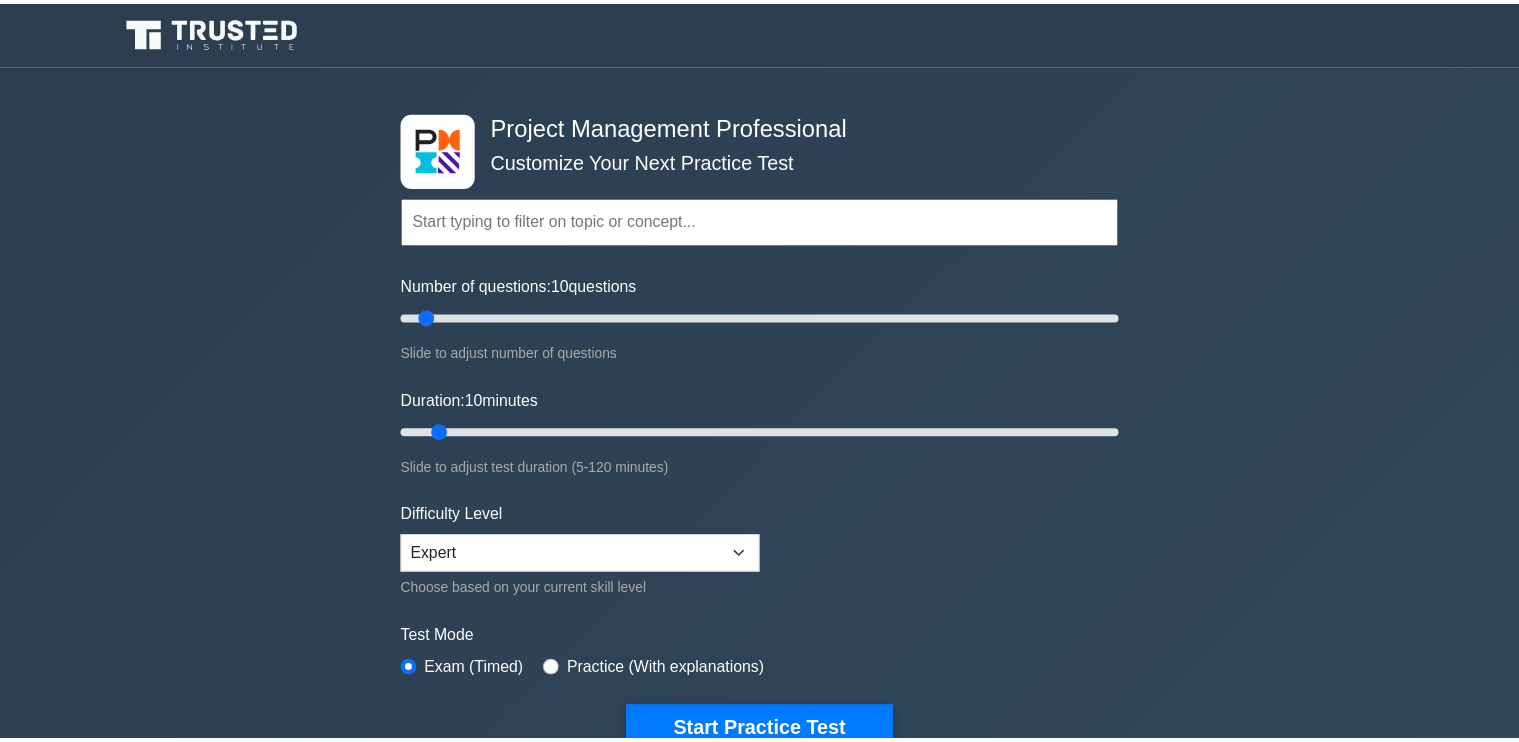 scroll, scrollTop: 0, scrollLeft: 0, axis: both 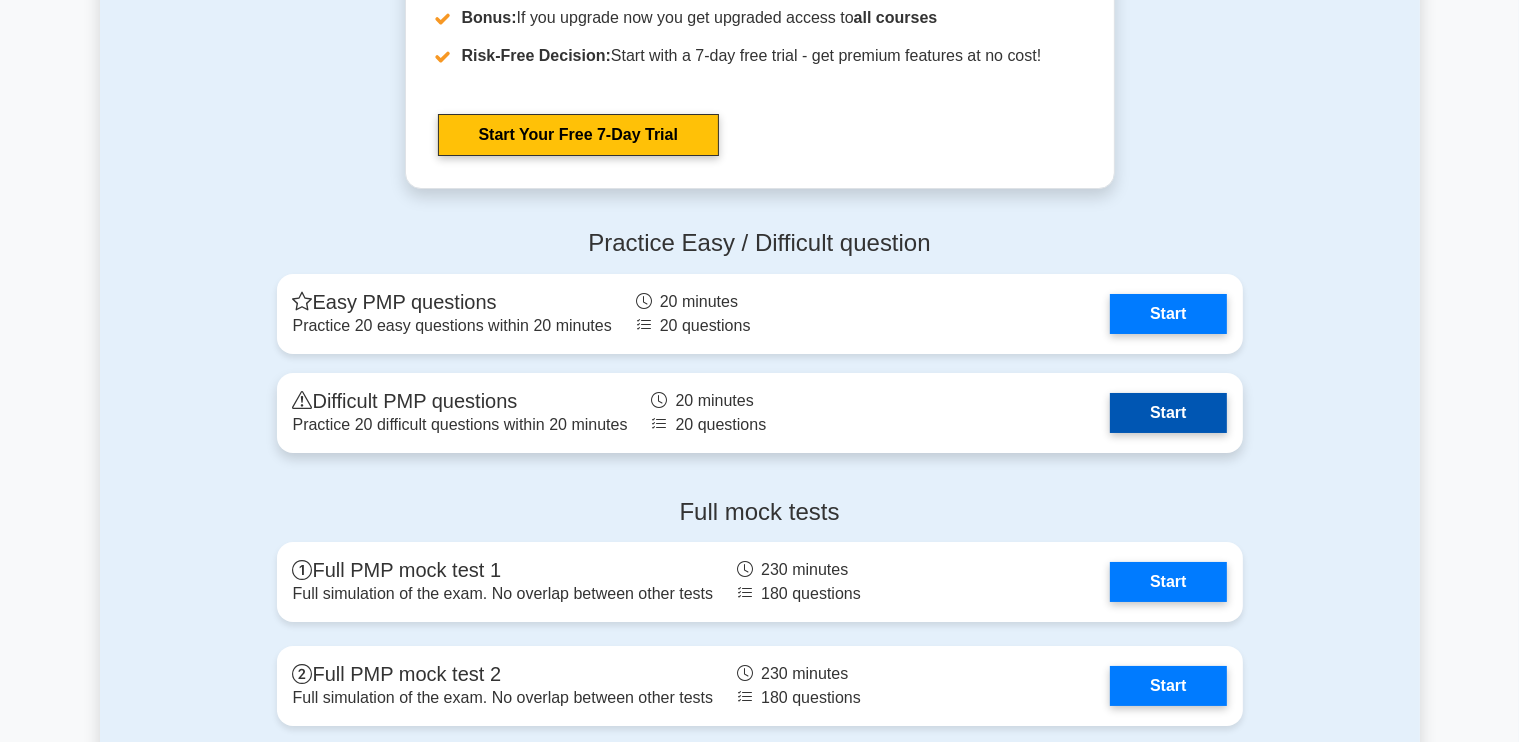 click on "Start" at bounding box center (1168, 413) 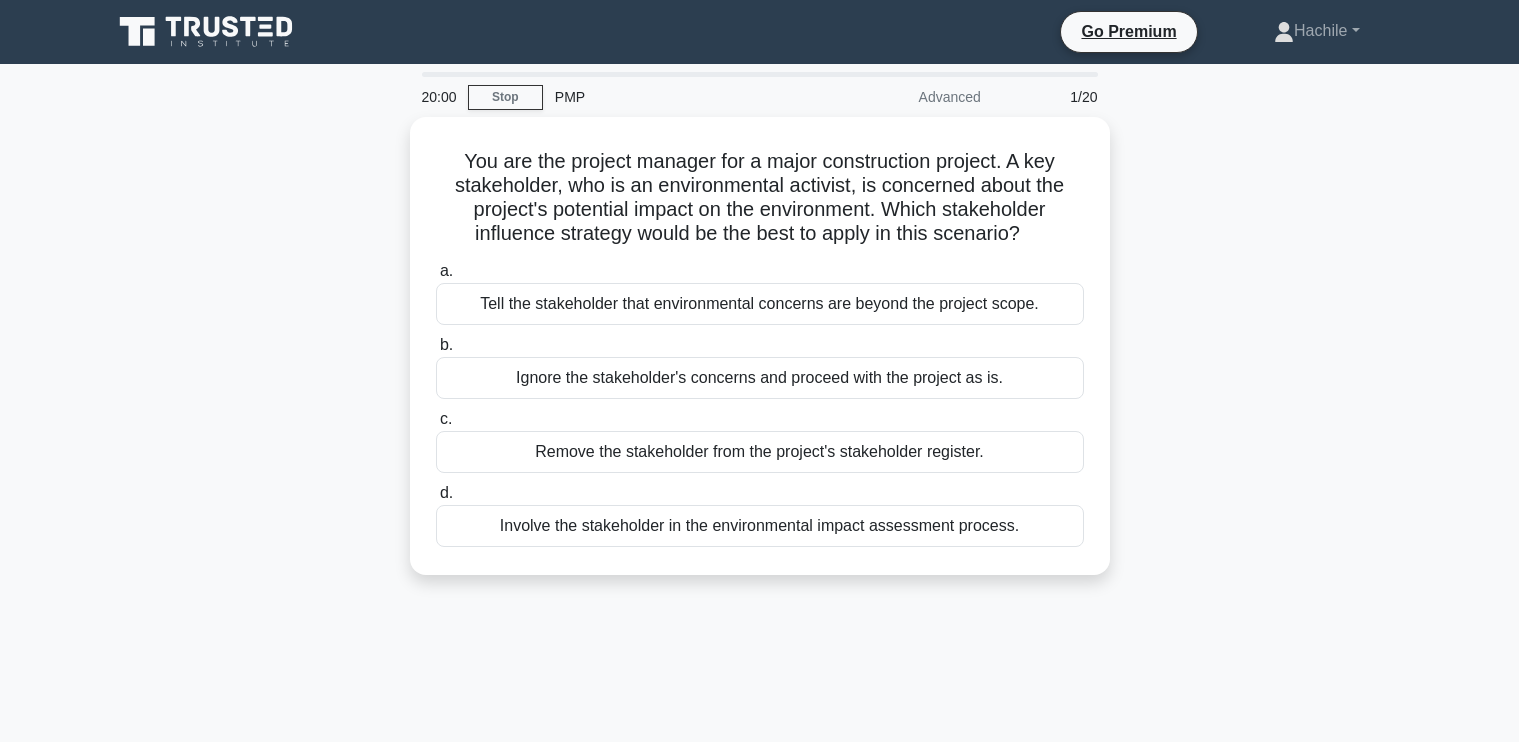 scroll, scrollTop: 0, scrollLeft: 0, axis: both 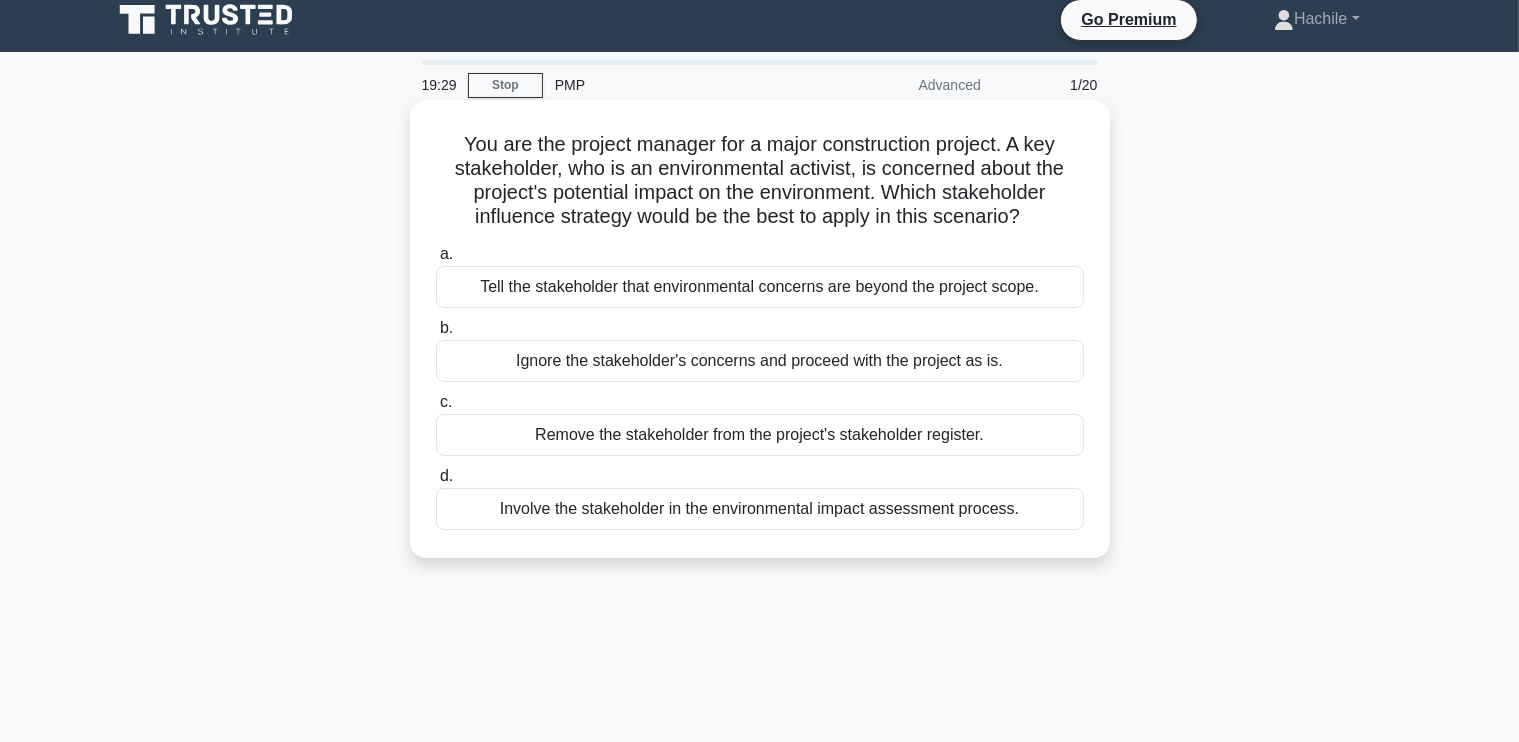 click on "Involve the stakeholder in the environmental impact assessment process." at bounding box center (760, 509) 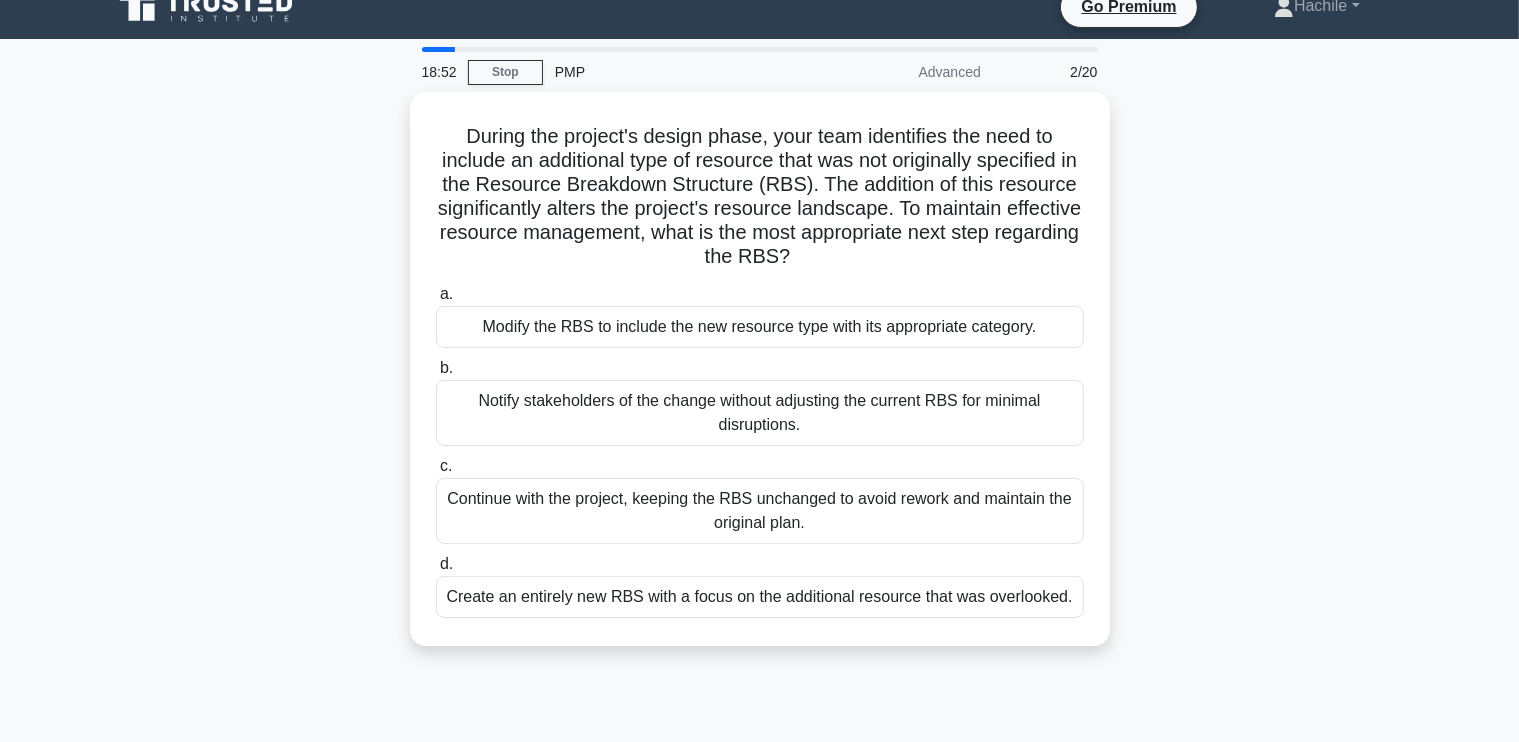 scroll, scrollTop: 37, scrollLeft: 0, axis: vertical 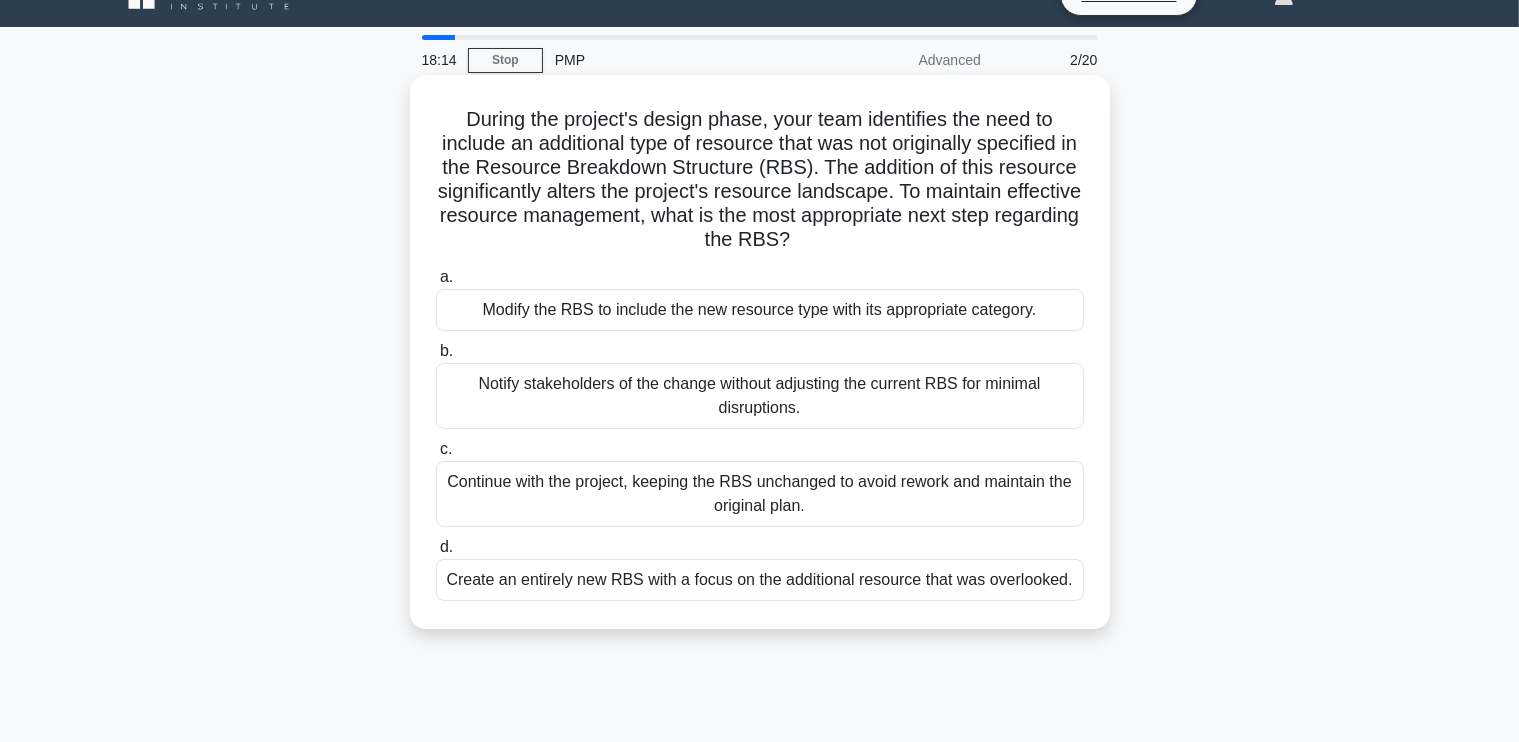 click on "Modify the RBS to include the new resource type with its appropriate category." at bounding box center [760, 310] 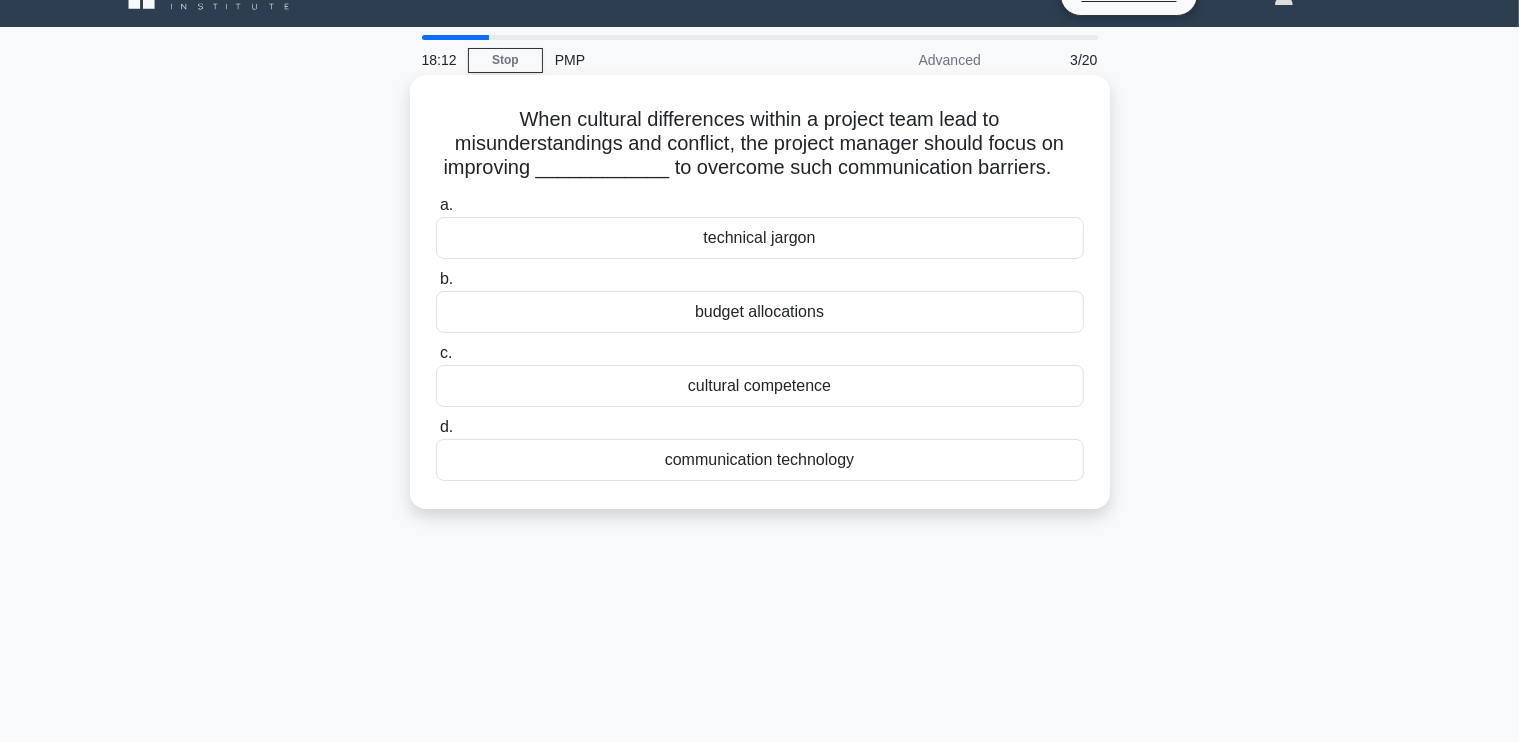 scroll, scrollTop: 0, scrollLeft: 0, axis: both 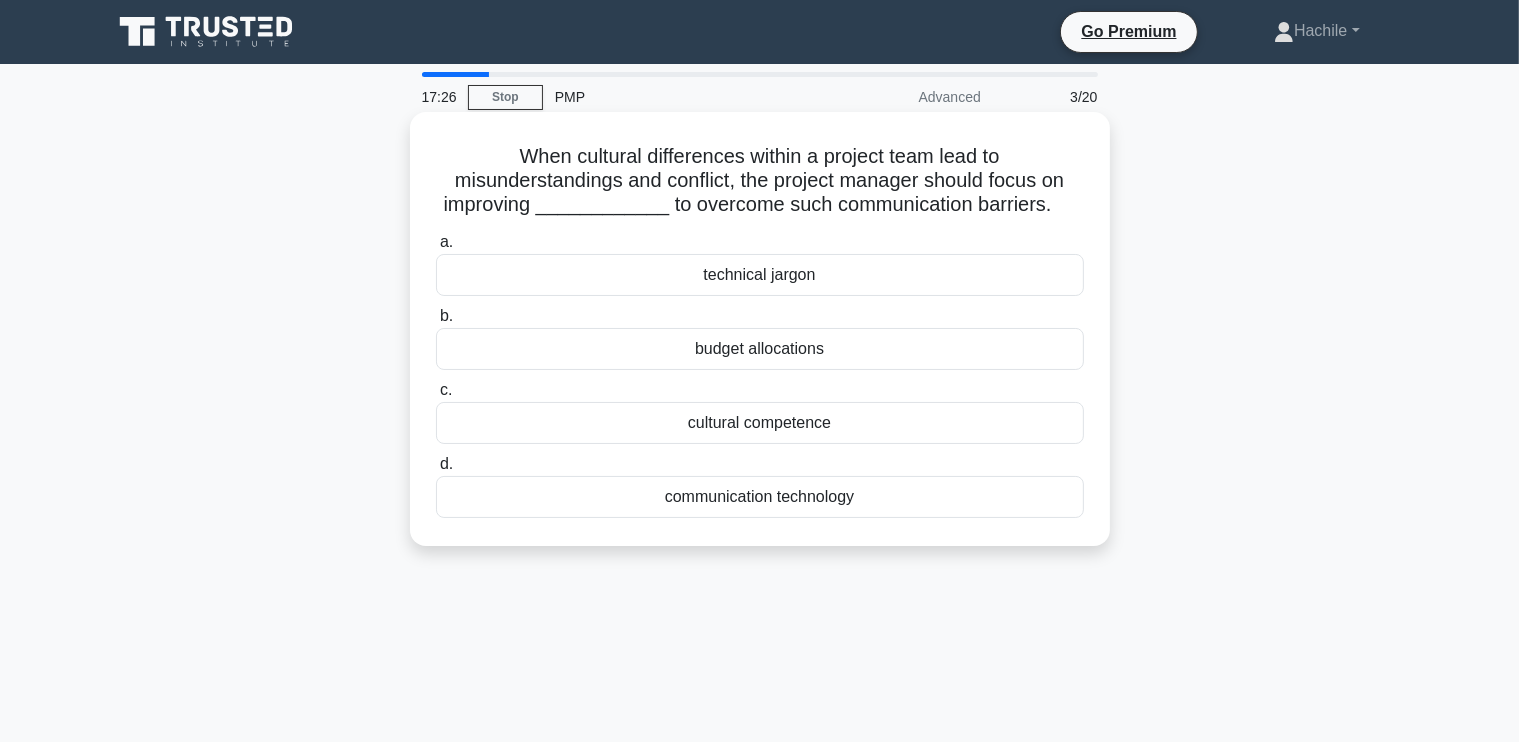click on "cultural competence" at bounding box center (760, 423) 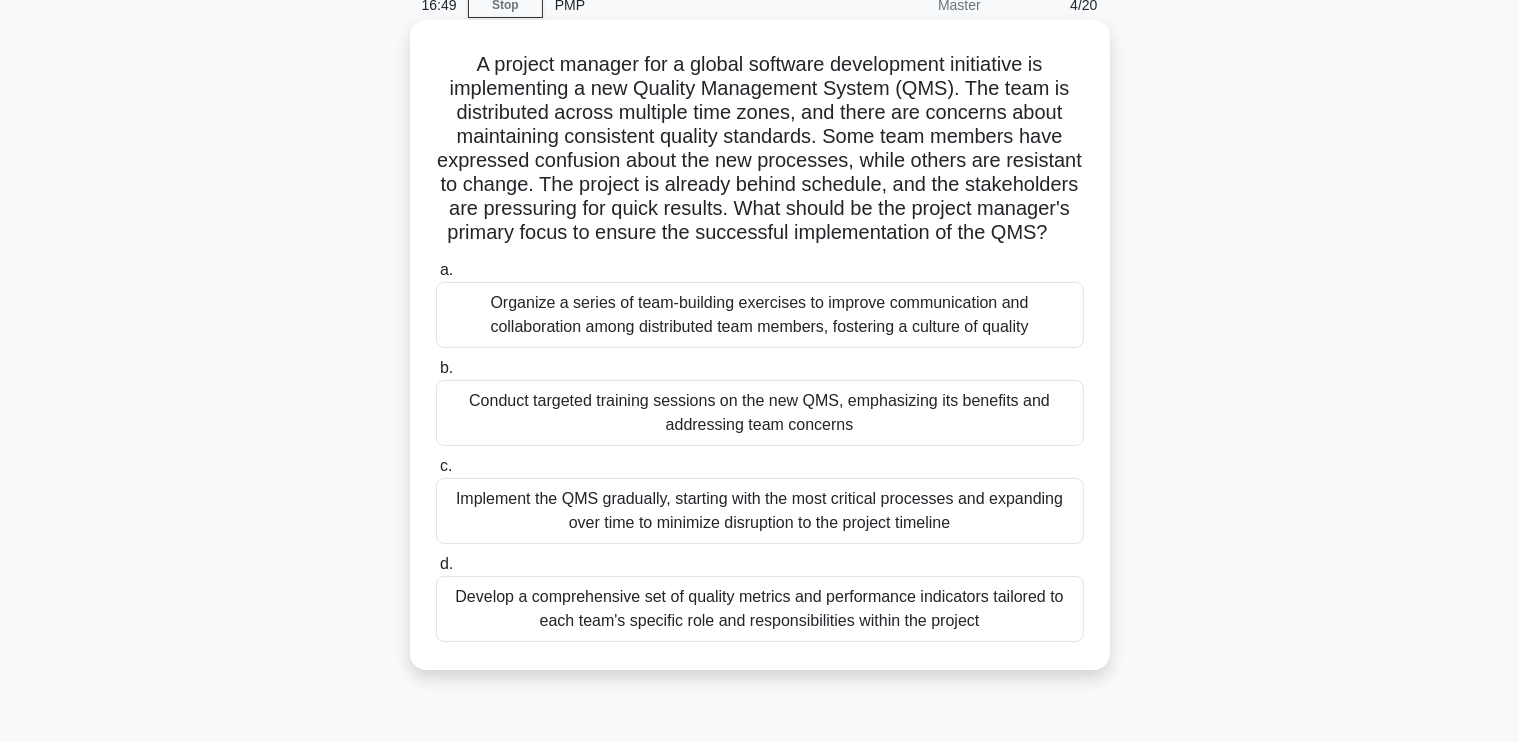 scroll, scrollTop: 96, scrollLeft: 0, axis: vertical 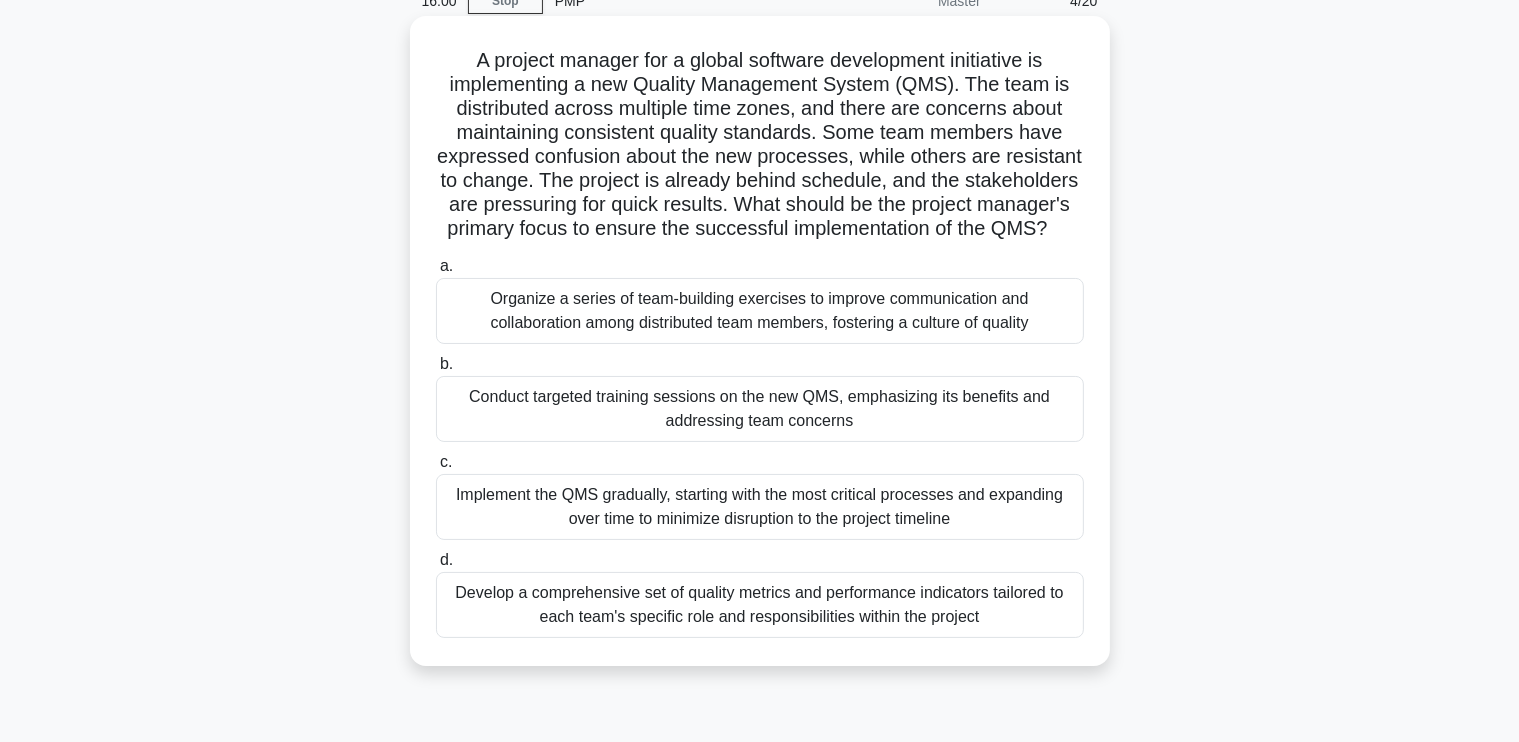 click on "Conduct targeted training sessions on the new QMS, emphasizing its benefits and addressing team concerns" at bounding box center (760, 409) 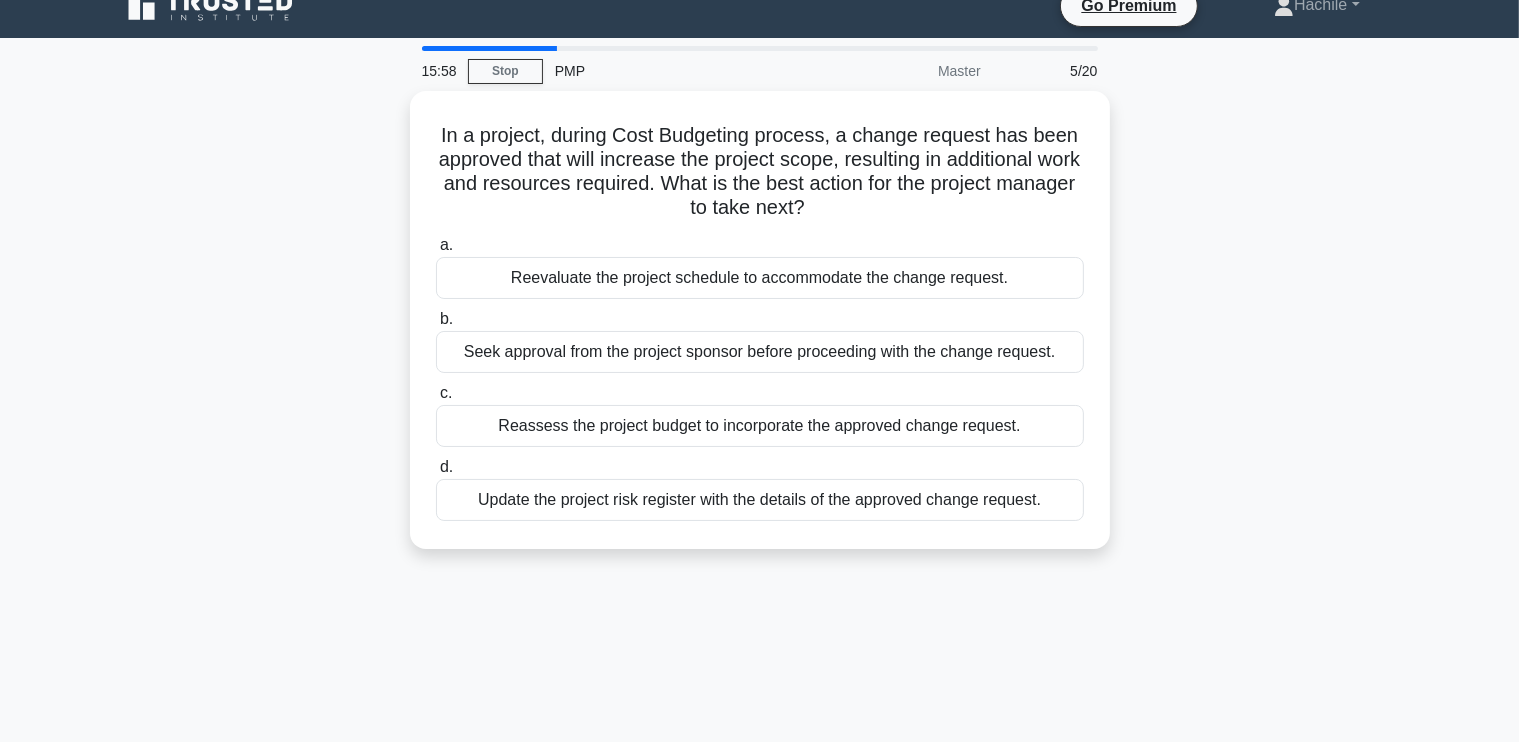 scroll, scrollTop: 0, scrollLeft: 0, axis: both 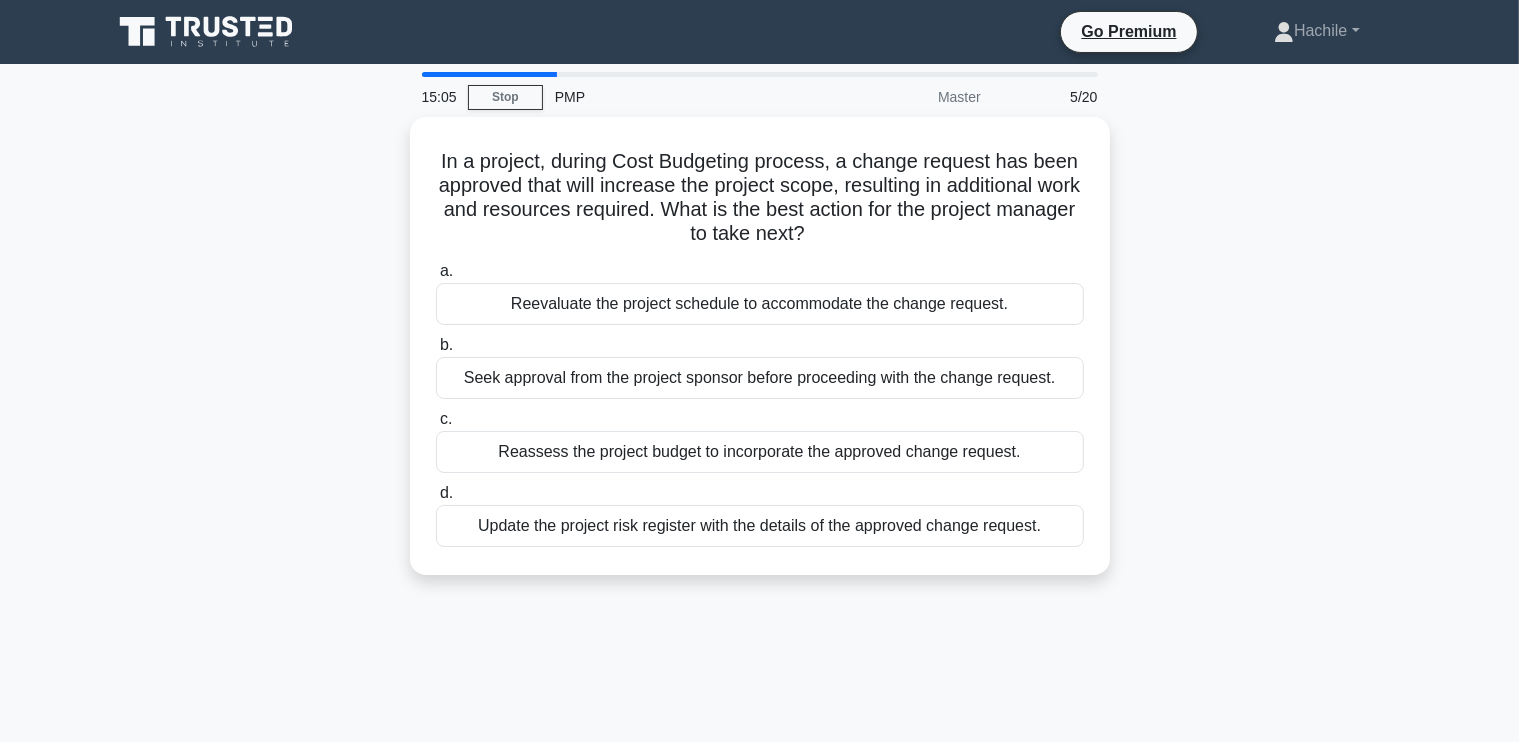 drag, startPoint x: 1123, startPoint y: 435, endPoint x: 1043, endPoint y: 579, distance: 164.73009 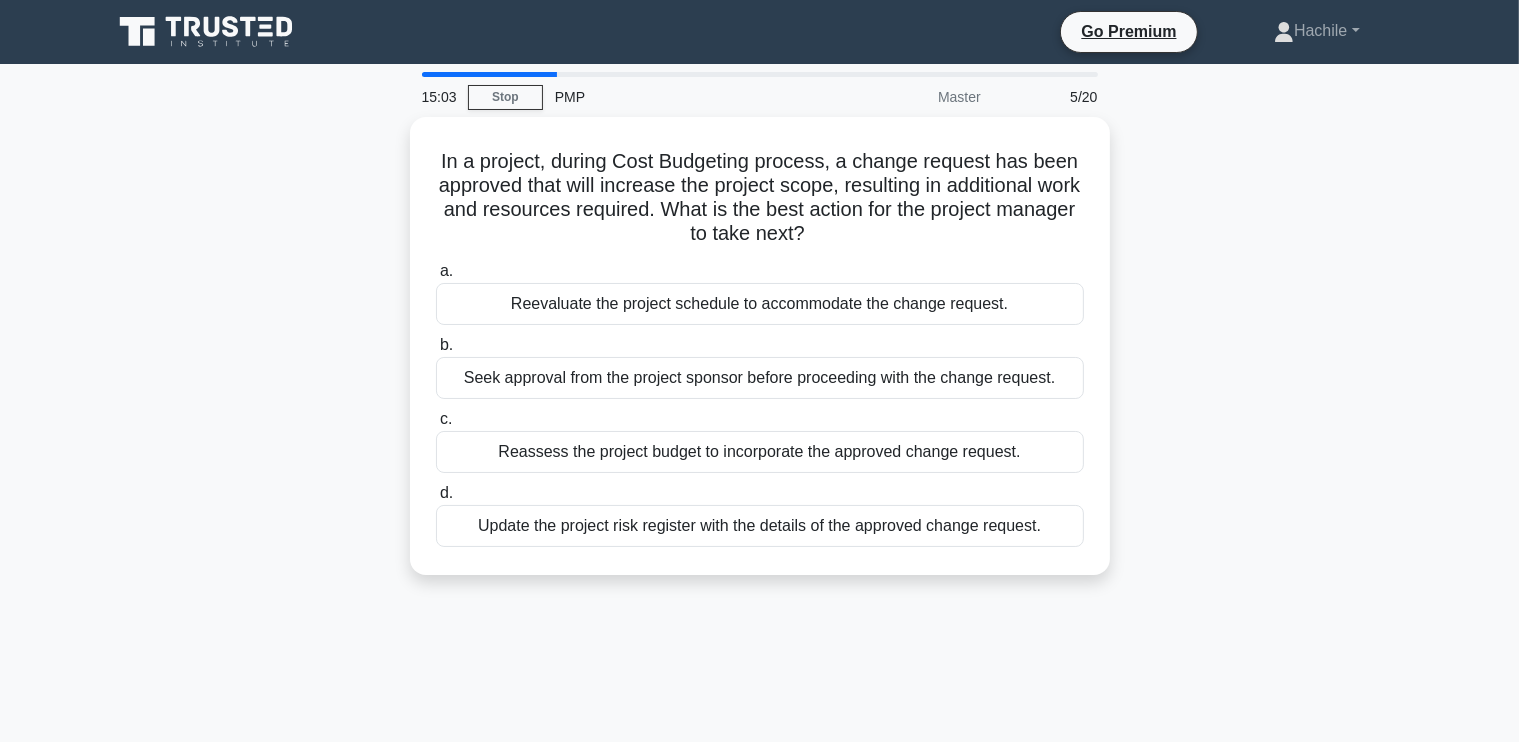 click on "In a project, during Cost Budgeting process, a change request has been approved that will increase the project scope, resulting in additional work and resources required. What is the best action for the project manager to take next?
.spinner_0XTQ{transform-origin:center;animation:spinner_y6GP .75s linear infinite}@keyframes spinner_y6GP{100%{transform:rotate(360deg)}}
a.
b." at bounding box center (760, 358) 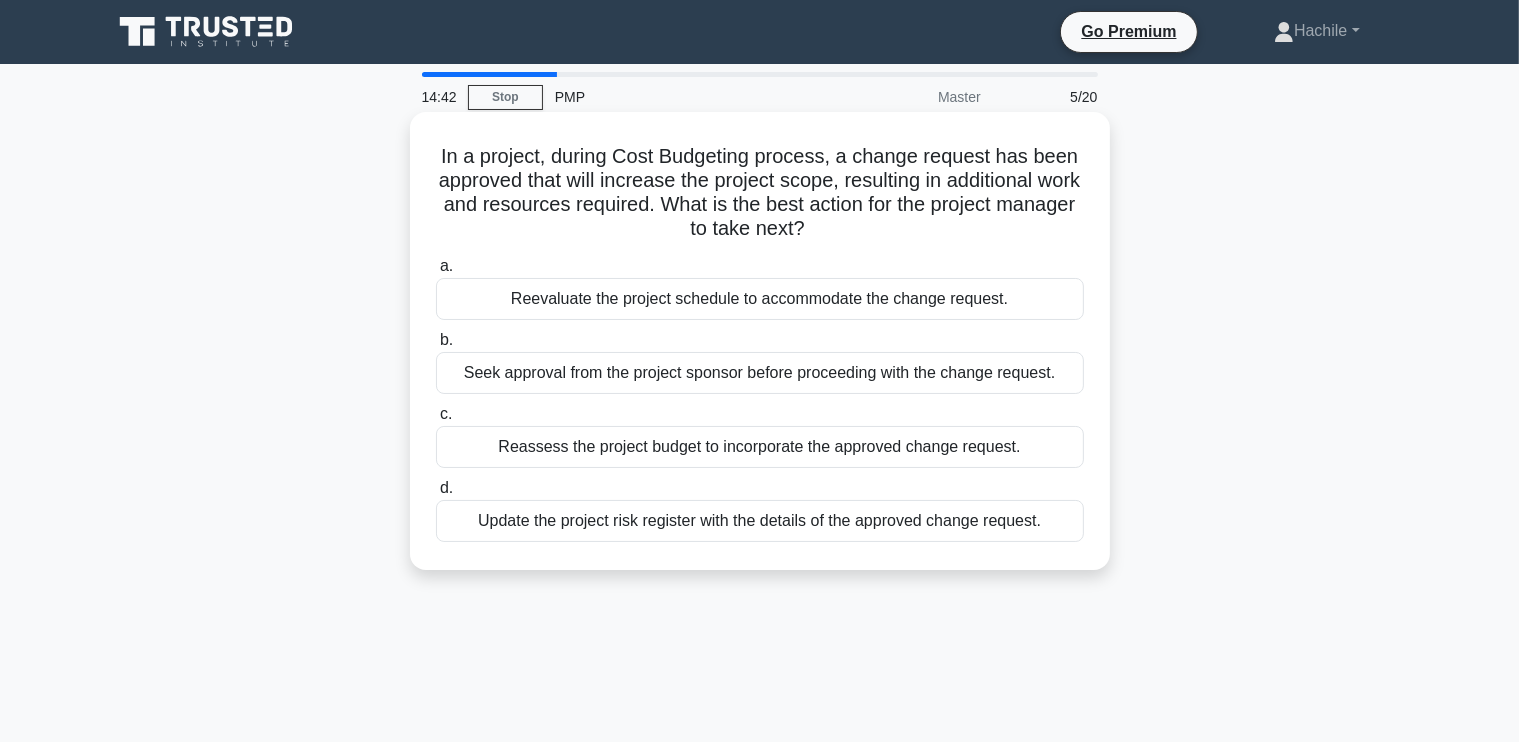 click on "Reassess the project budget to incorporate the approved change request." at bounding box center [760, 447] 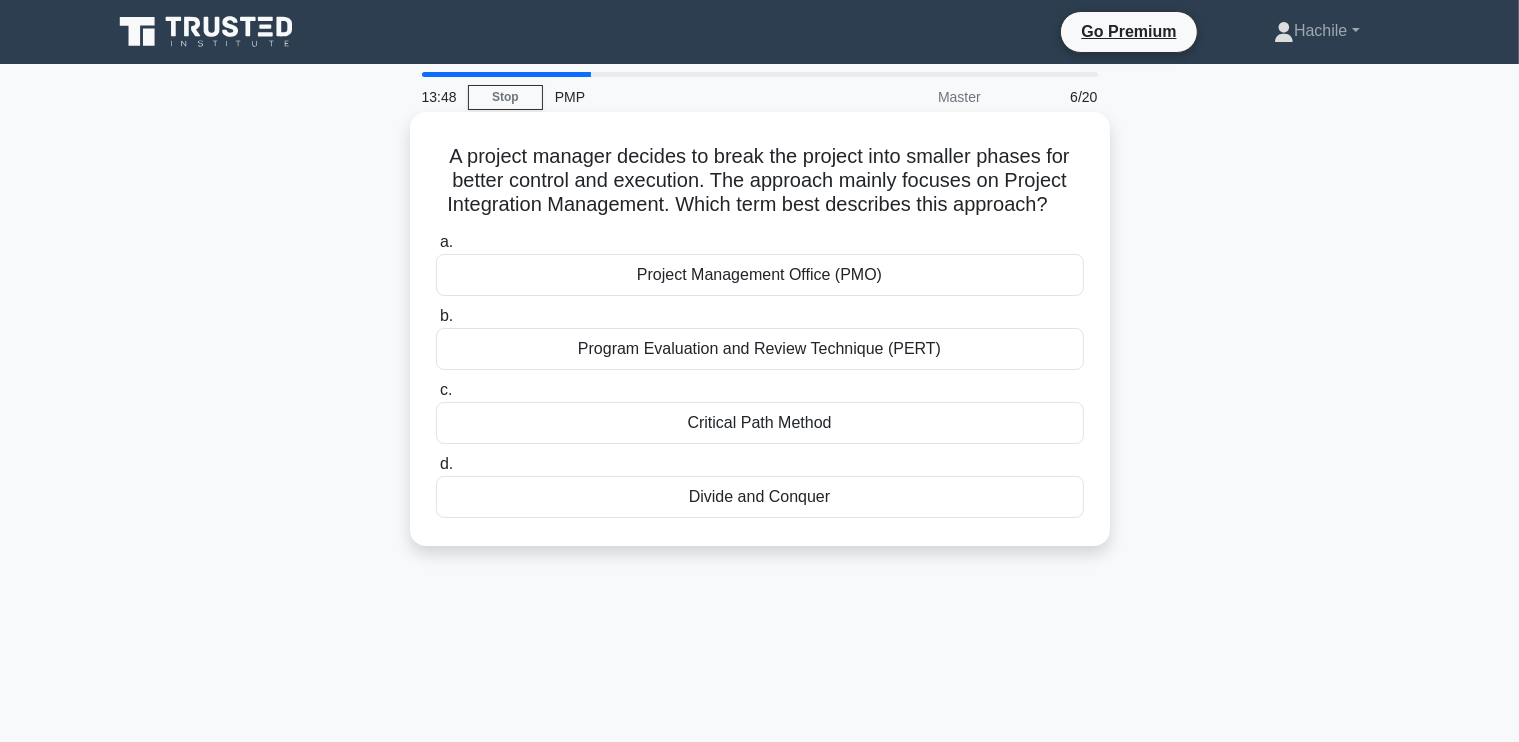 click on "Divide and Conquer" at bounding box center [760, 497] 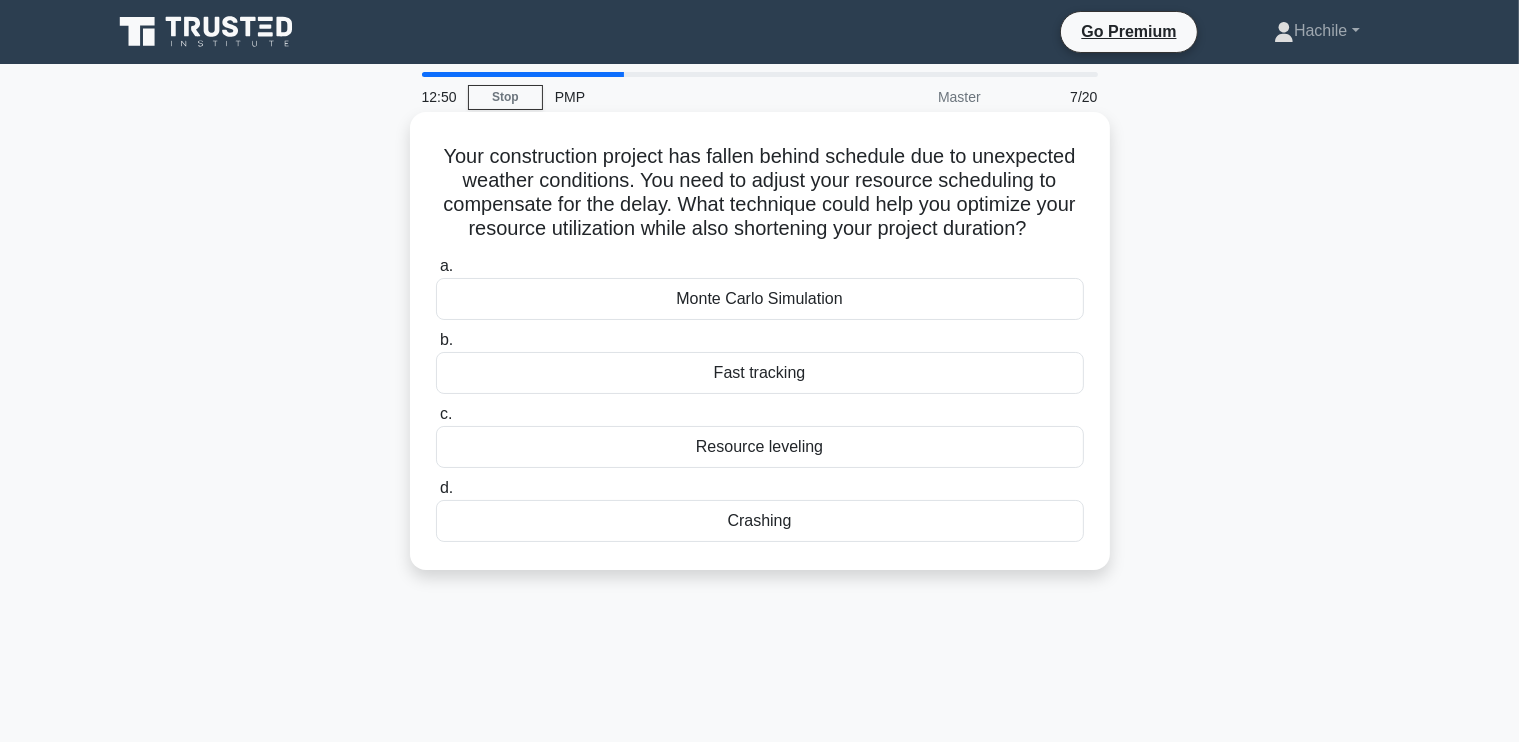 click on "Fast tracking" at bounding box center [760, 373] 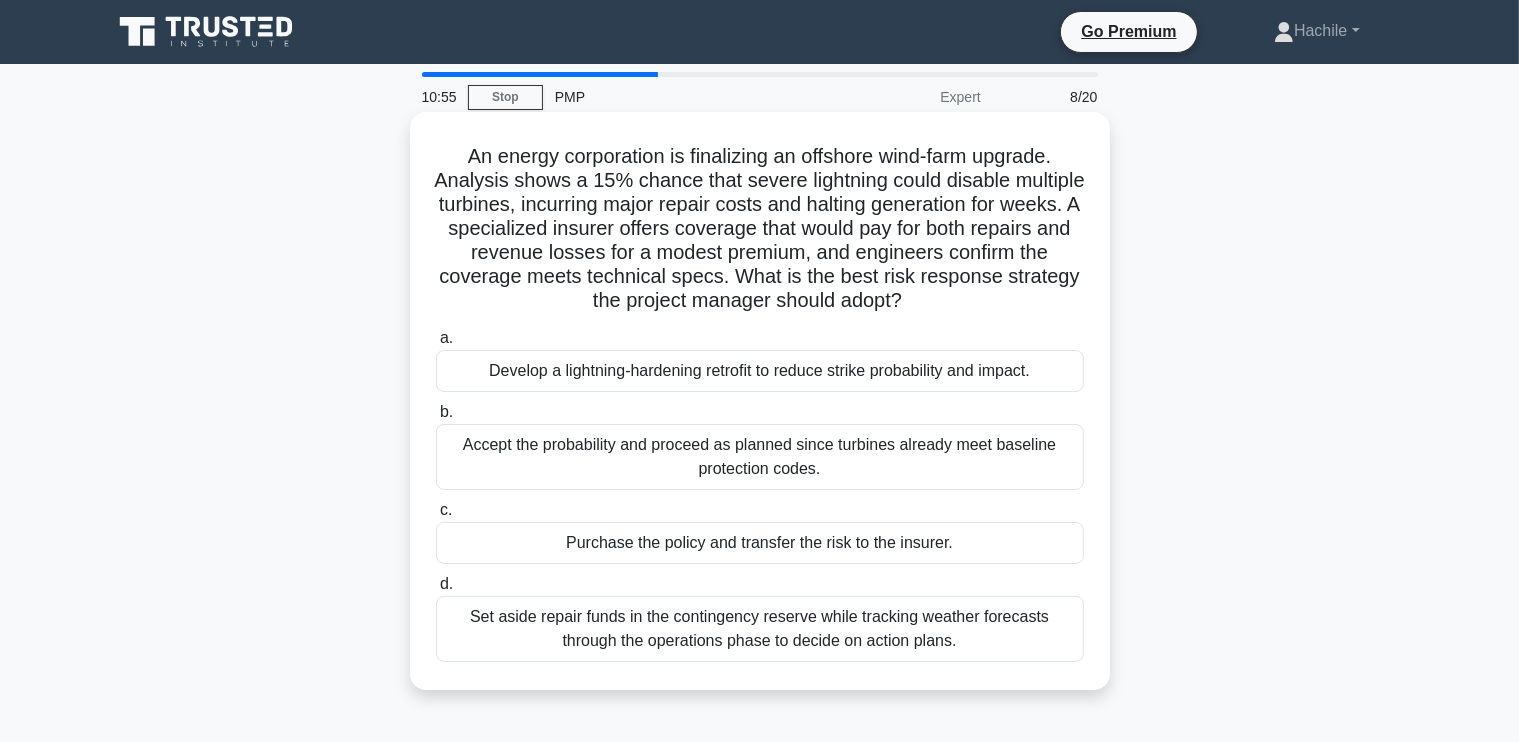 click on "Purchase the policy and transfer the risk to the insurer." at bounding box center [760, 543] 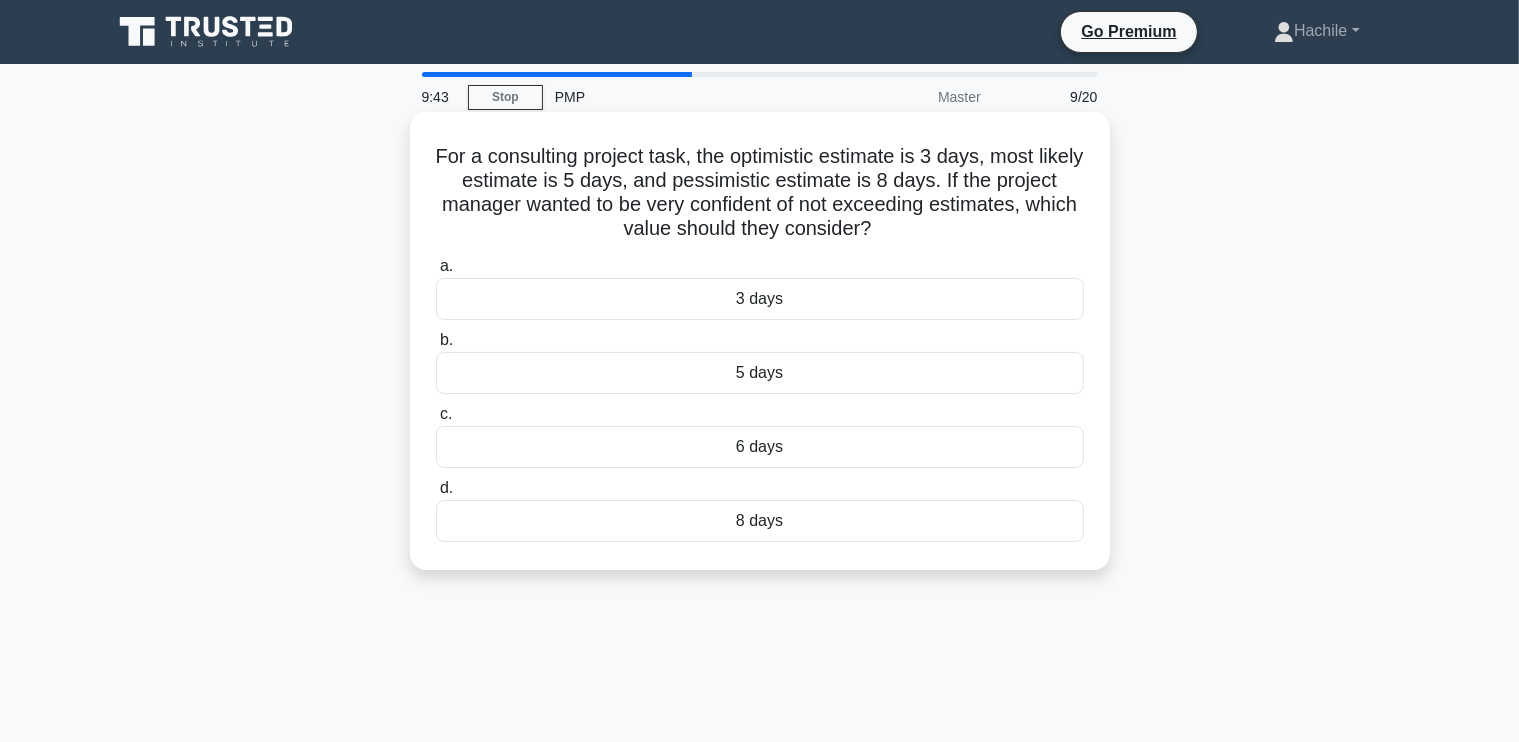 click on "8 days" at bounding box center (760, 521) 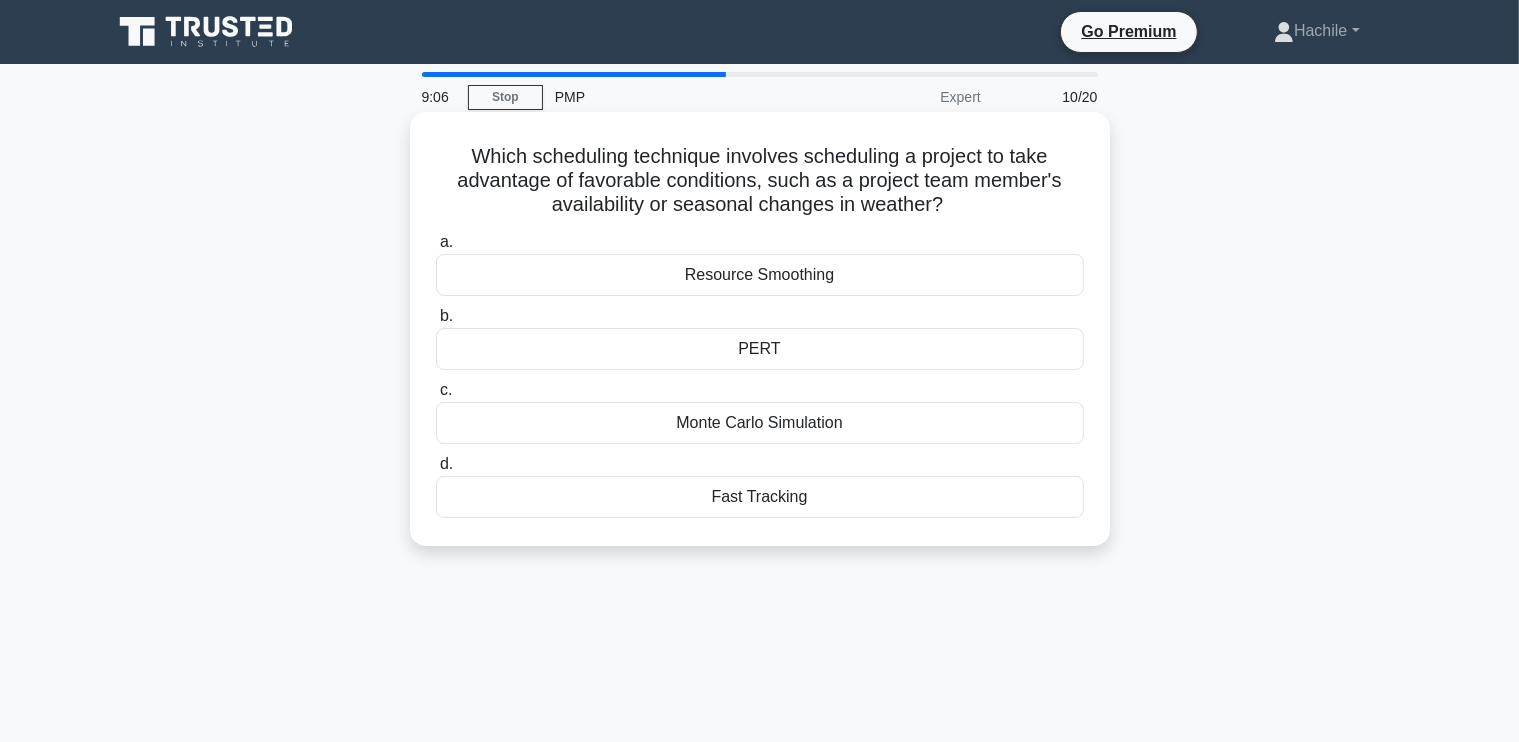 click on "Resource Smoothing" at bounding box center (760, 275) 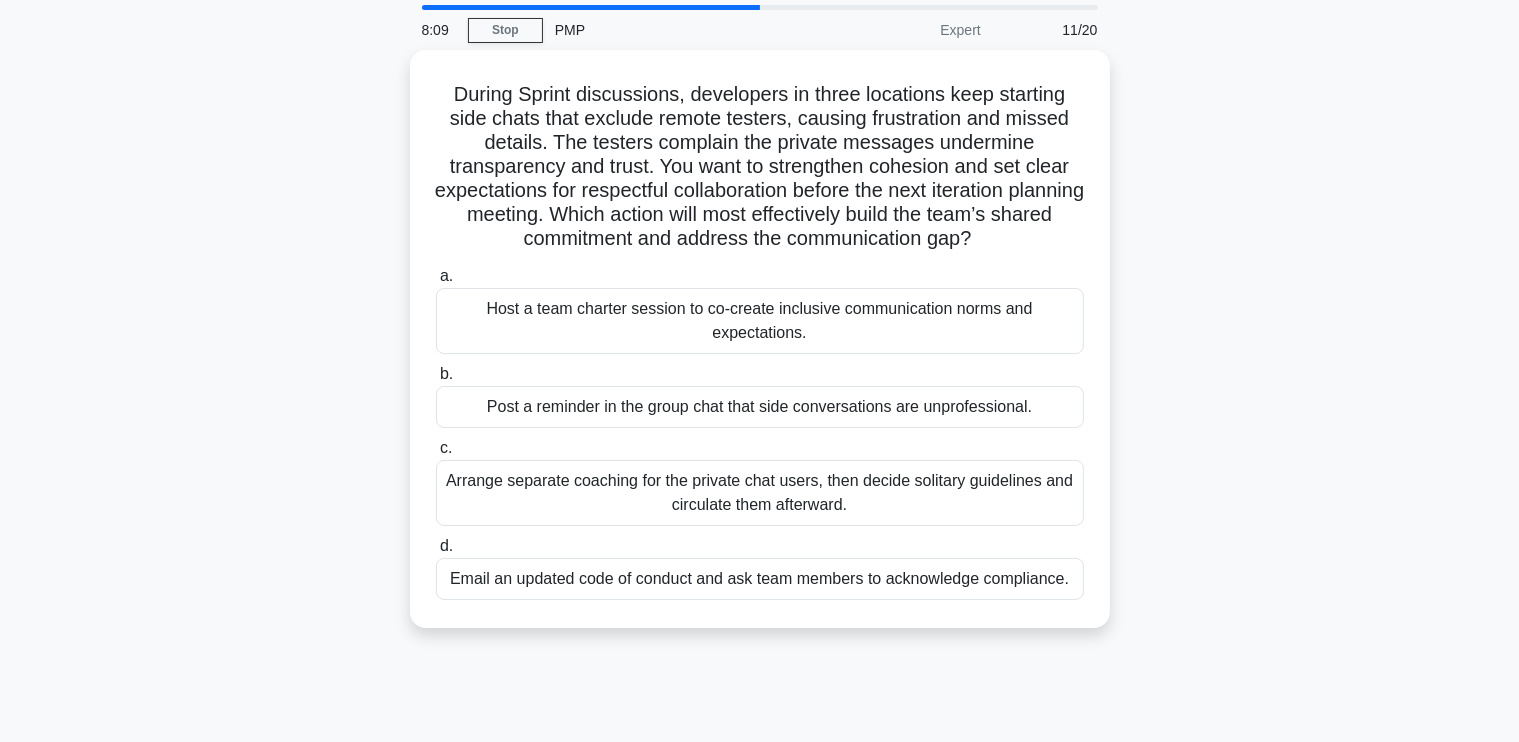 scroll, scrollTop: 68, scrollLeft: 0, axis: vertical 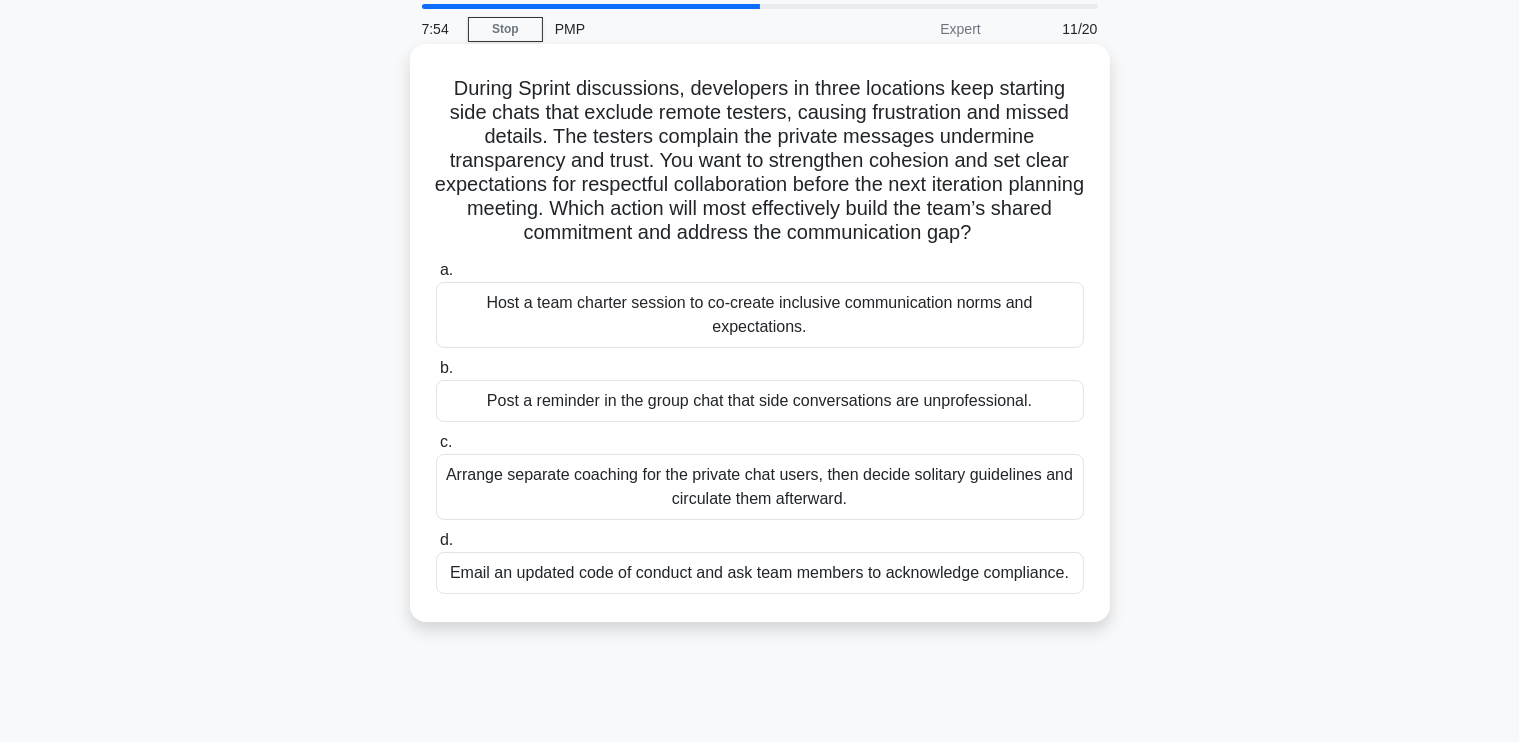 click on "Host a team charter session to co-create inclusive communication norms and expectations." at bounding box center (760, 315) 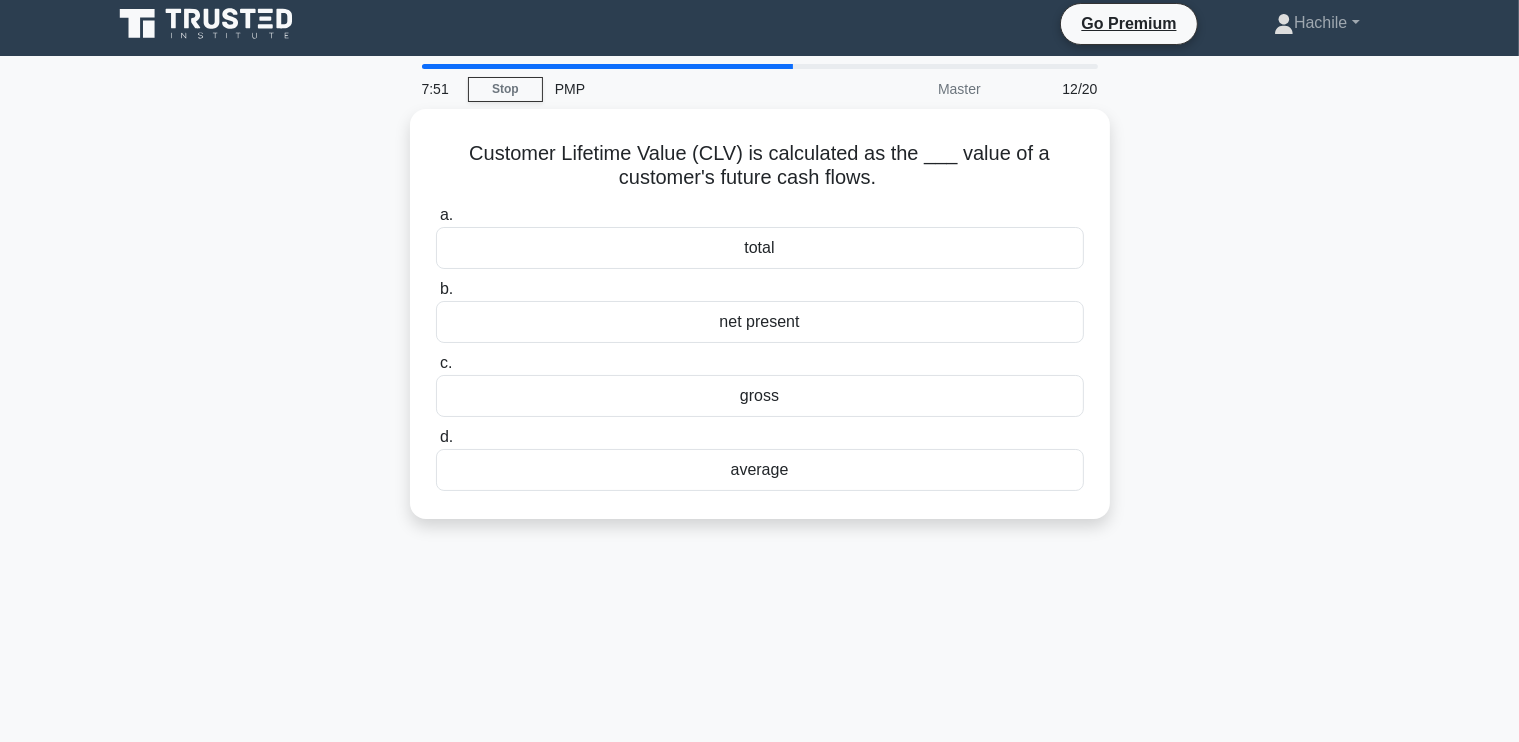 scroll, scrollTop: 0, scrollLeft: 0, axis: both 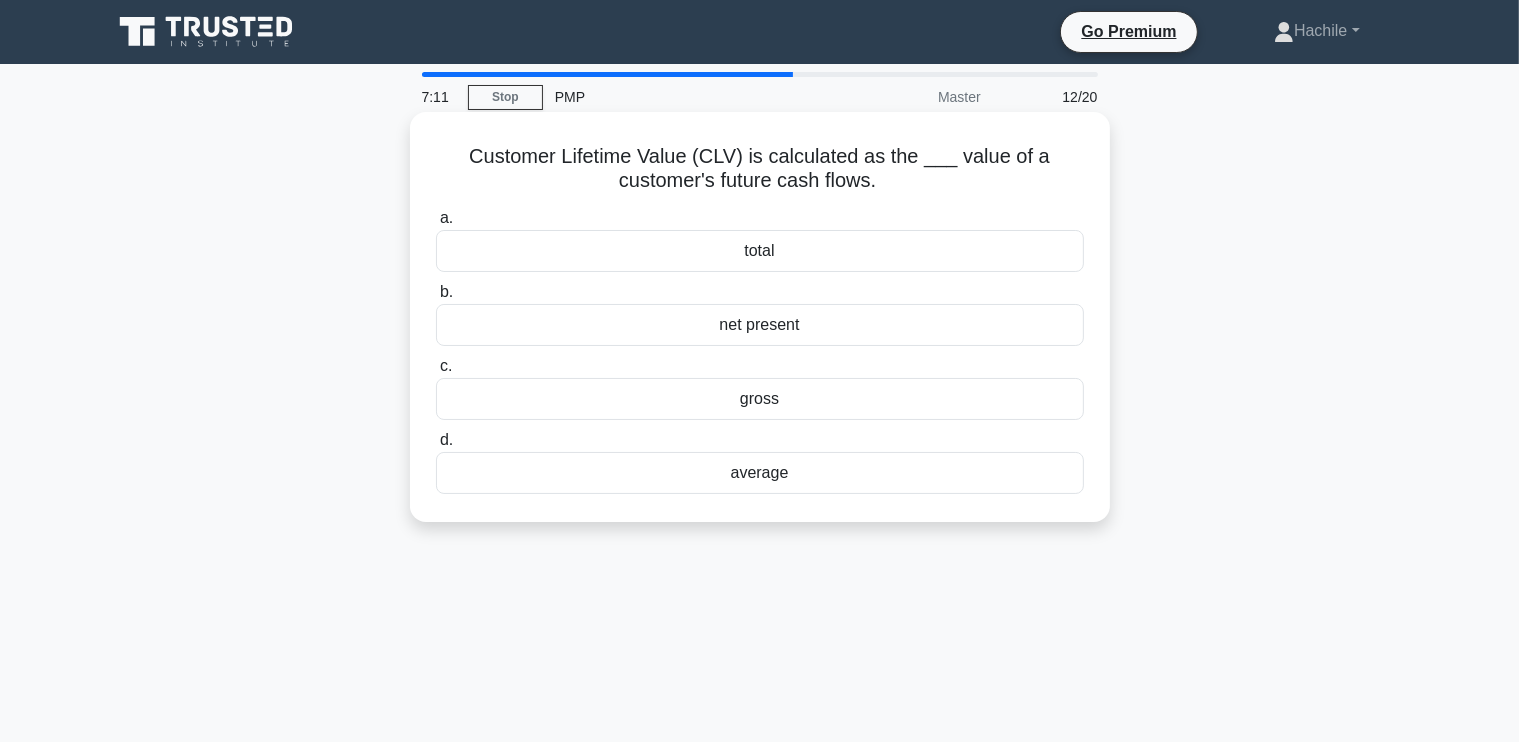 click on "average" at bounding box center (760, 473) 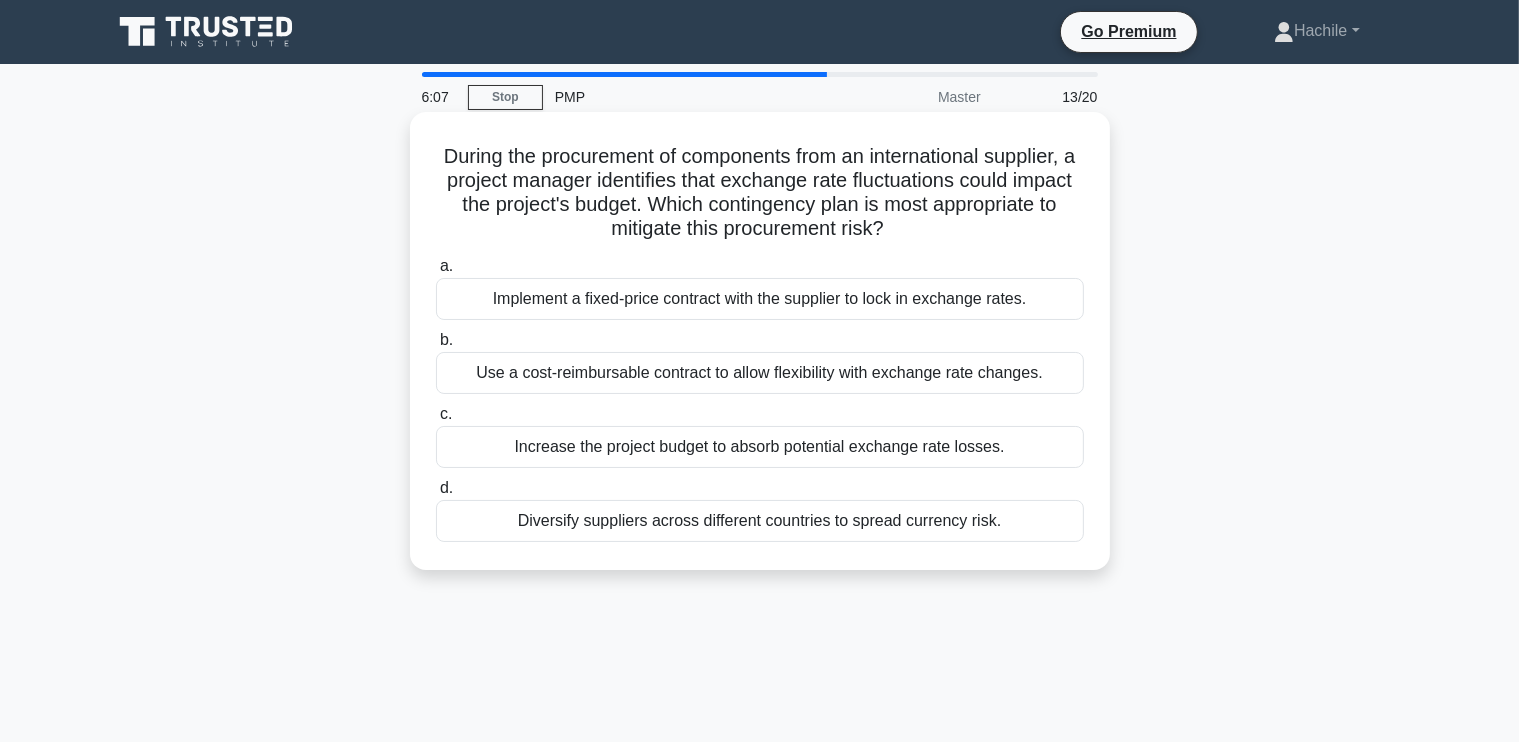 click on "Implement a fixed-price contract with the supplier to lock in exchange rates." at bounding box center (760, 299) 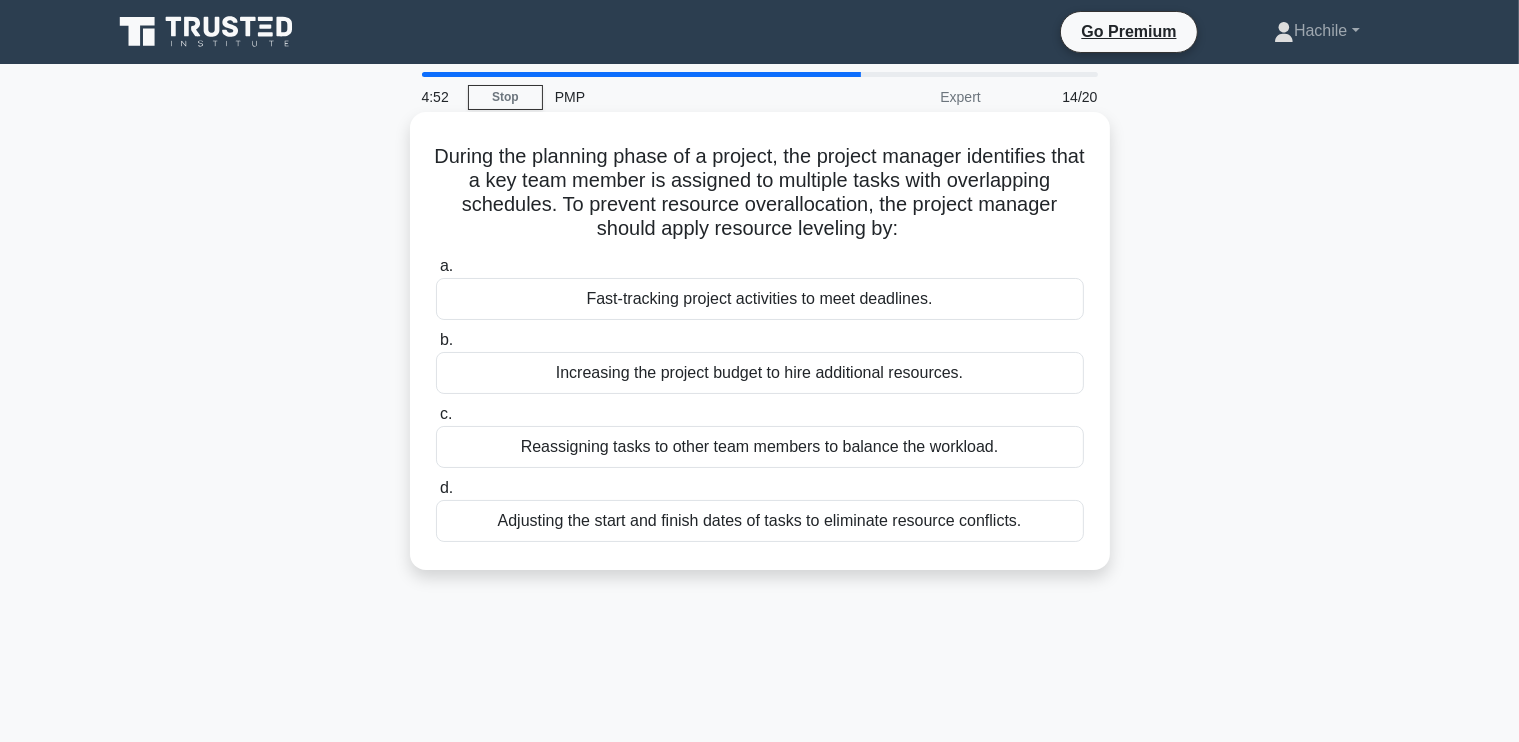 click on "Adjusting the start and finish dates of tasks to eliminate resource conflicts." at bounding box center [760, 521] 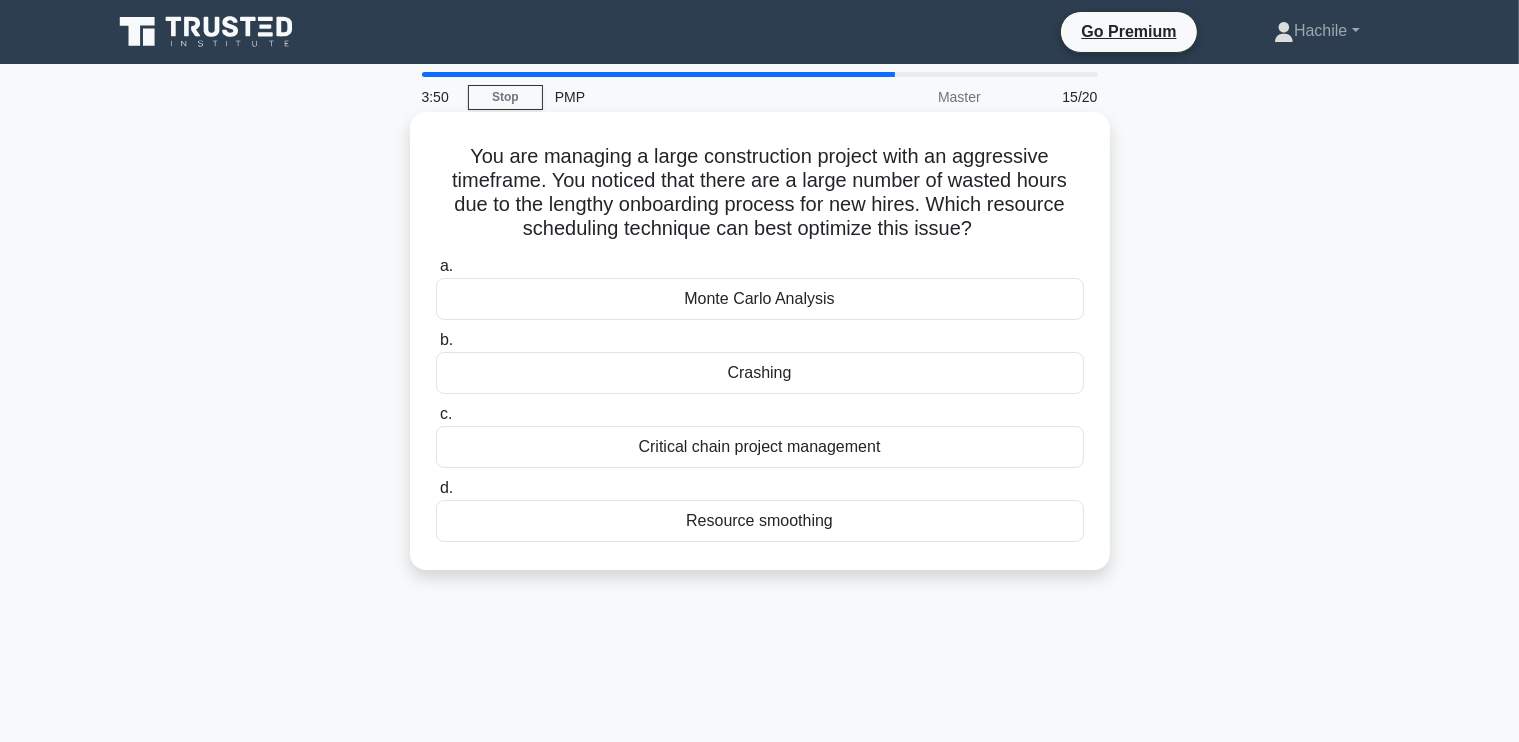 click on "Resource smoothing" at bounding box center (760, 521) 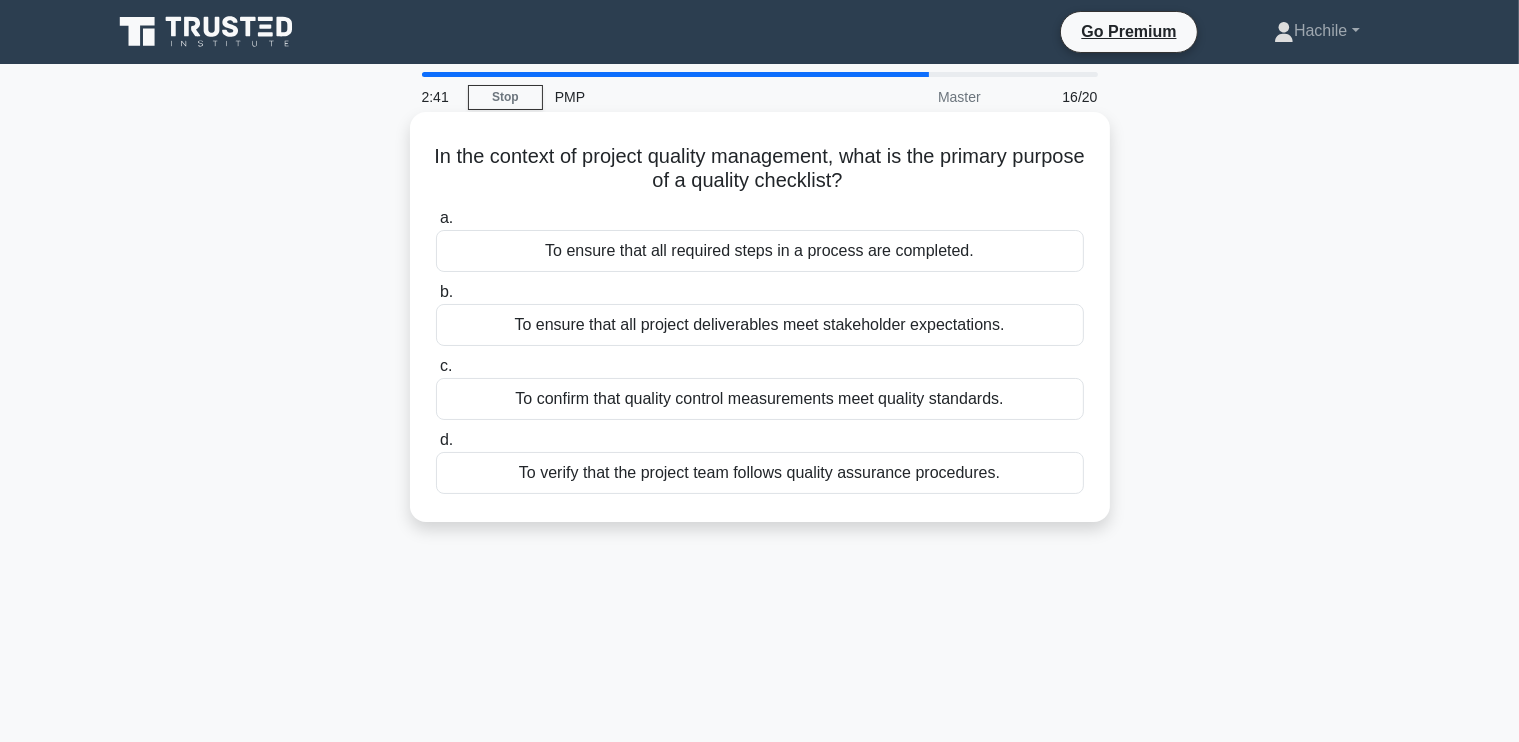 click on "To ensure that all project deliverables meet stakeholder expectations." at bounding box center [760, 325] 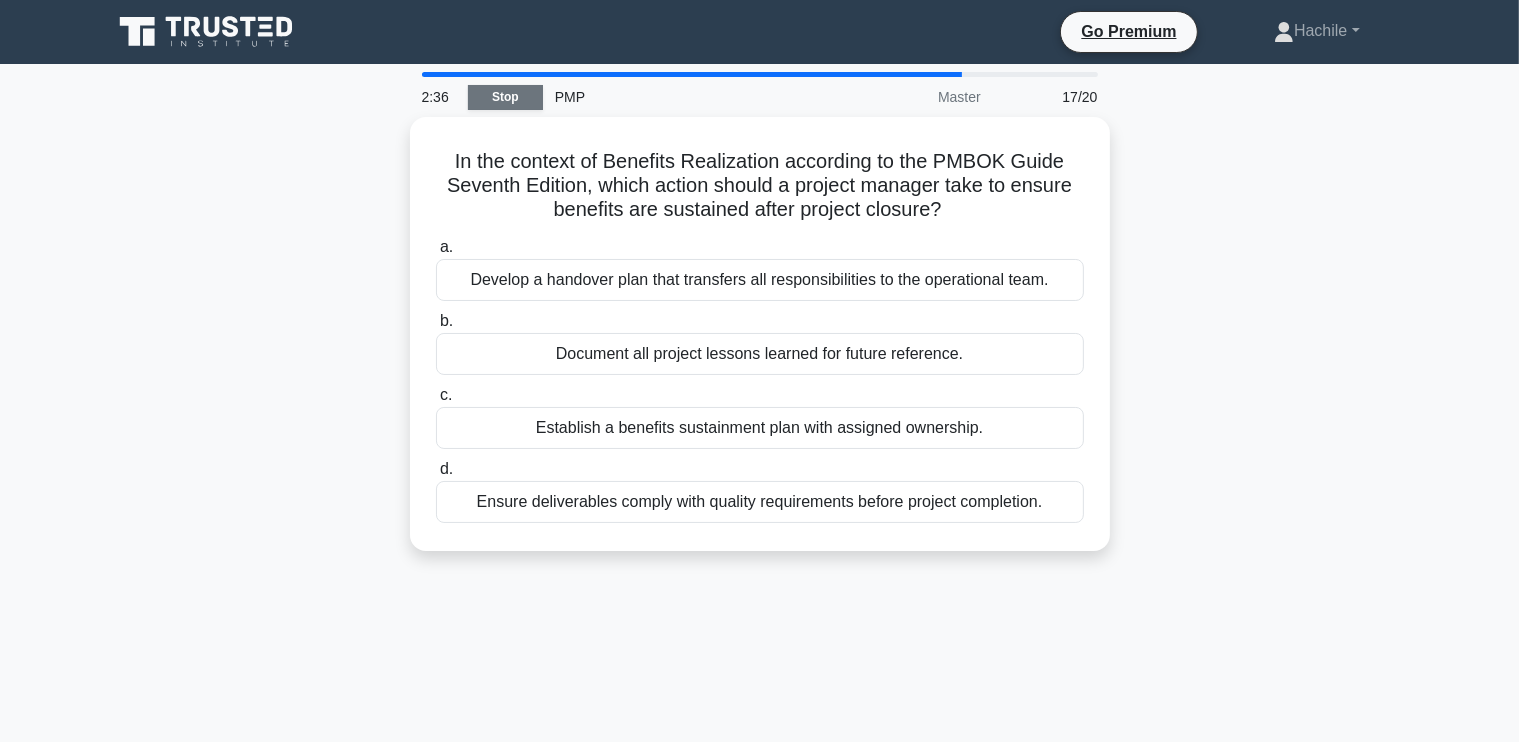 click on "Stop" at bounding box center (505, 97) 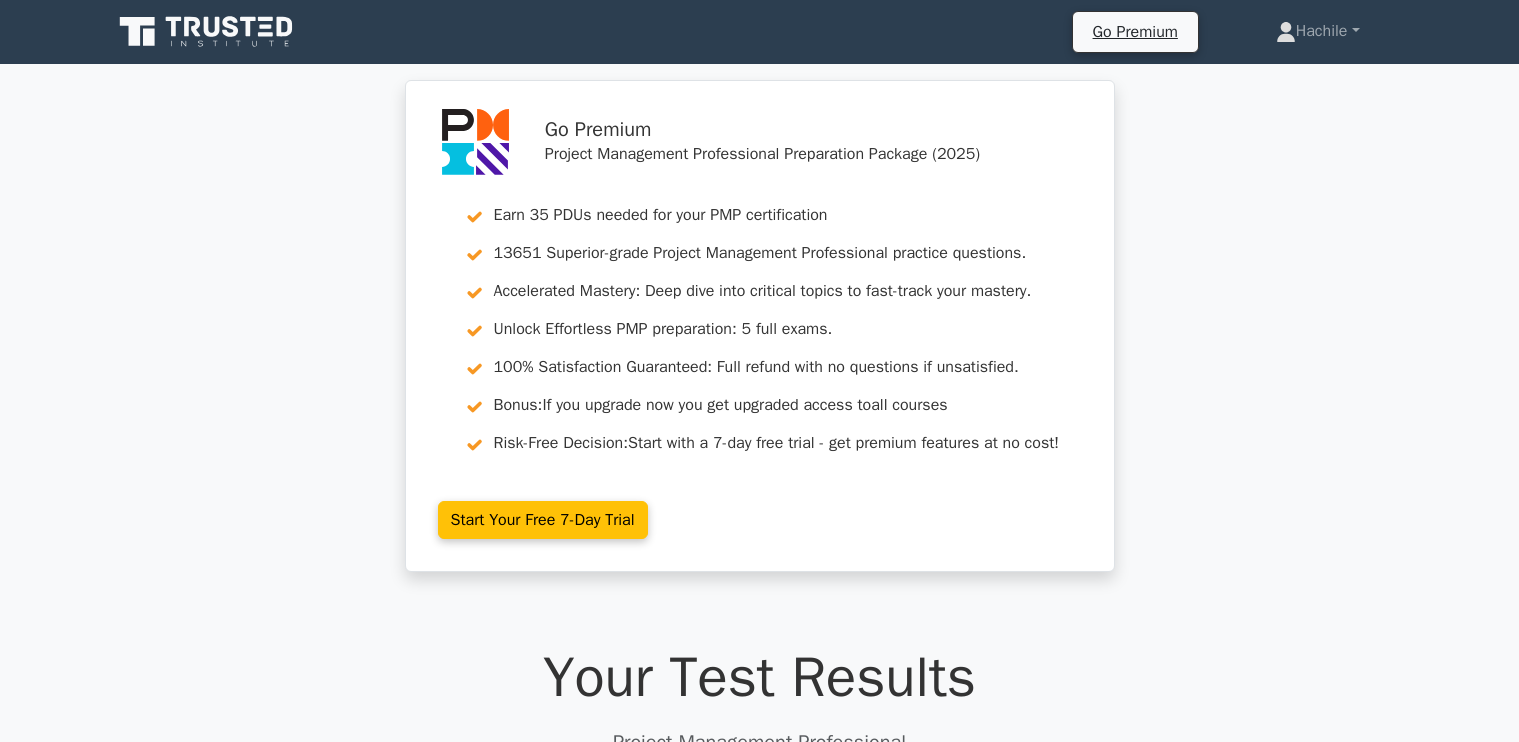scroll, scrollTop: 1566, scrollLeft: 0, axis: vertical 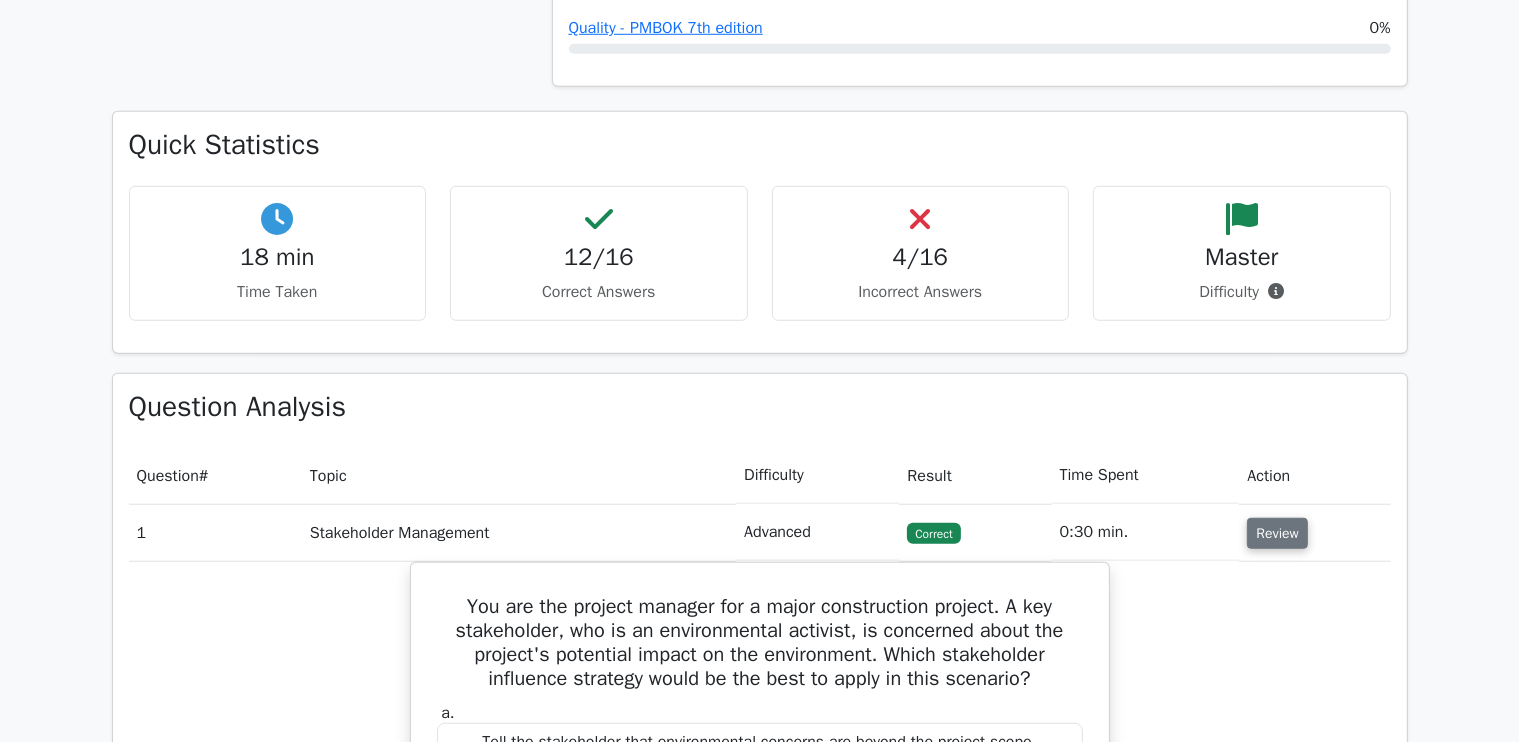 click on "Review" at bounding box center [1277, 533] 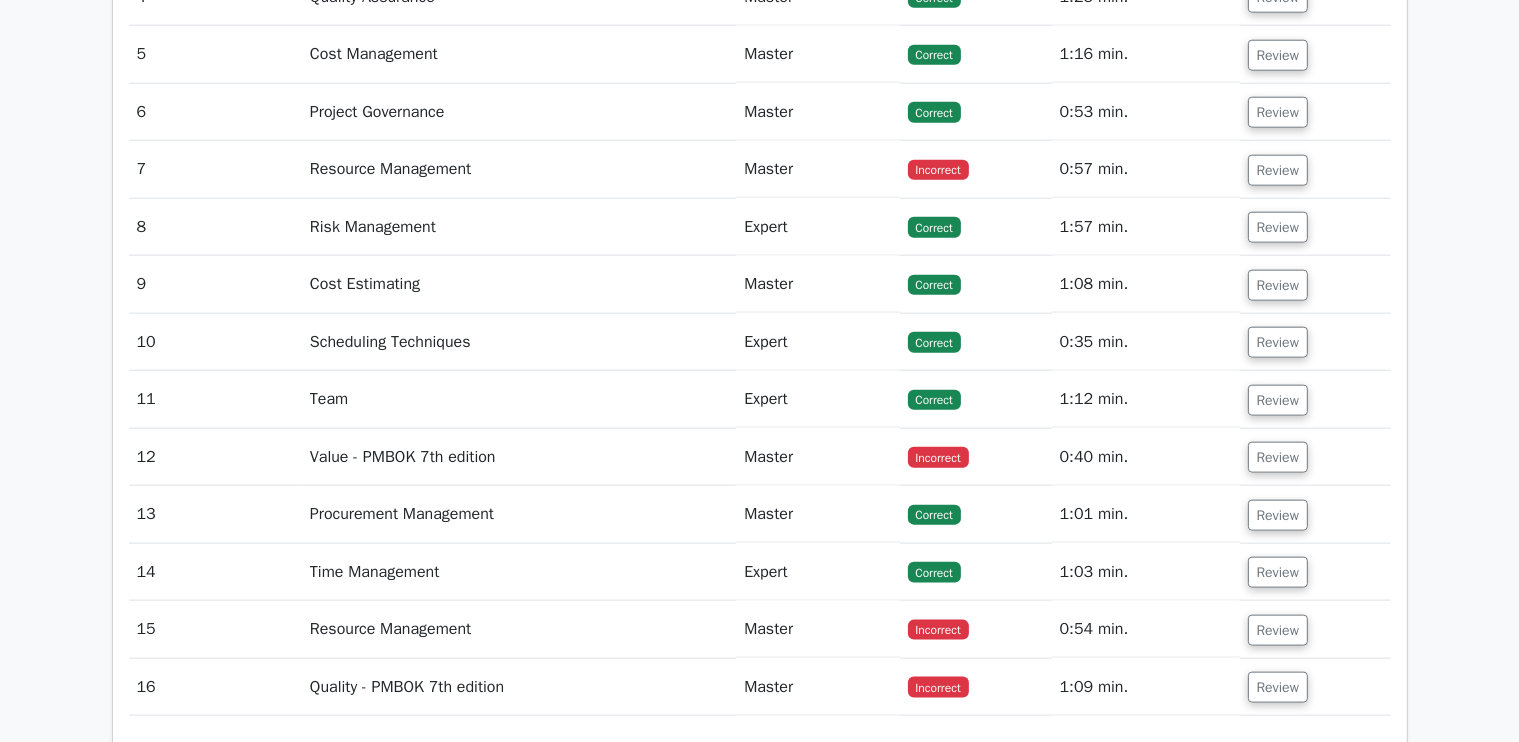 scroll, scrollTop: 2388, scrollLeft: 0, axis: vertical 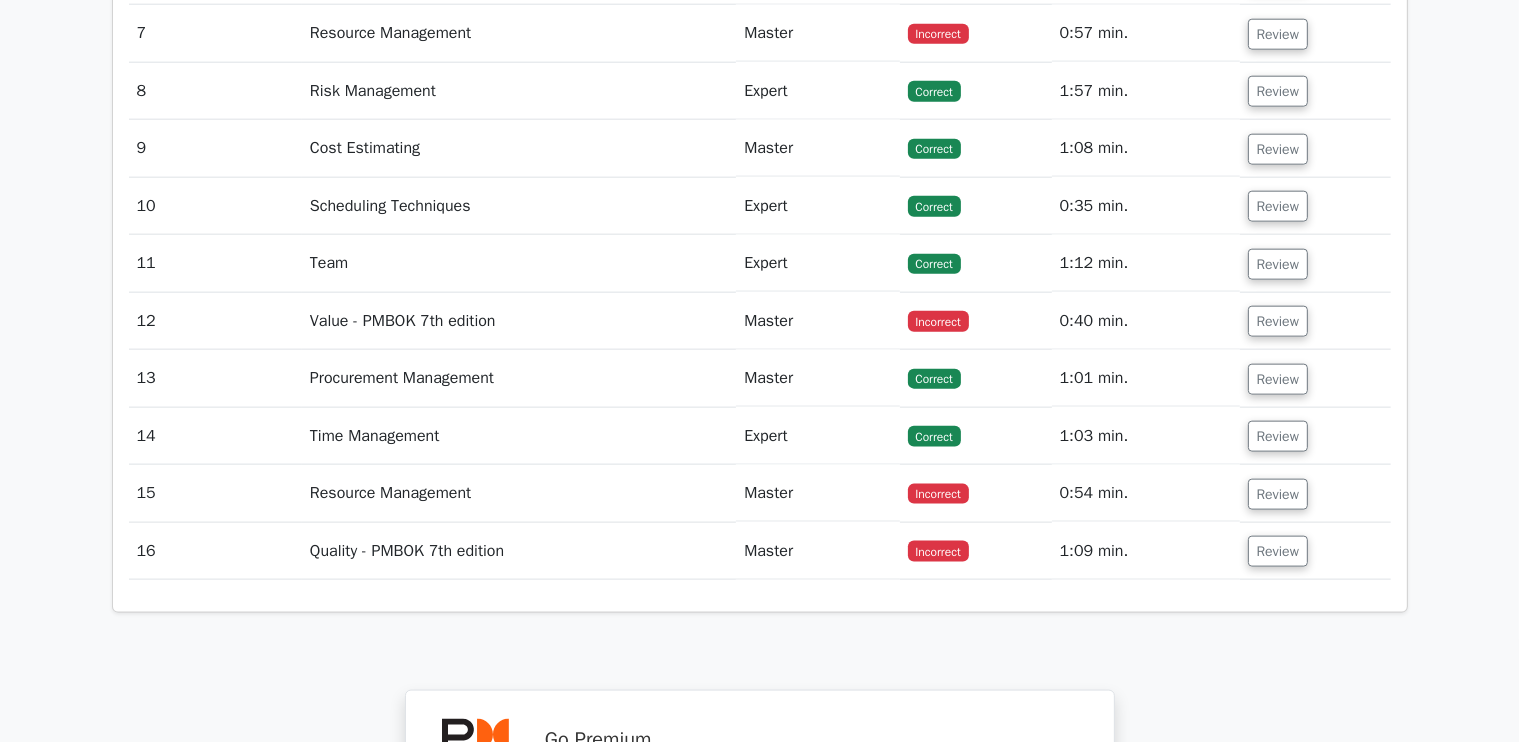 type 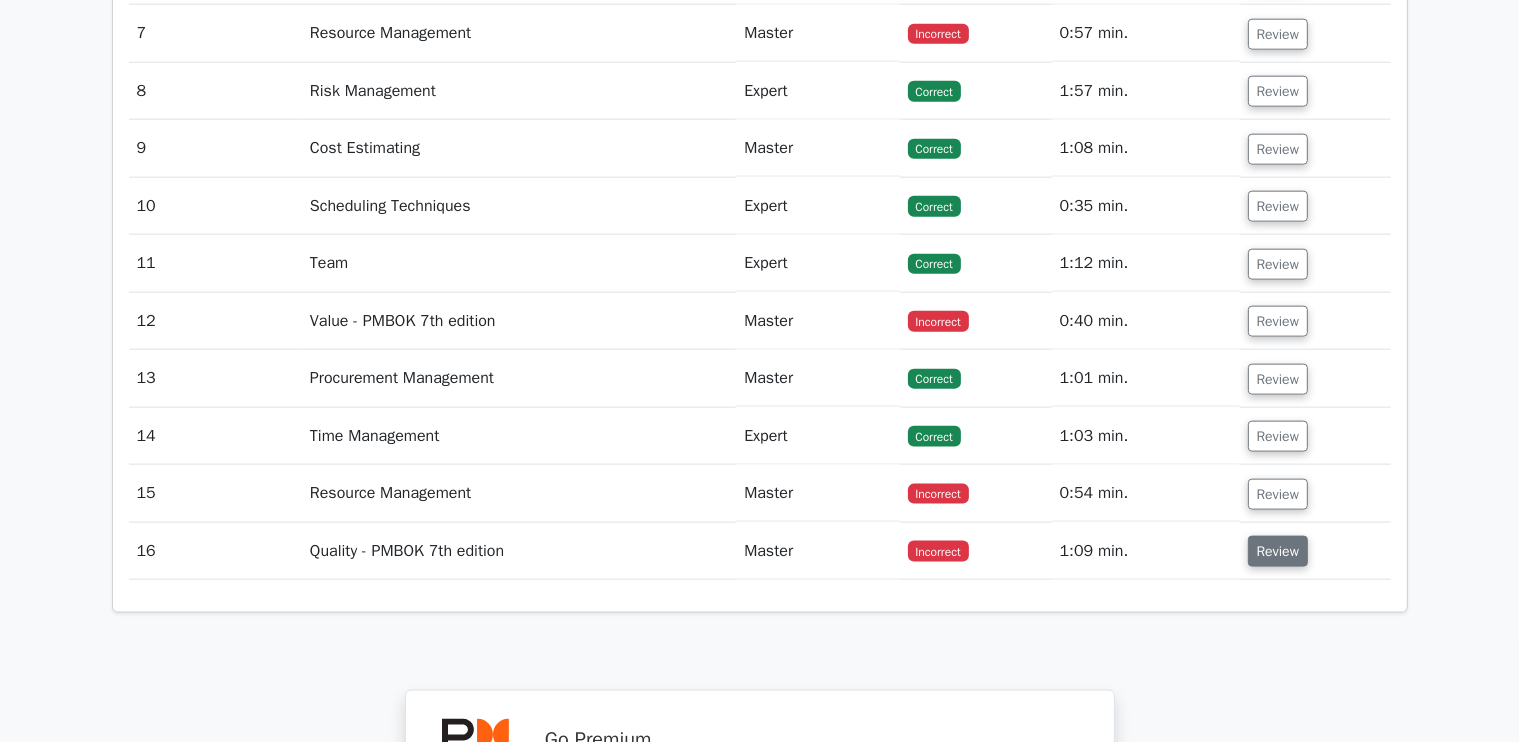 click on "Review" at bounding box center [1278, 551] 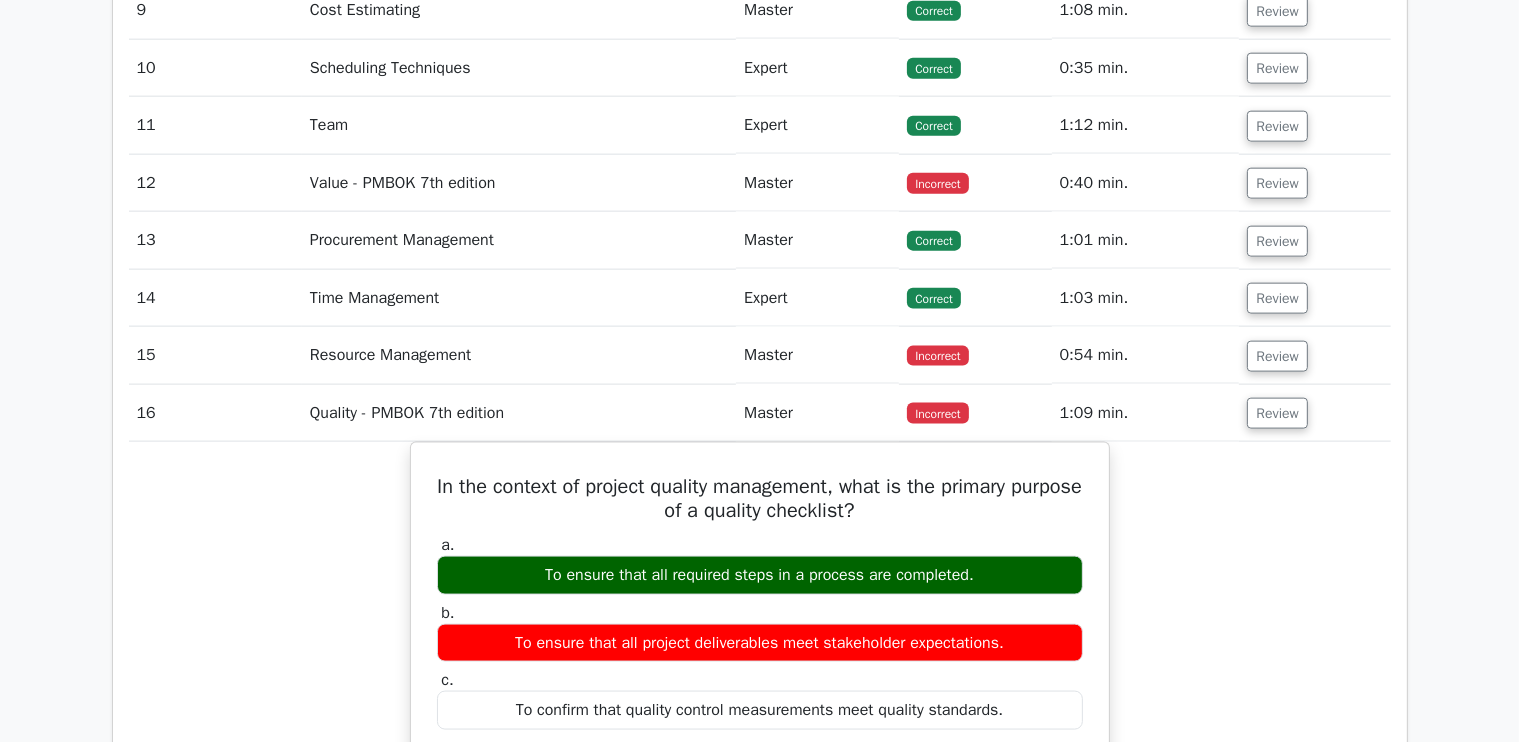 scroll, scrollTop: 2548, scrollLeft: 0, axis: vertical 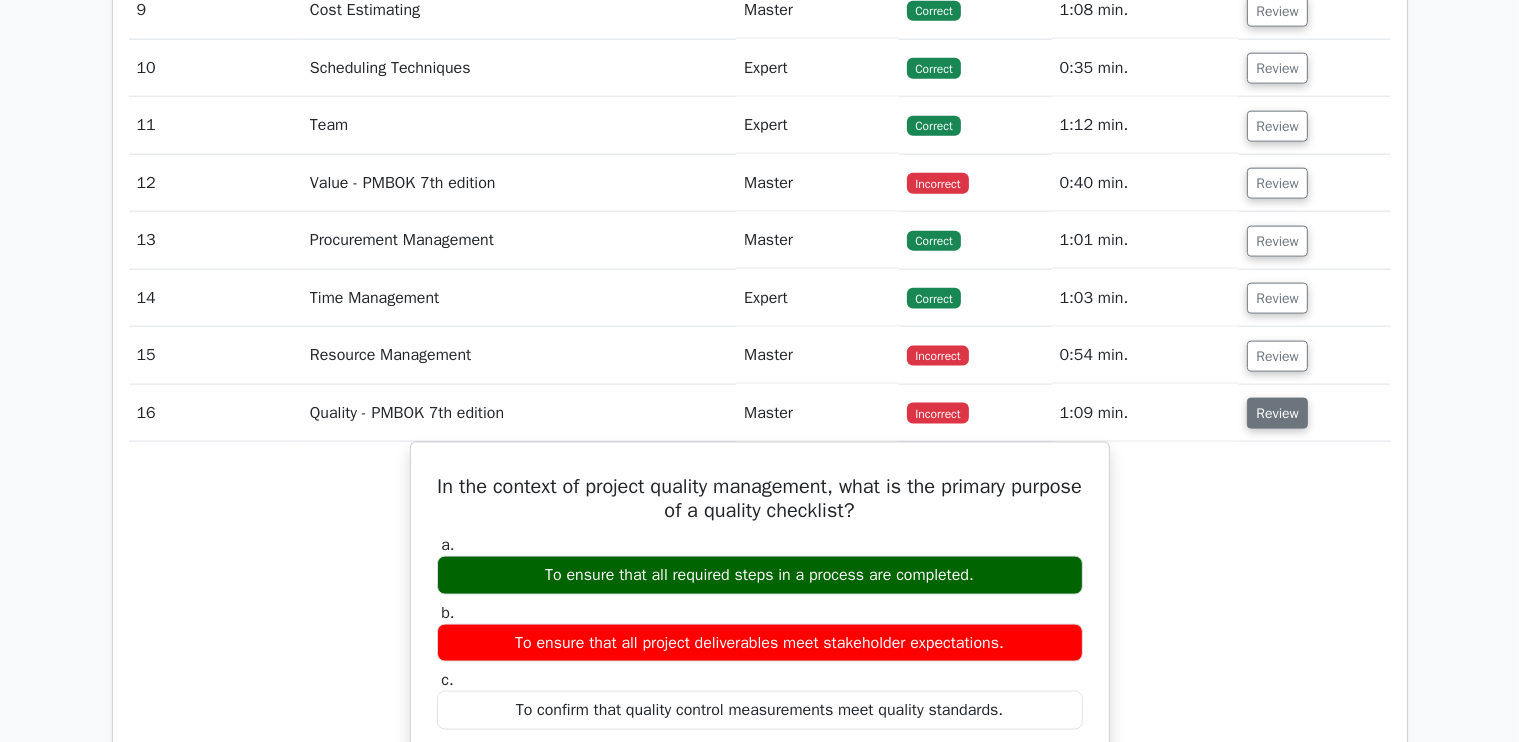 click on "Review" at bounding box center [1277, 413] 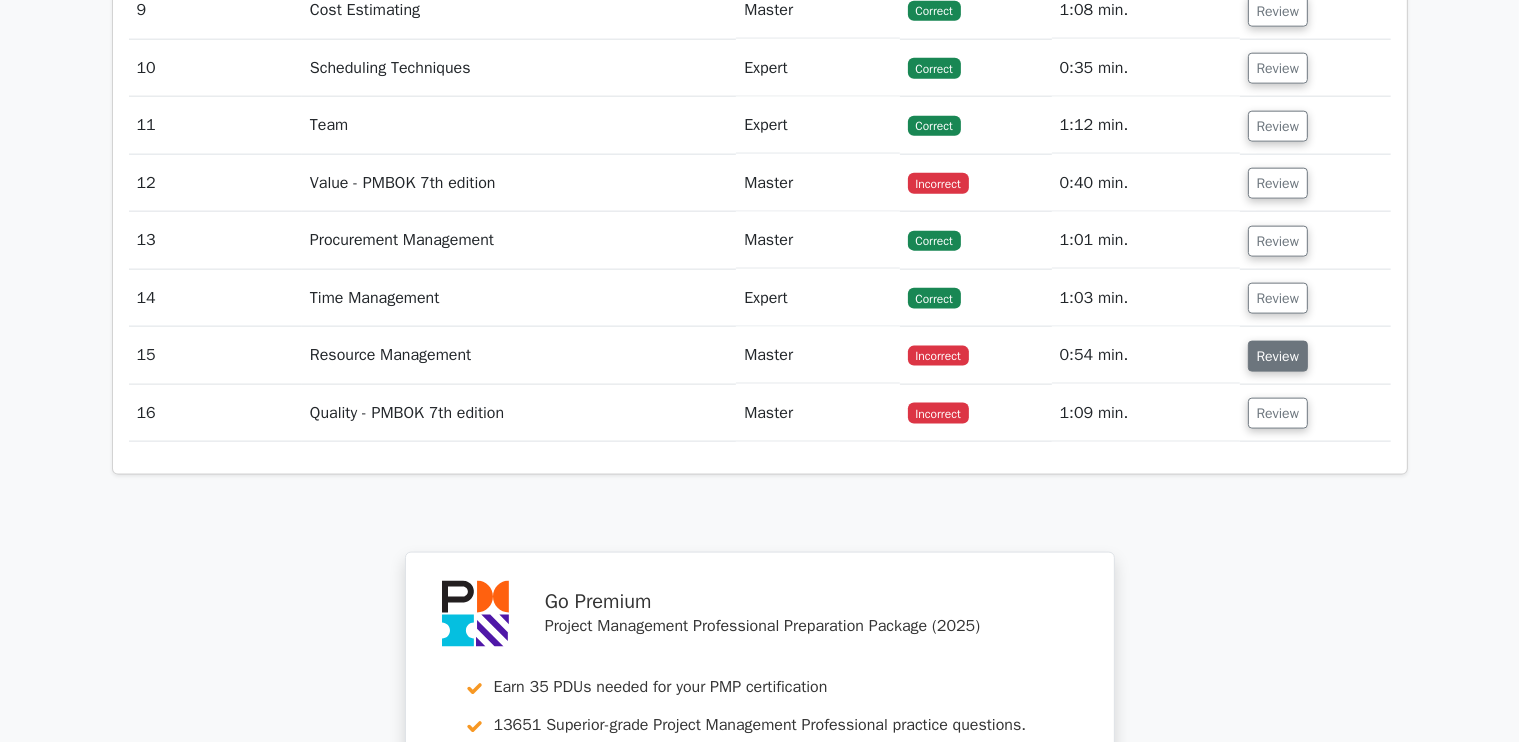 click on "Review" at bounding box center (1278, 356) 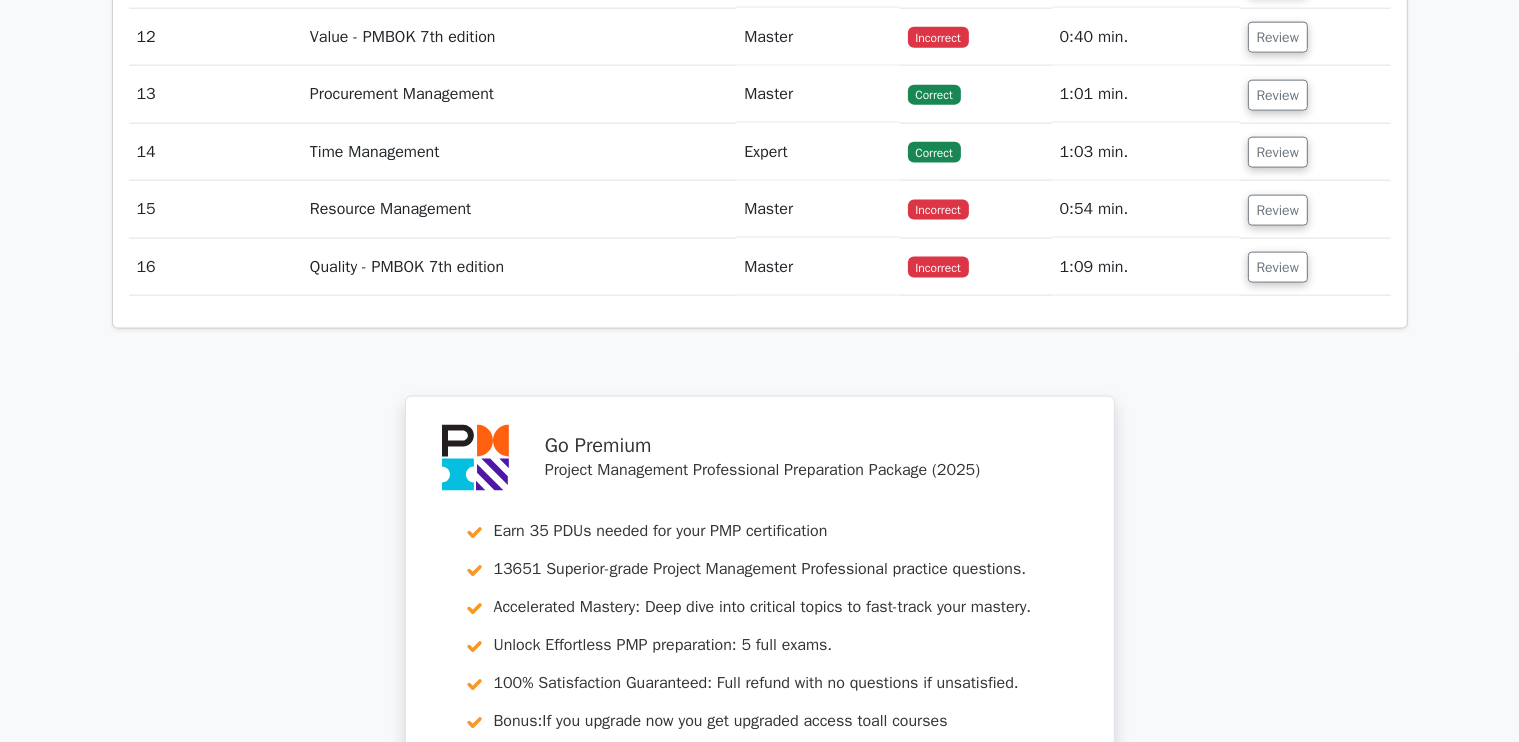 scroll, scrollTop: 2712, scrollLeft: 0, axis: vertical 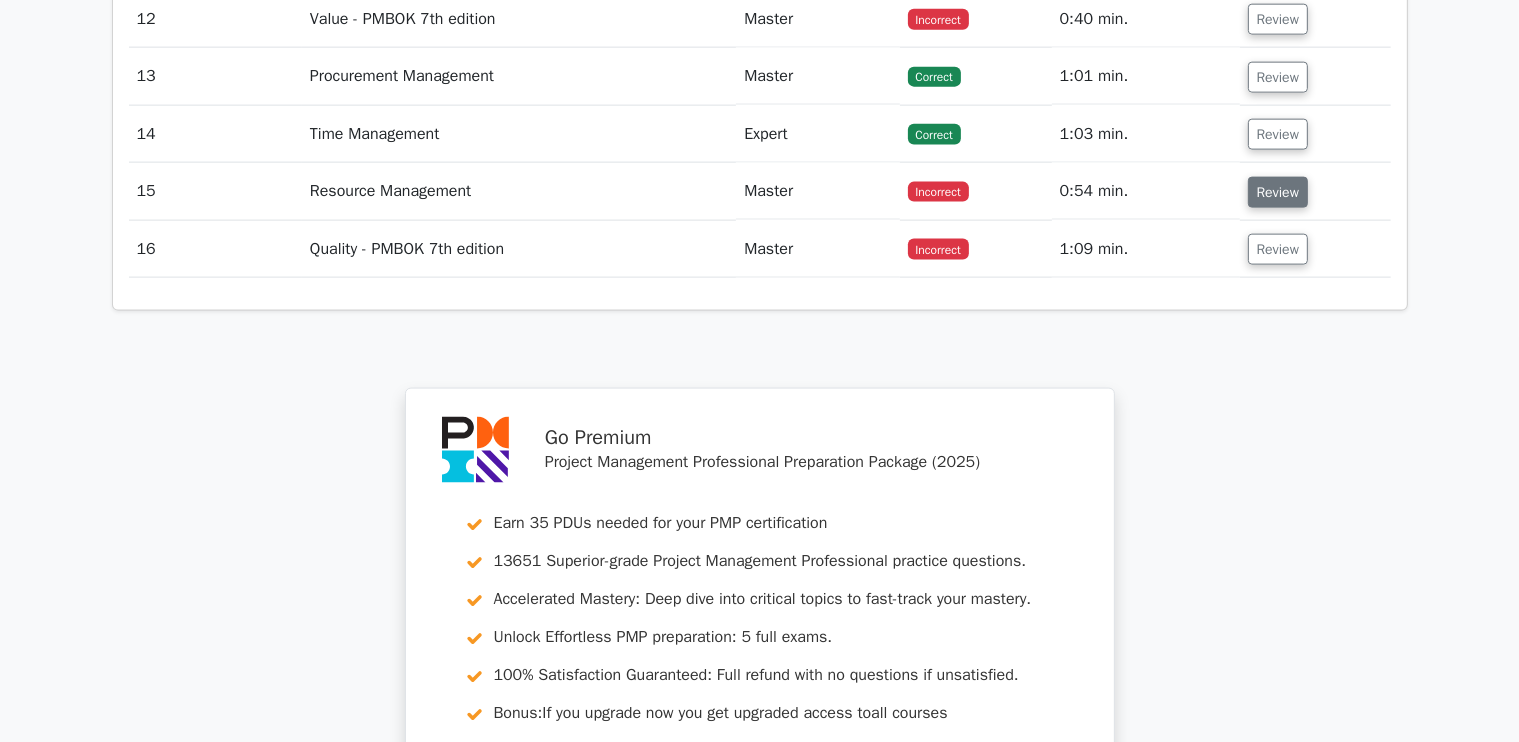 click on "Review" at bounding box center [1278, 192] 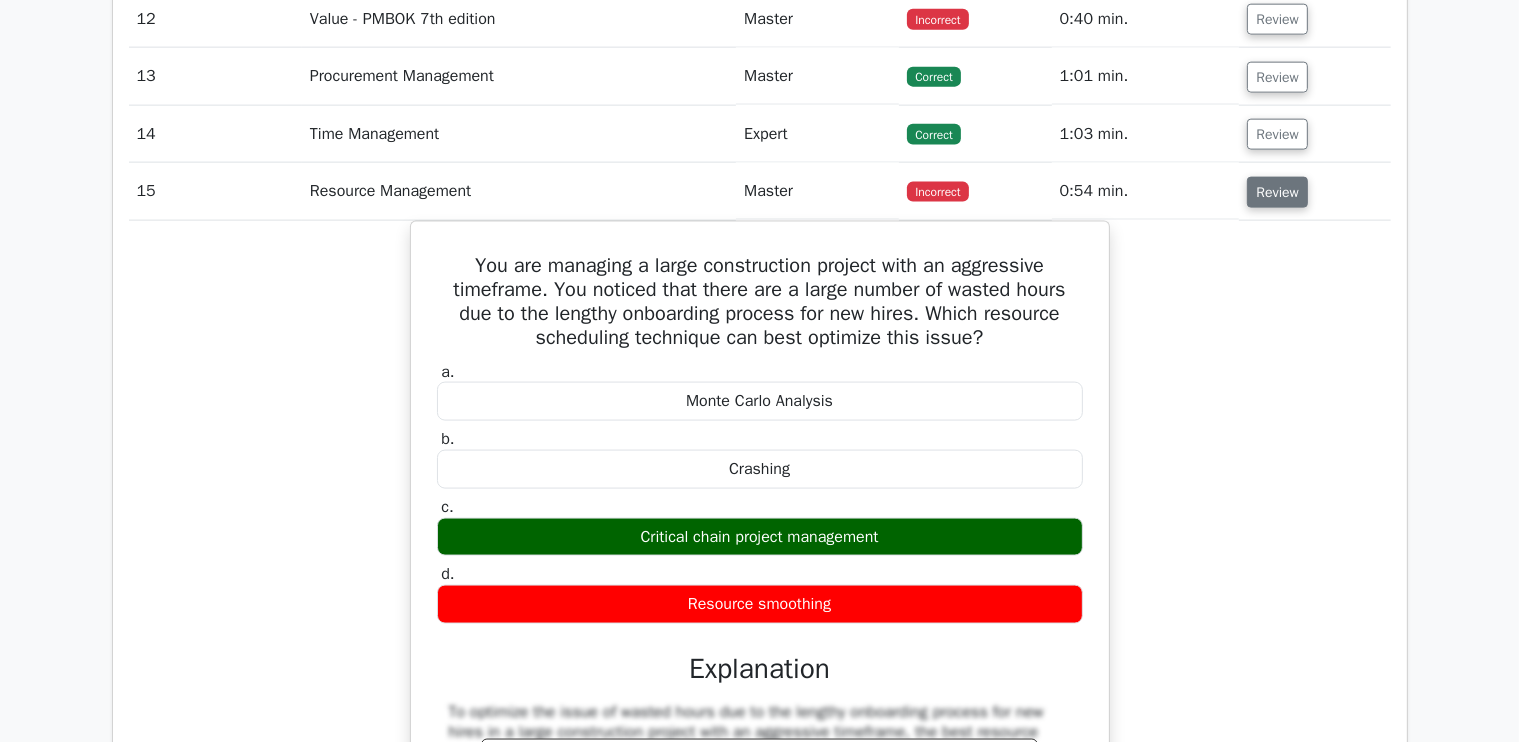click on "Review" at bounding box center [1277, 192] 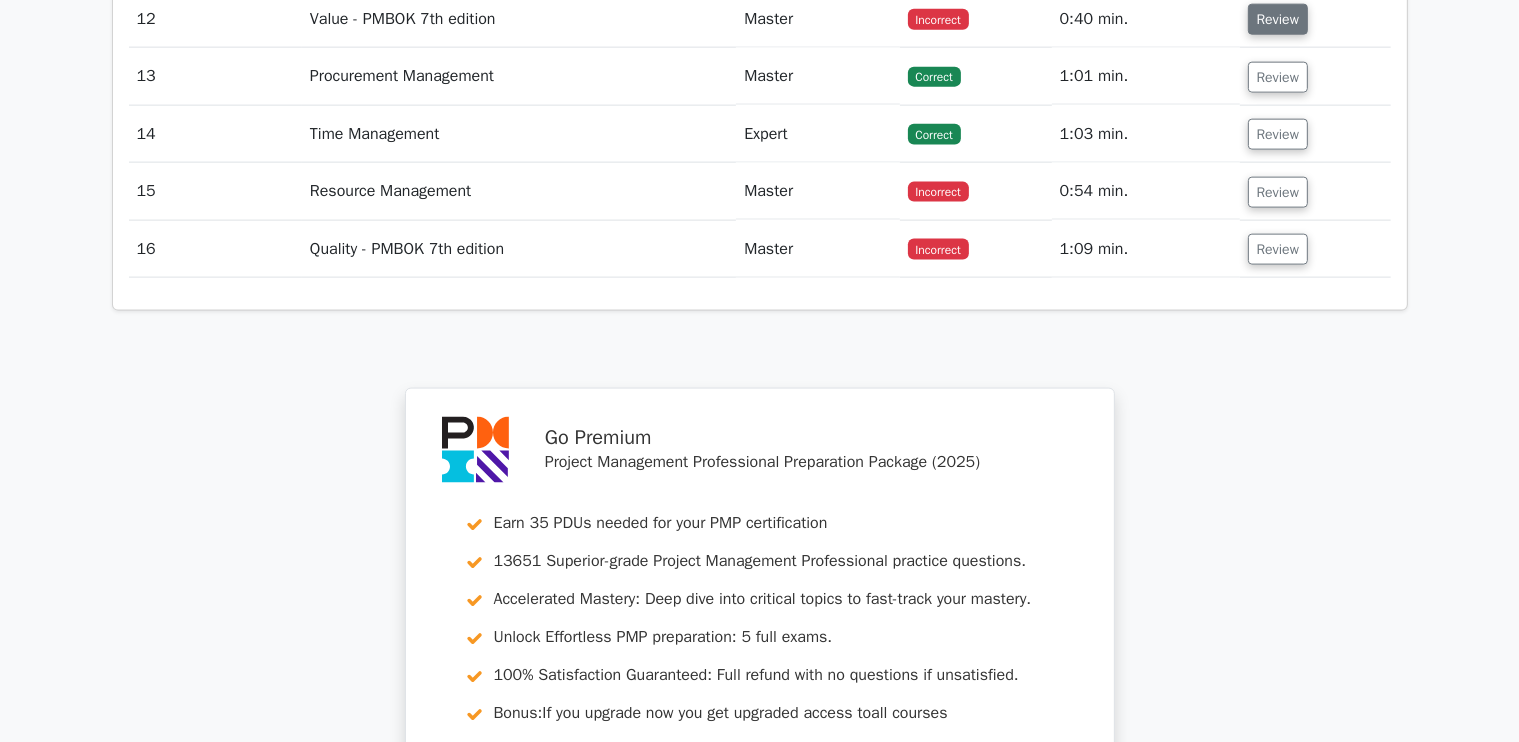 click on "Review" at bounding box center [1278, 19] 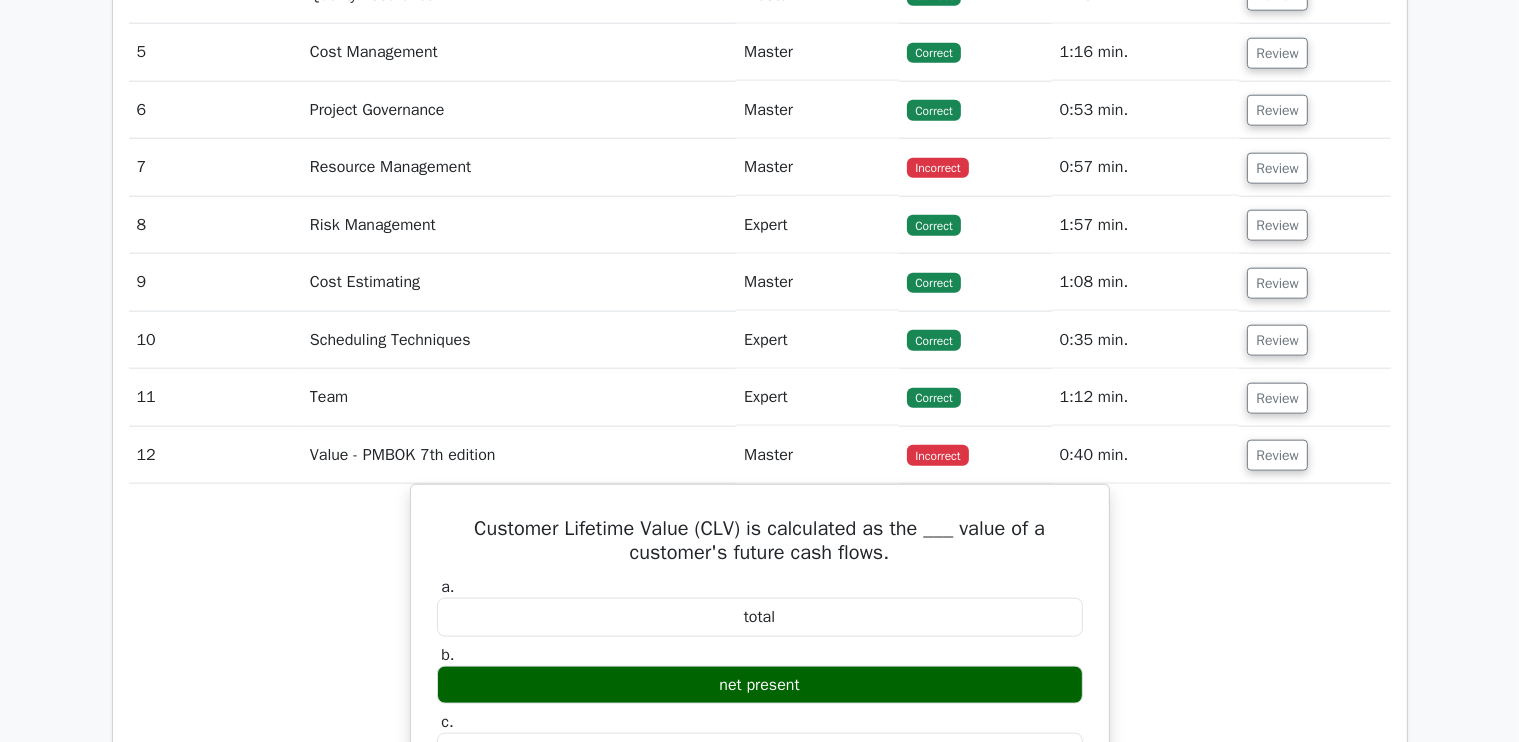 scroll, scrollTop: 2275, scrollLeft: 0, axis: vertical 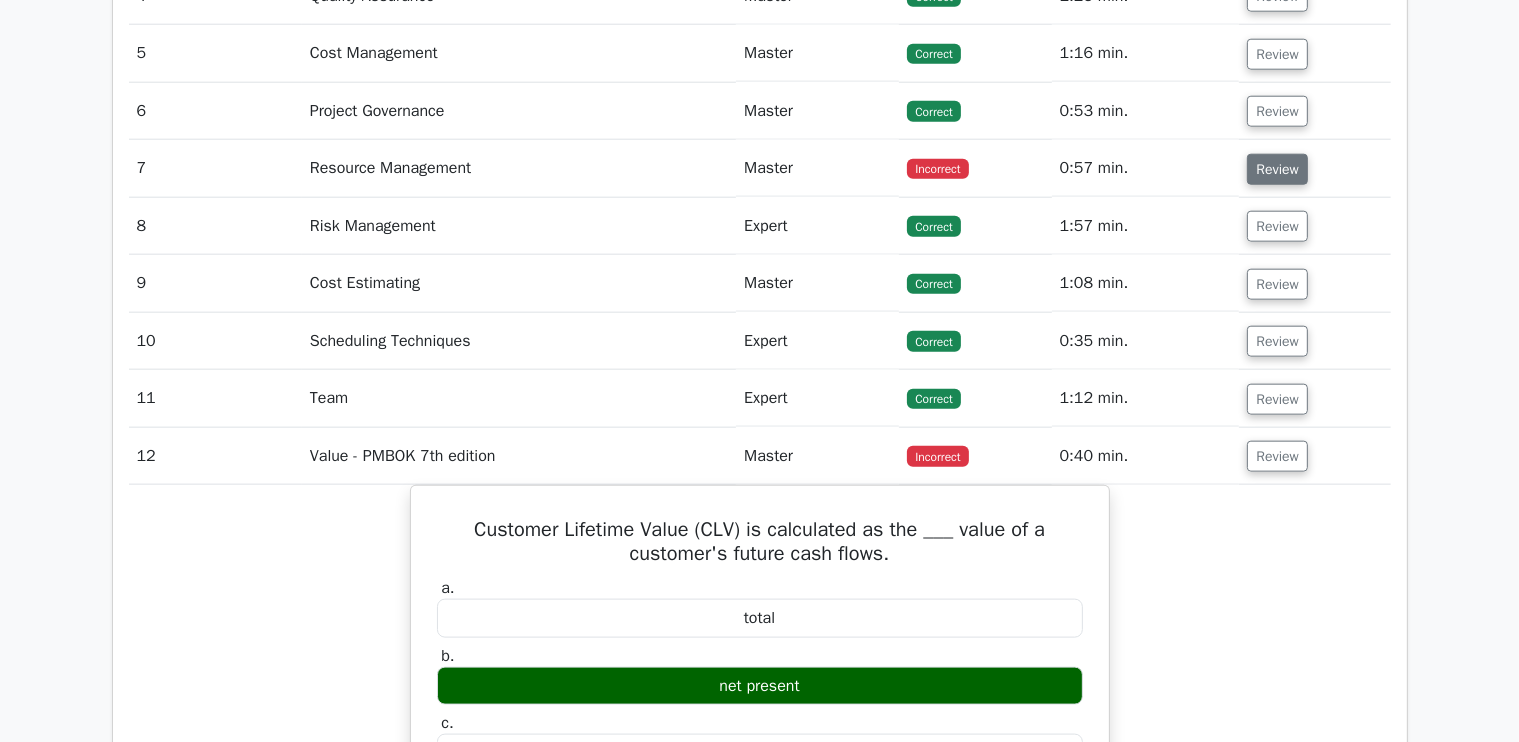 click on "Review" at bounding box center [1277, 169] 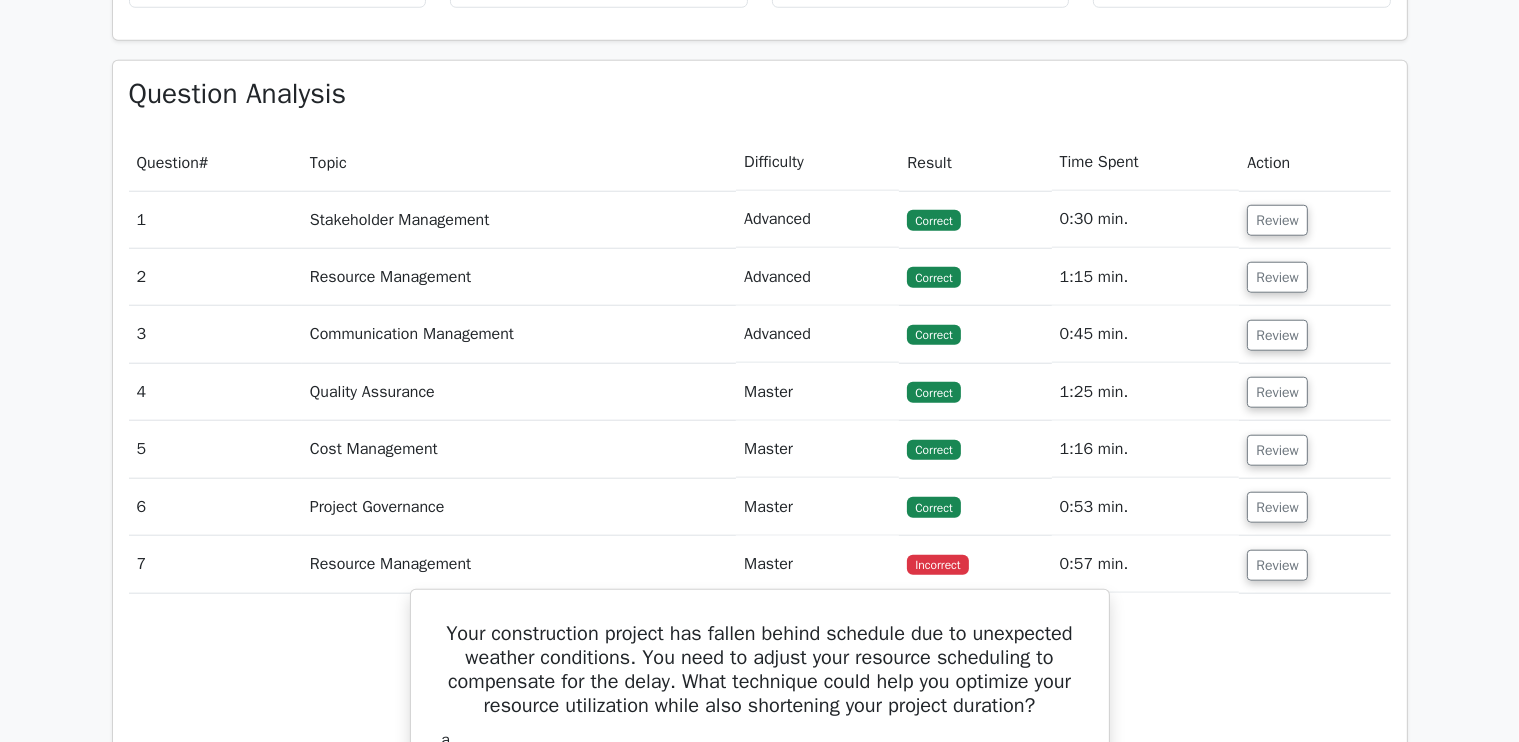scroll, scrollTop: 1876, scrollLeft: 0, axis: vertical 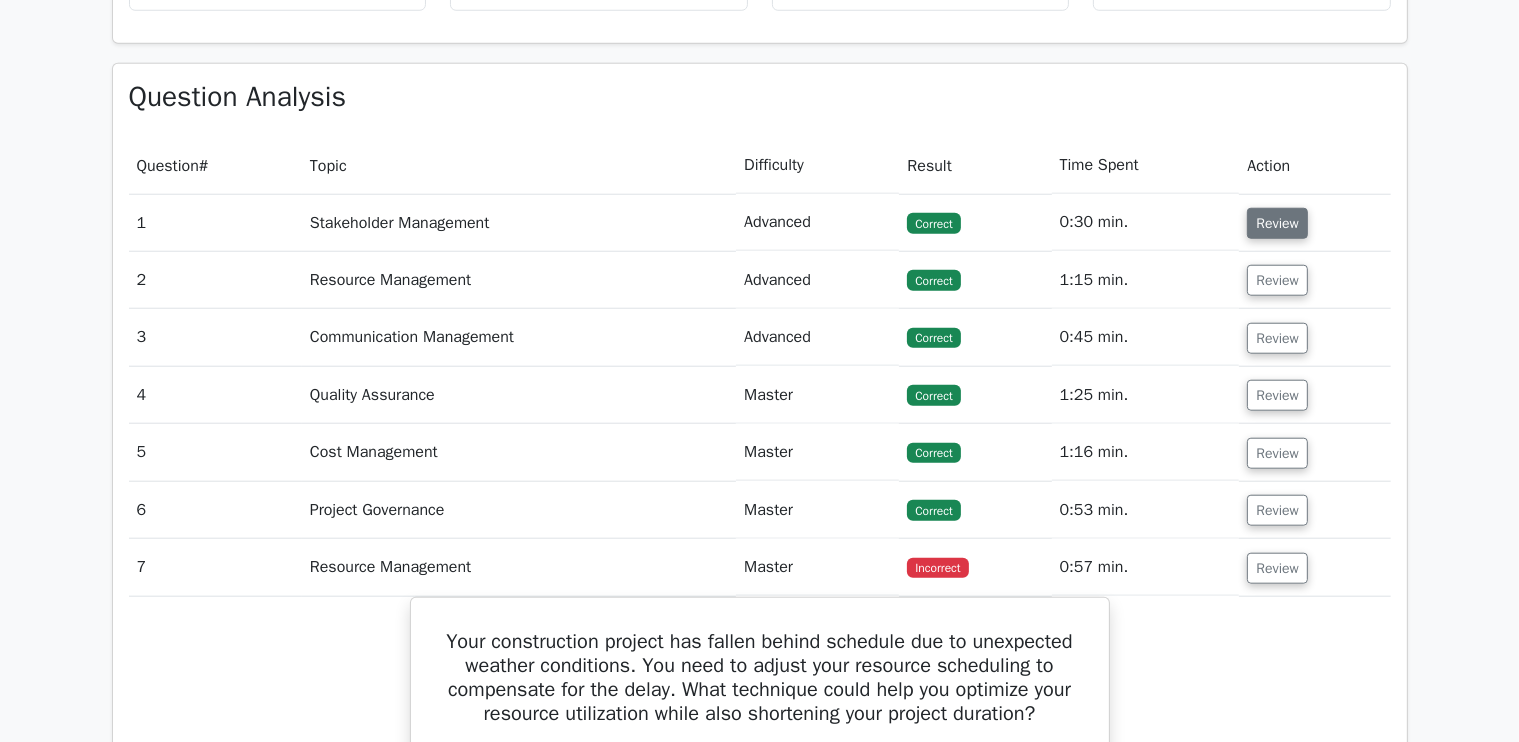 click on "Review" at bounding box center (1277, 223) 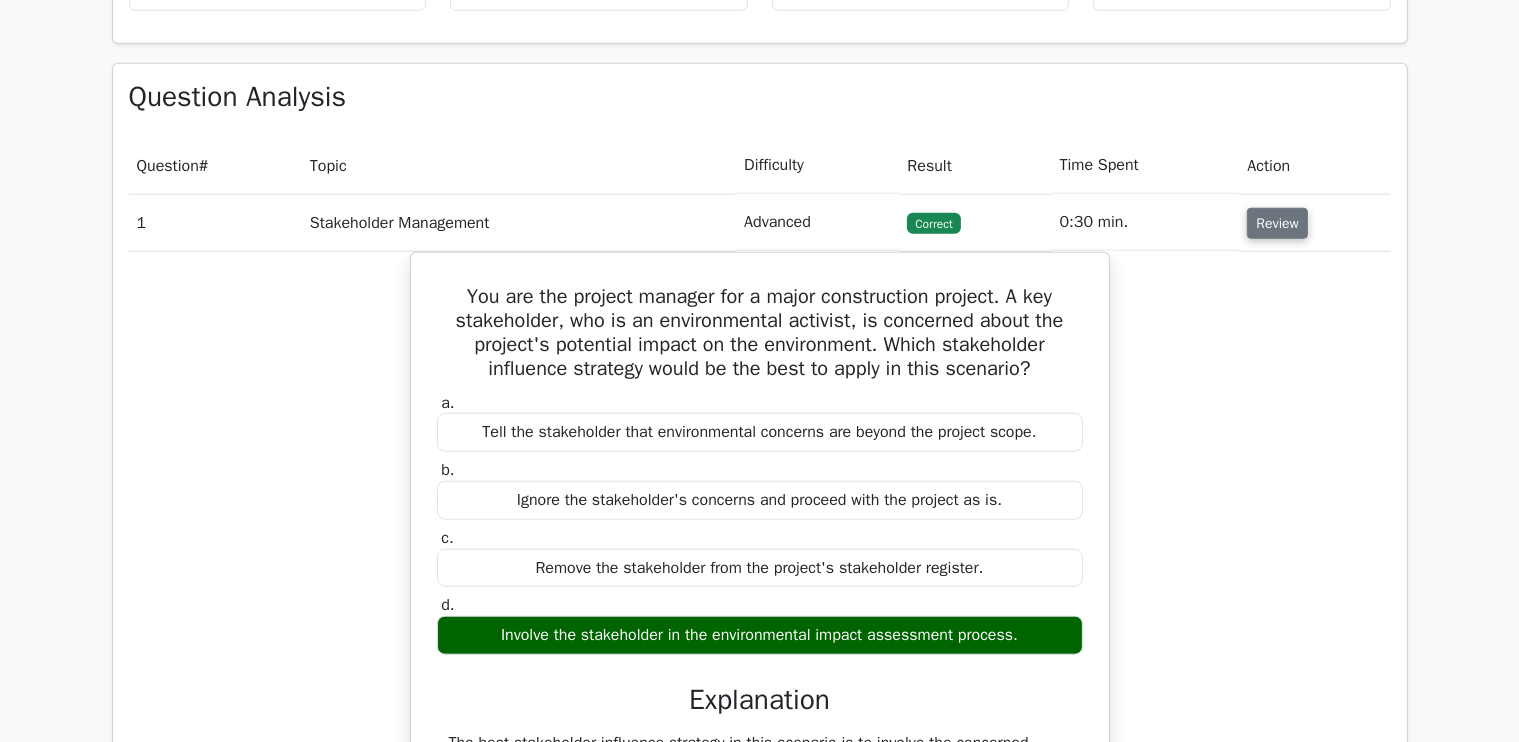 click on "Review" at bounding box center (1277, 223) 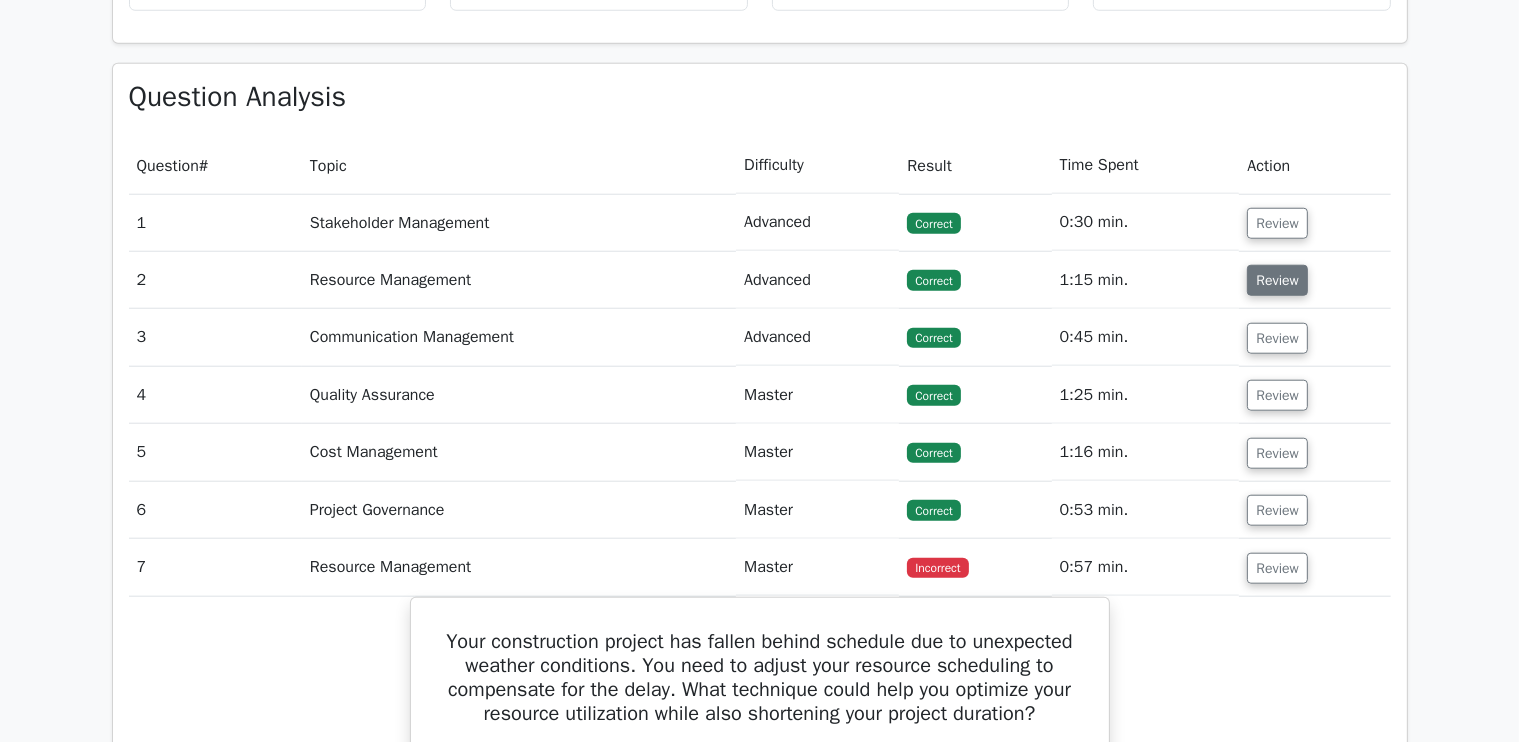 click on "Review" at bounding box center [1277, 280] 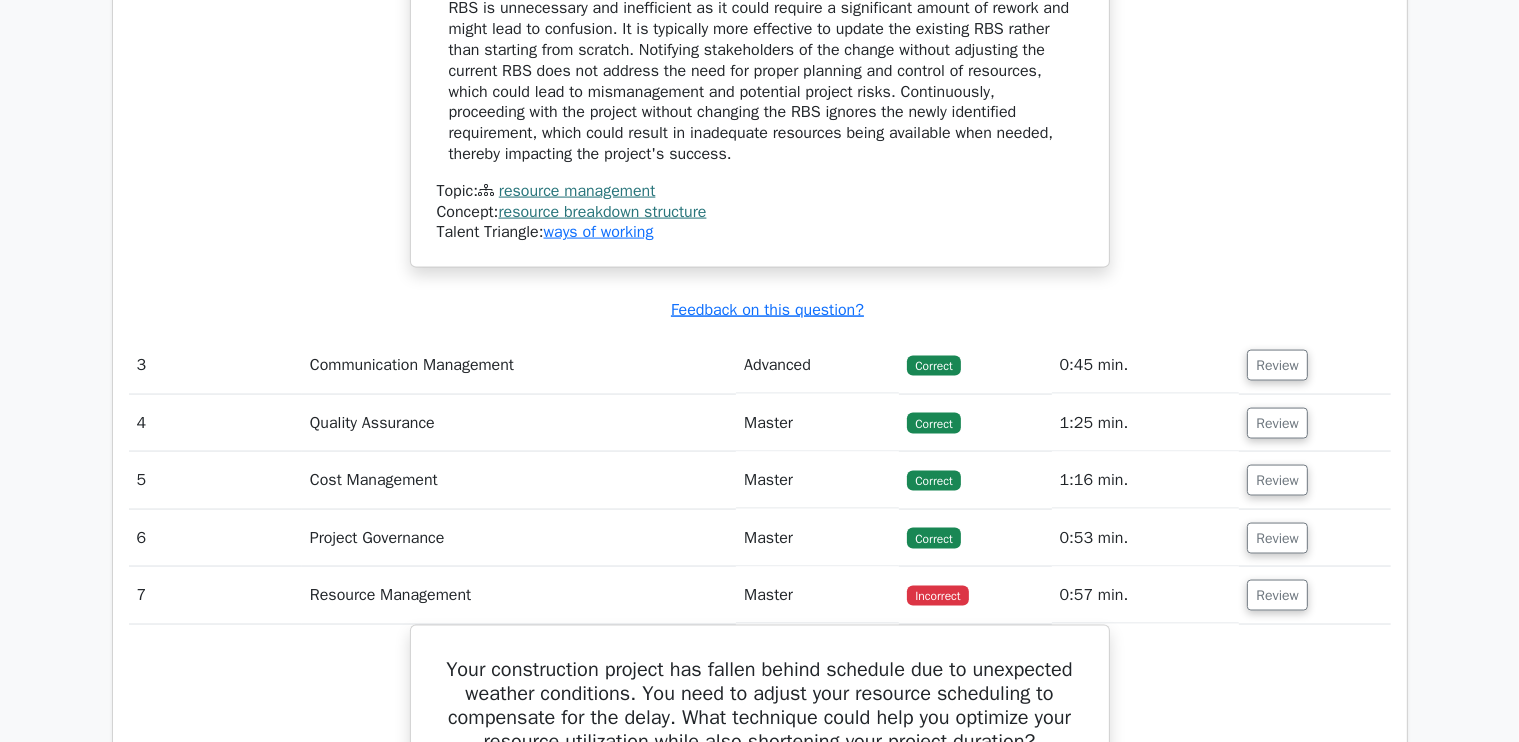scroll, scrollTop: 2984, scrollLeft: 0, axis: vertical 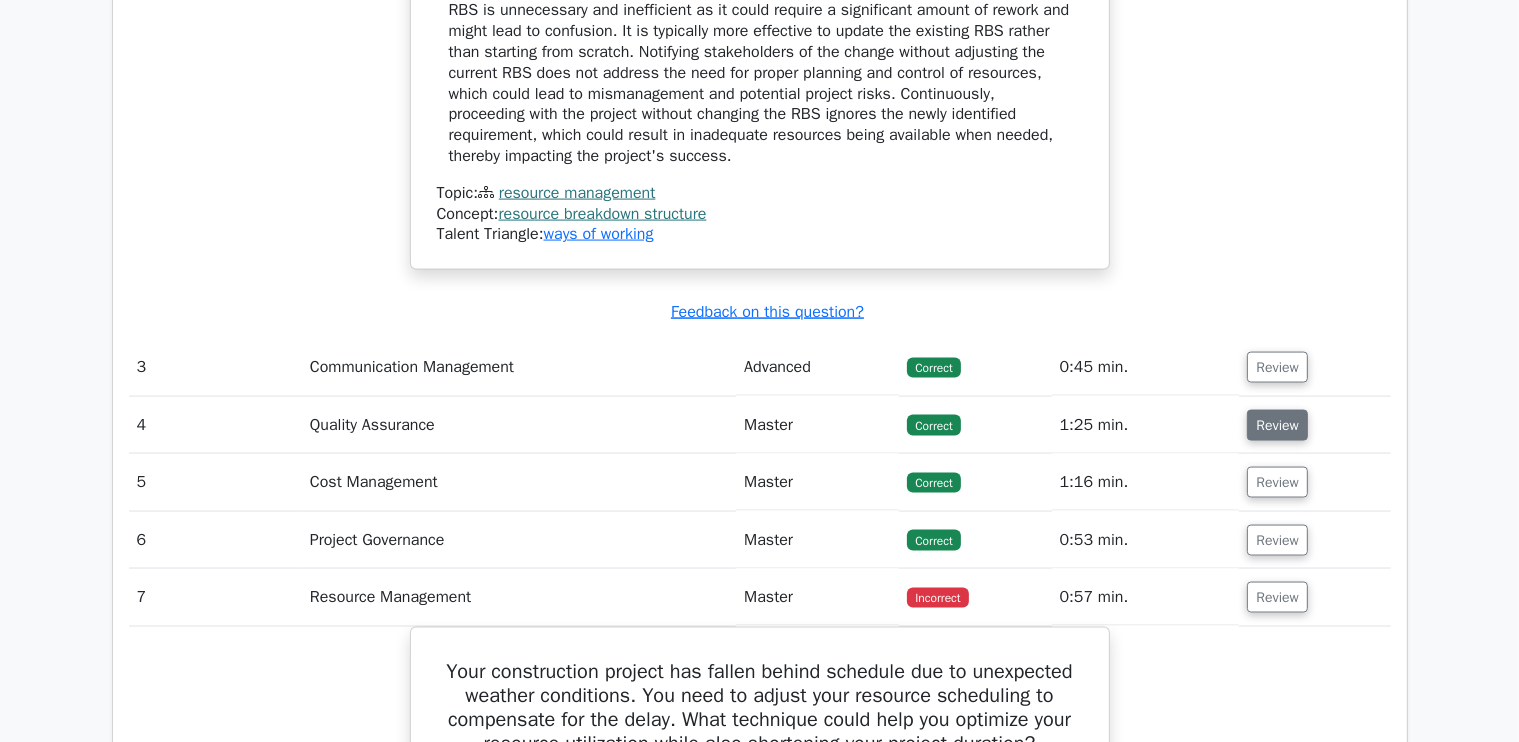 click on "Review" at bounding box center [1277, 425] 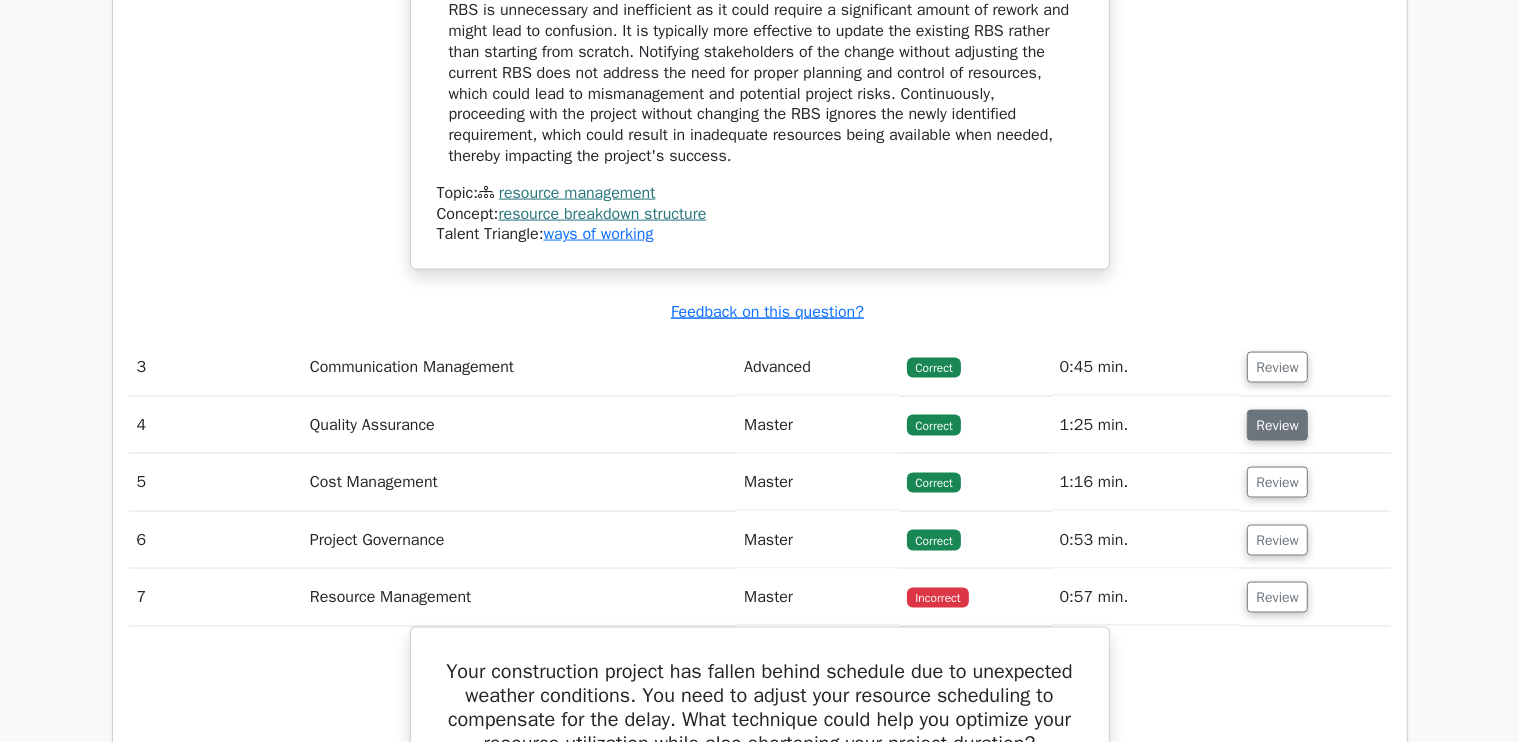 click on "Review" at bounding box center (1277, 425) 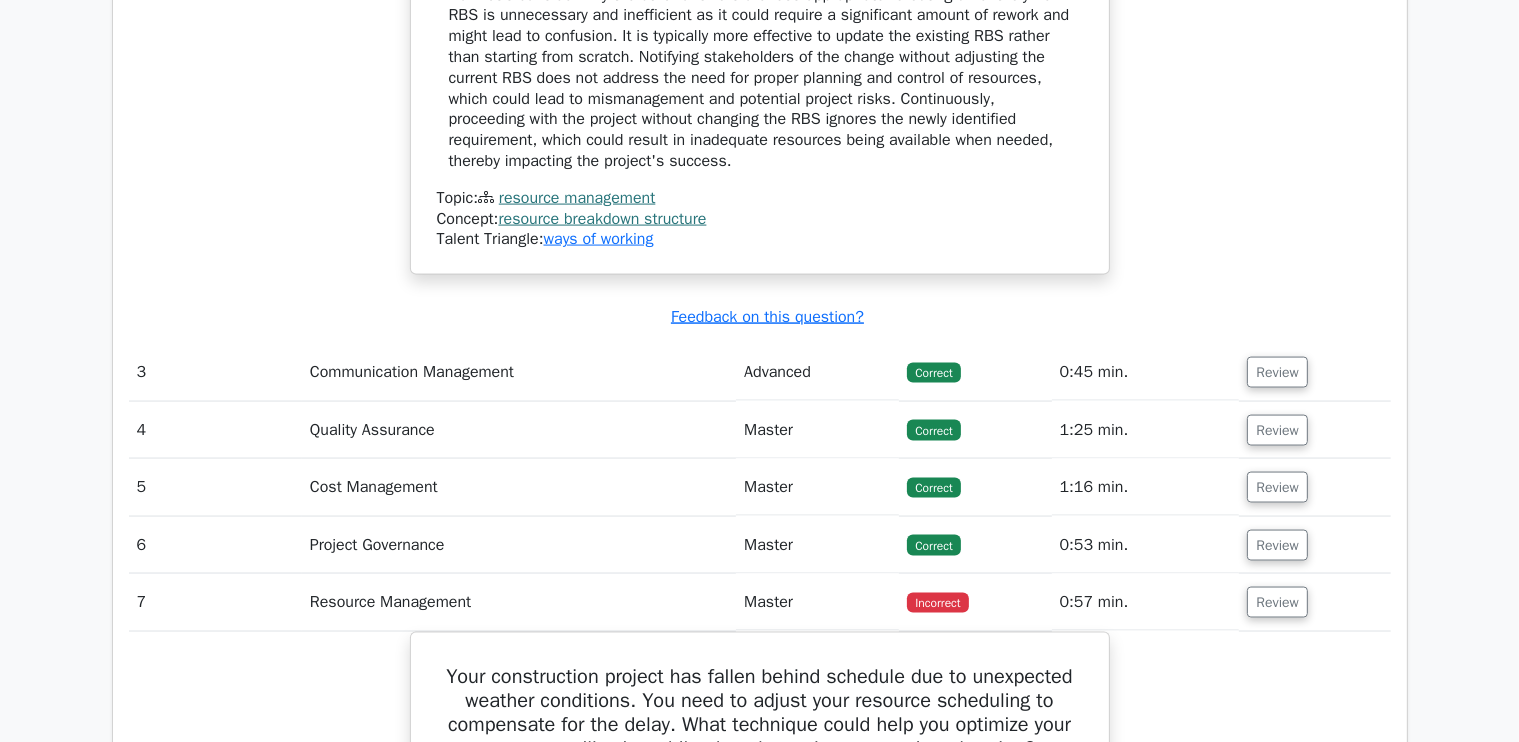 click on "Go Premium
Project Management Professional Preparation Package (2025)
Earn 35 PDUs needed for your PMP certification
13651 Superior-grade  Project Management Professional practice questions.
Accelerated Mastery: Deep dive into critical topics to fast-track your mastery.
Unlock Effortless PMP preparation: 5 full exams.
100% Satisfaction Guaranteed: Full refund with no questions if unsatisfied.
Bonus: all courses" at bounding box center (759, 585) 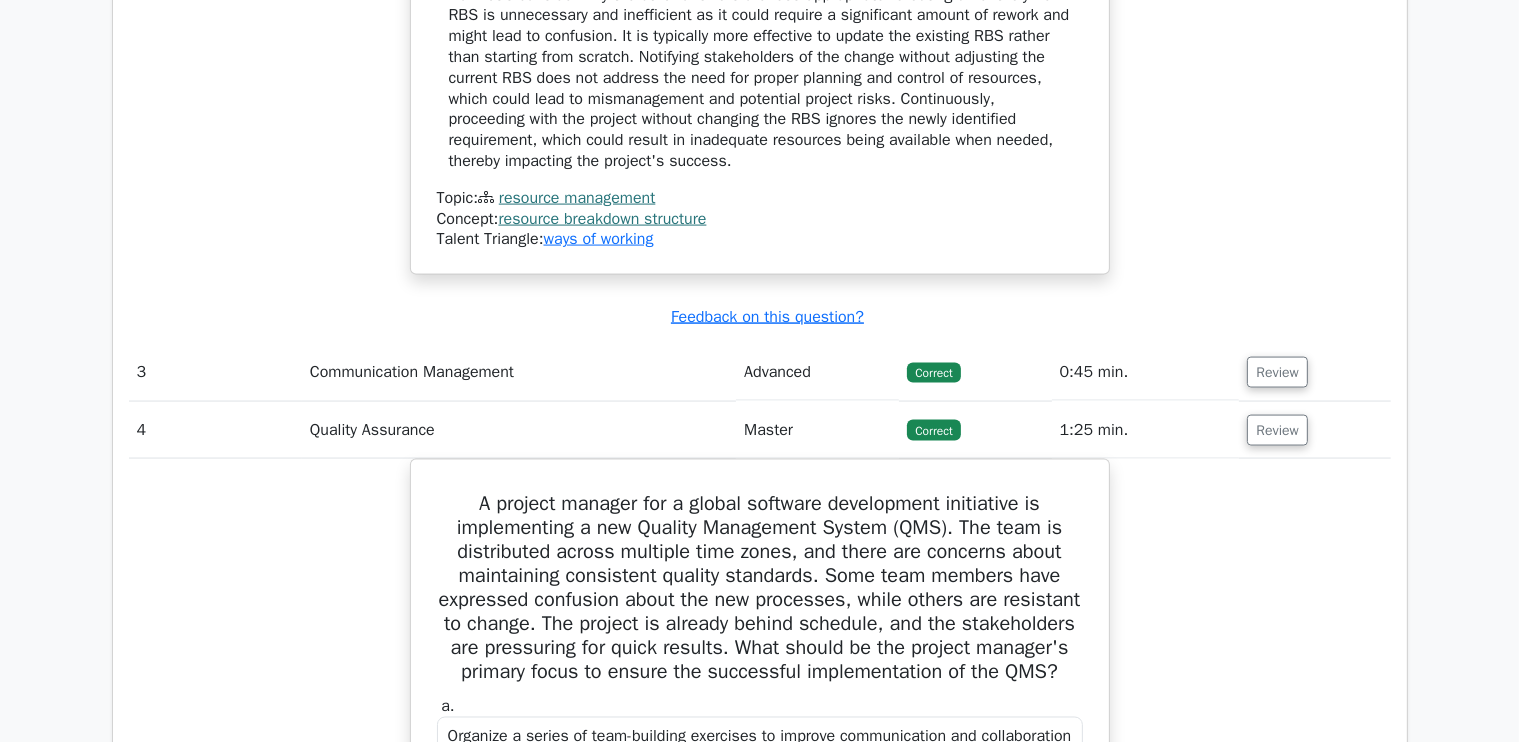click on "Go Premium
Project Management Professional Preparation Package (2025)
Earn 35 PDUs needed for your PMP certification
13651 Superior-grade  Project Management Professional practice questions.
Accelerated Mastery: Deep dive into critical topics to fast-track your mastery.
Unlock Effortless PMP preparation: 5 full exams.
100% Satisfaction Guaranteed: Full refund with no questions if unsatisfied.
Bonus: all courses" at bounding box center [759, 1355] 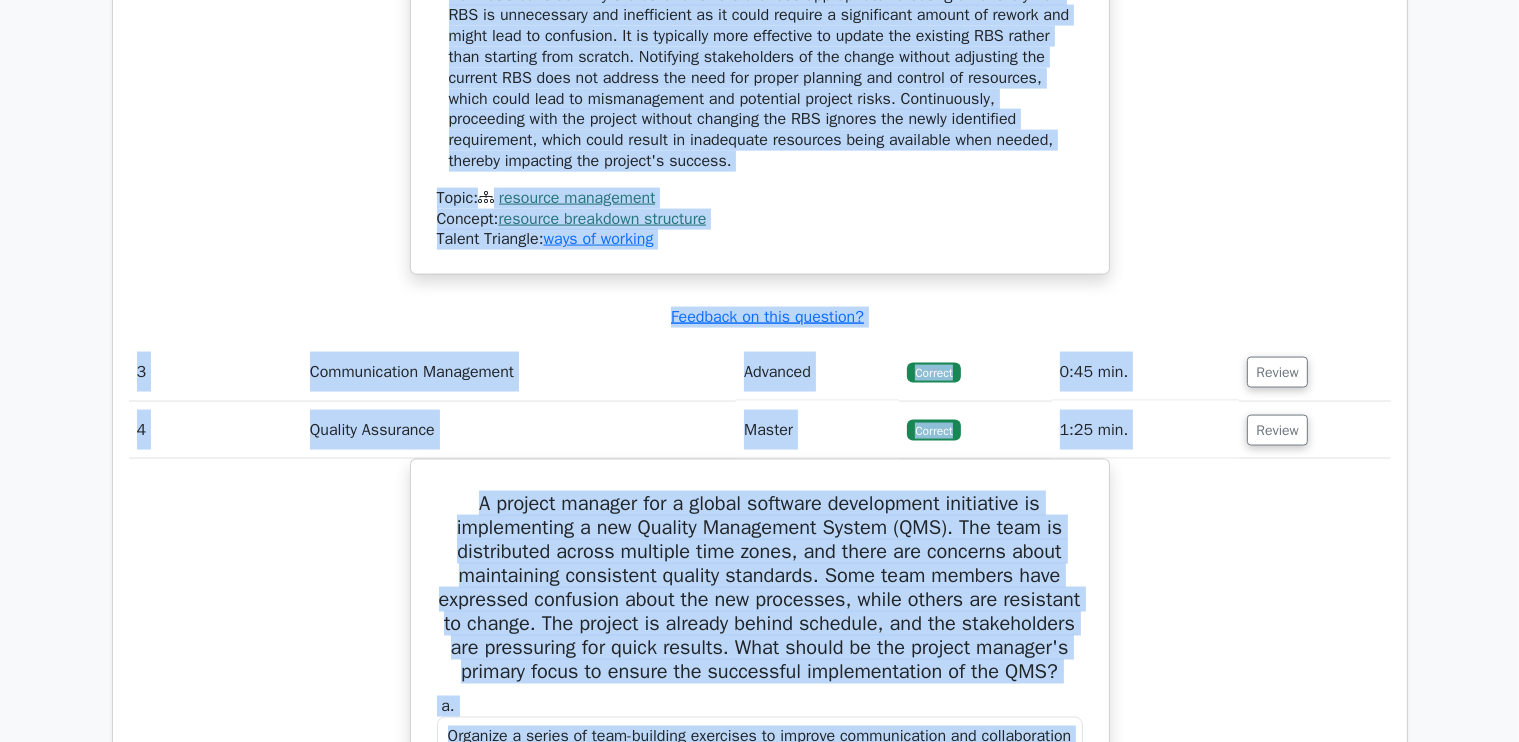 click on "Go Premium
Project Management Professional Preparation Package (2025)
Earn 35 PDUs needed for your PMP certification
13651 Superior-grade  Project Management Professional practice questions.
Accelerated Mastery: Deep dive into critical topics to fast-track your mastery.
Unlock Effortless PMP preparation: 5 full exams.
100% Satisfaction Guaranteed: Full refund with no questions if unsatisfied.
Bonus: all courses" at bounding box center [759, 1355] 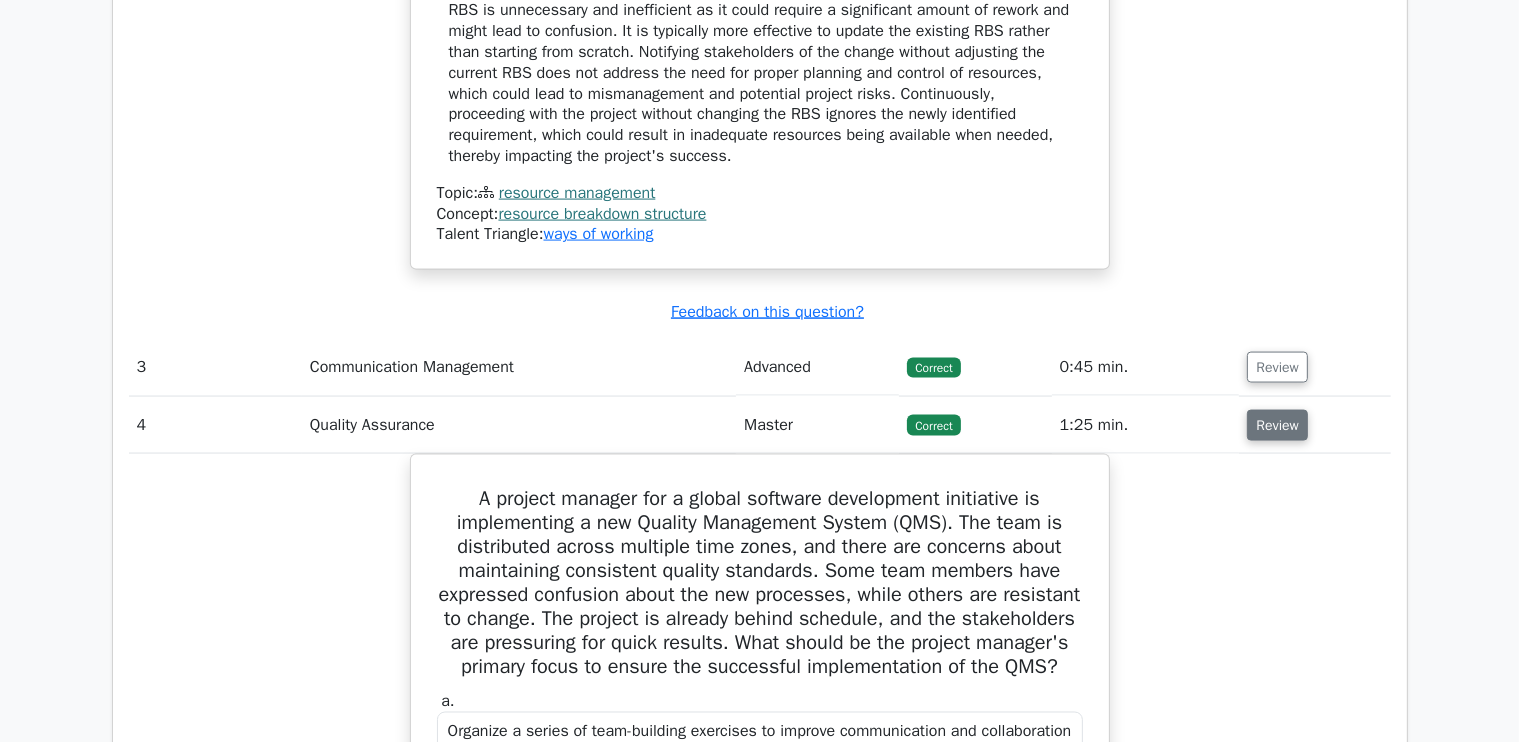 click on "Review" at bounding box center [1277, 425] 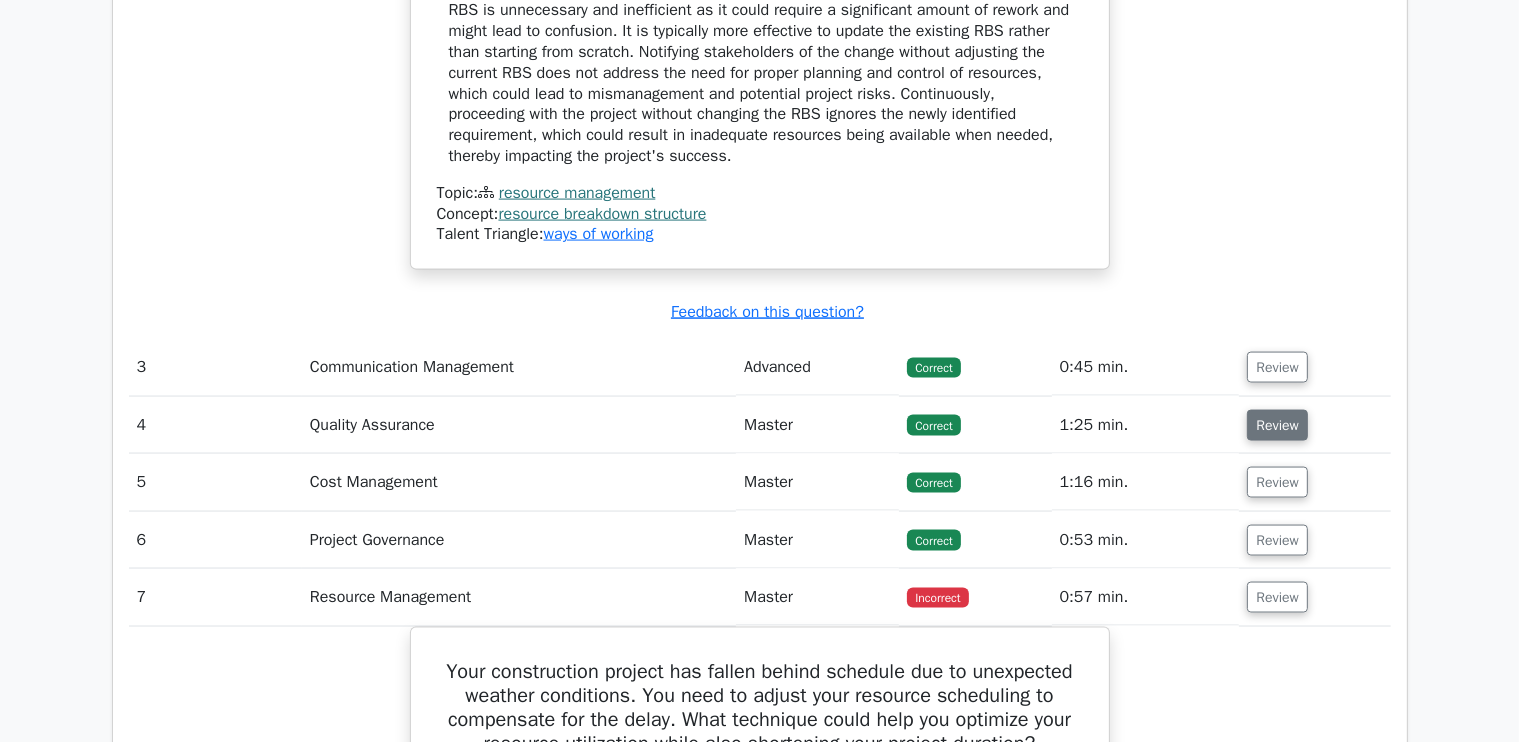 click on "Review" at bounding box center (1277, 425) 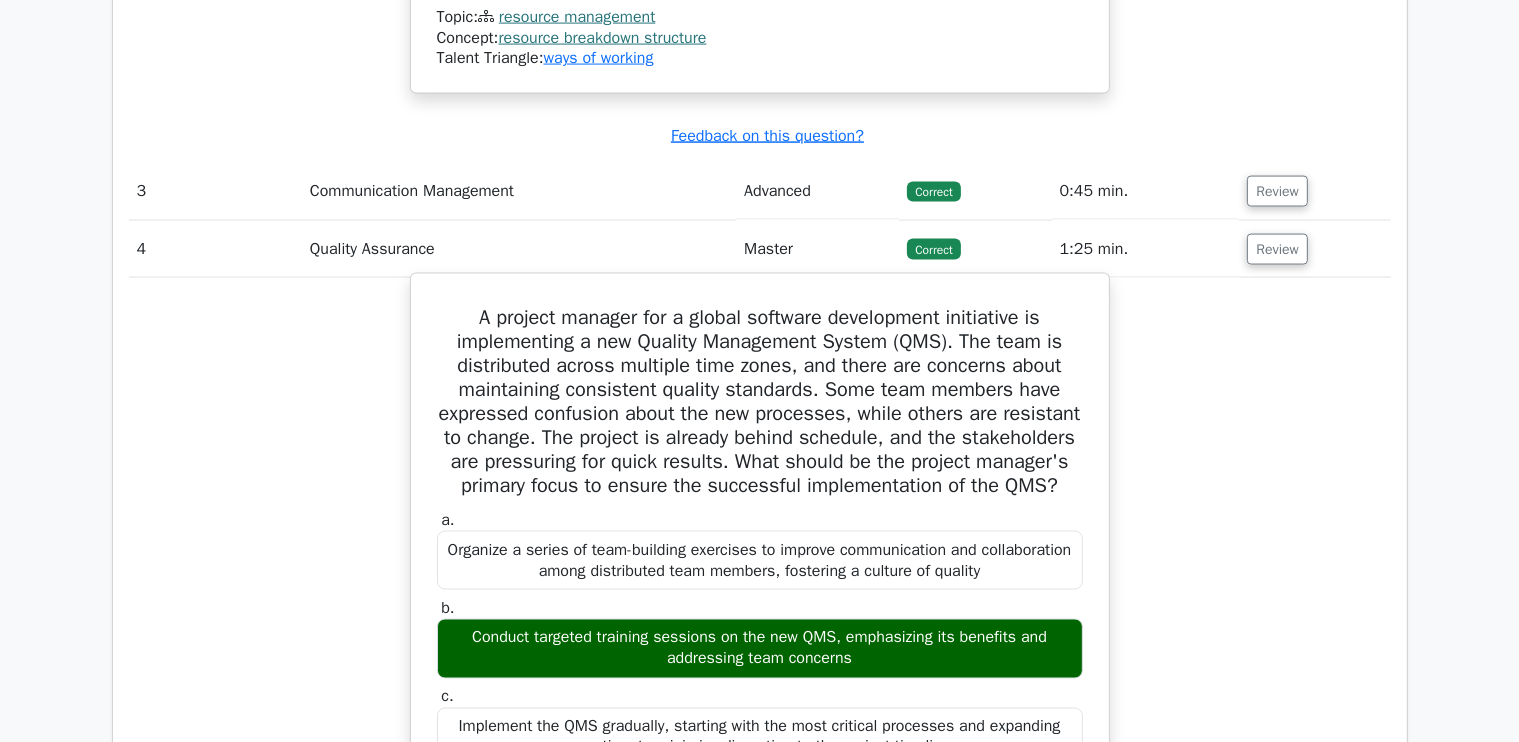 scroll, scrollTop: 3162, scrollLeft: 0, axis: vertical 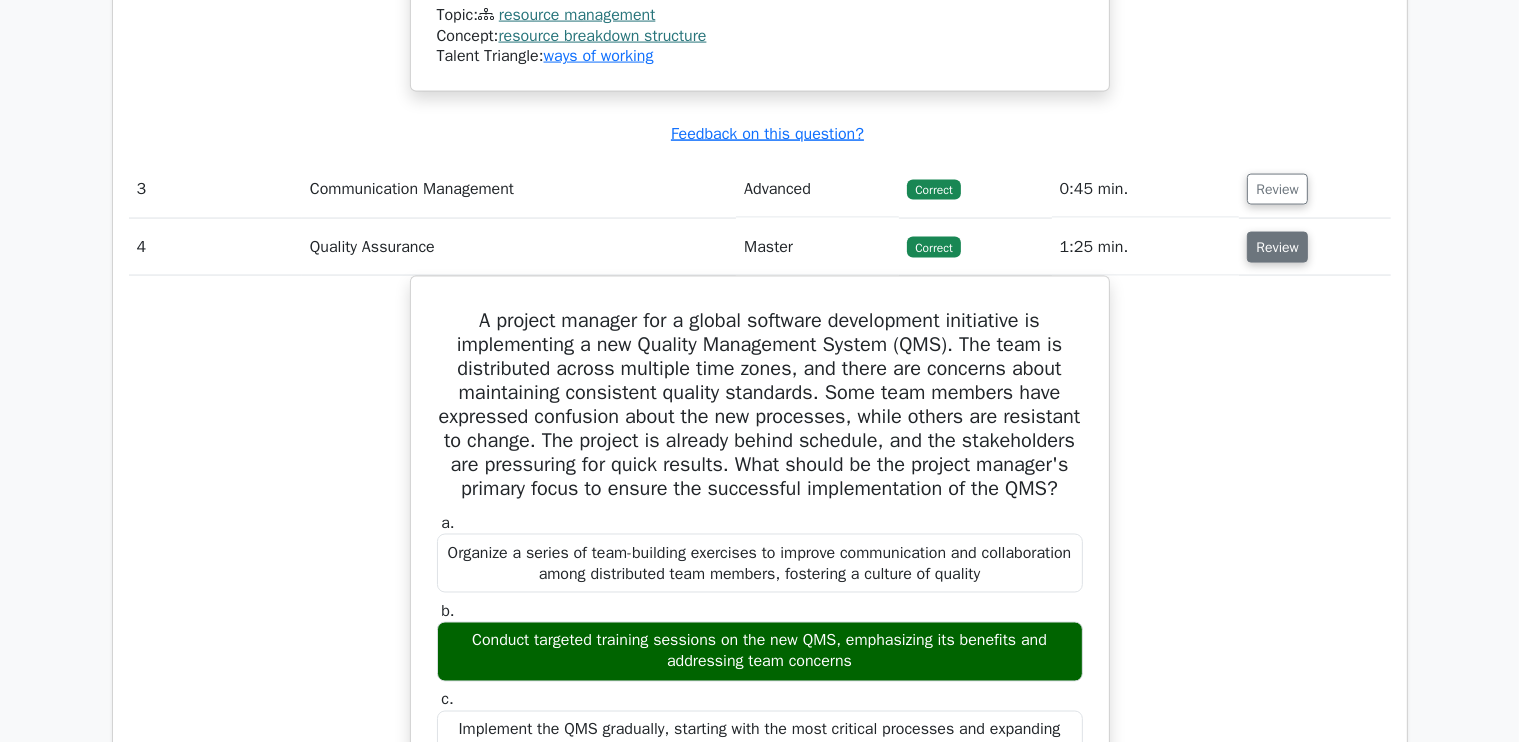 click on "Review" at bounding box center [1277, 247] 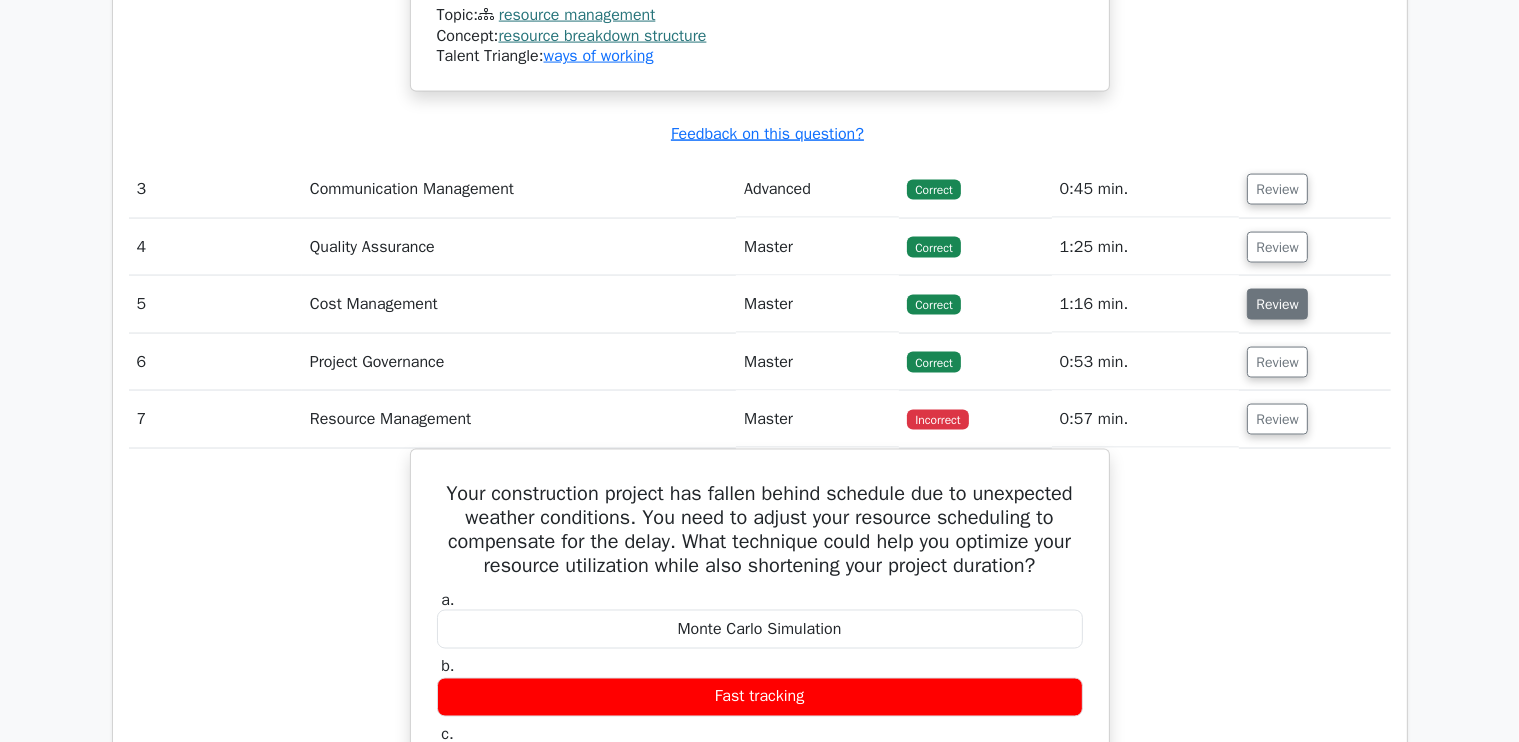 click on "Review" at bounding box center [1277, 304] 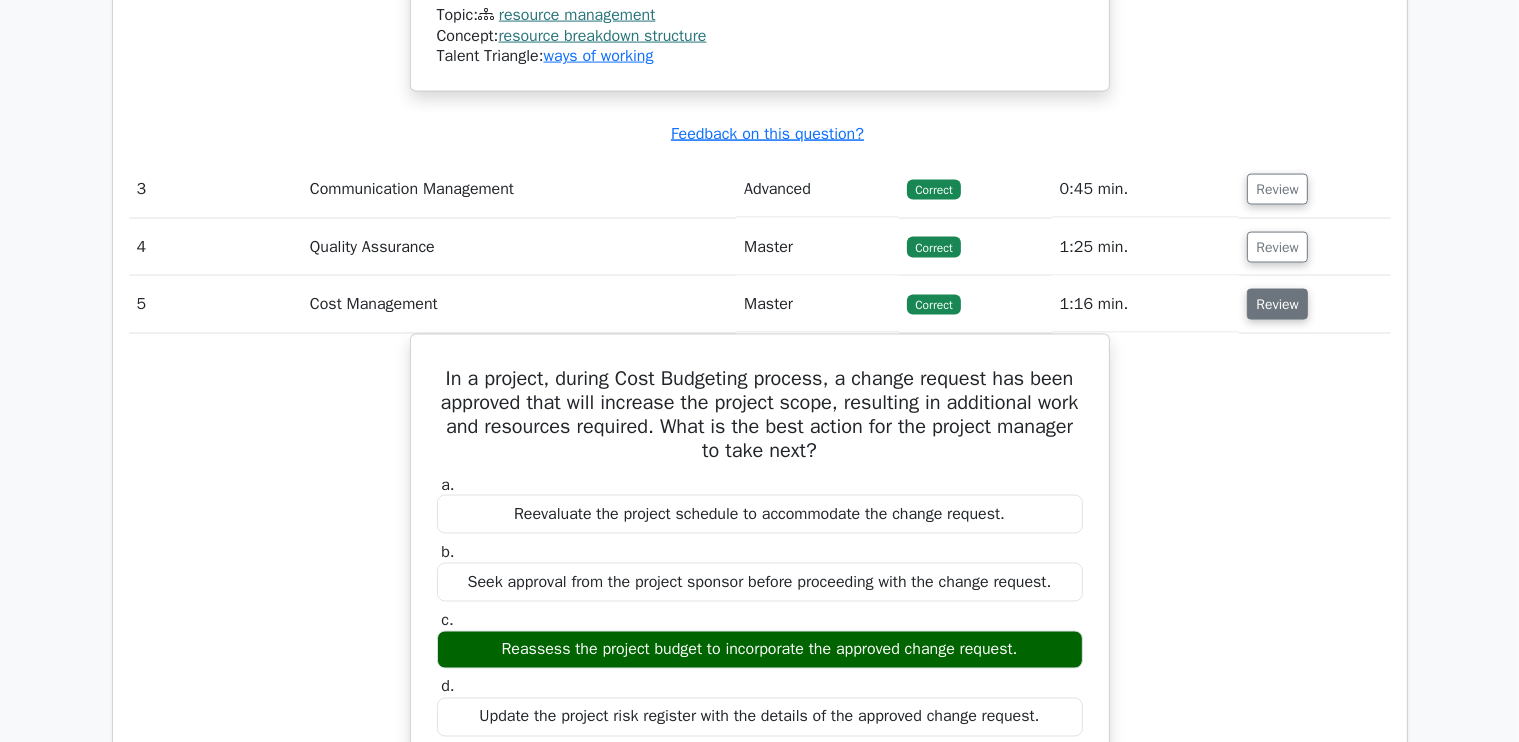 click on "Review" at bounding box center [1277, 304] 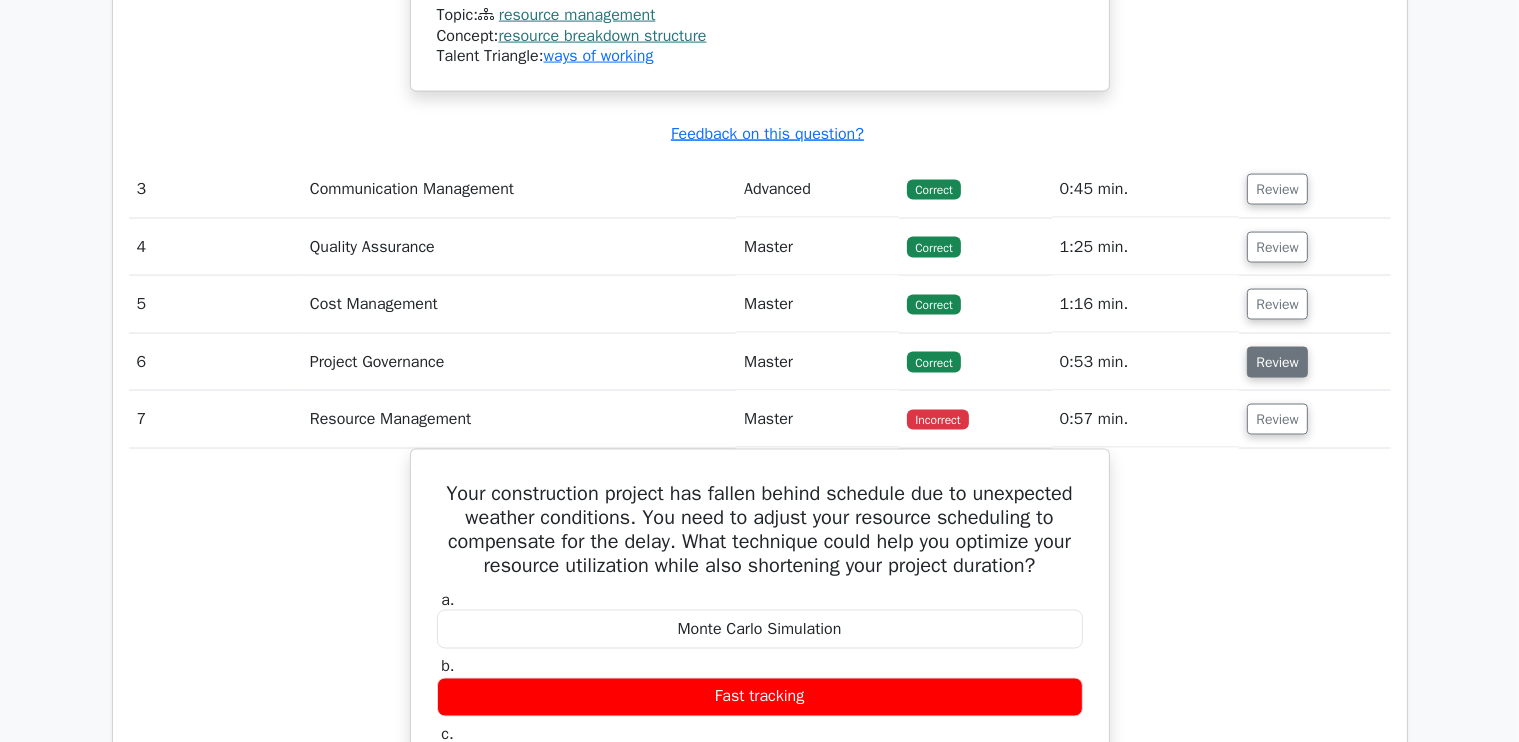 click on "Review" at bounding box center [1277, 362] 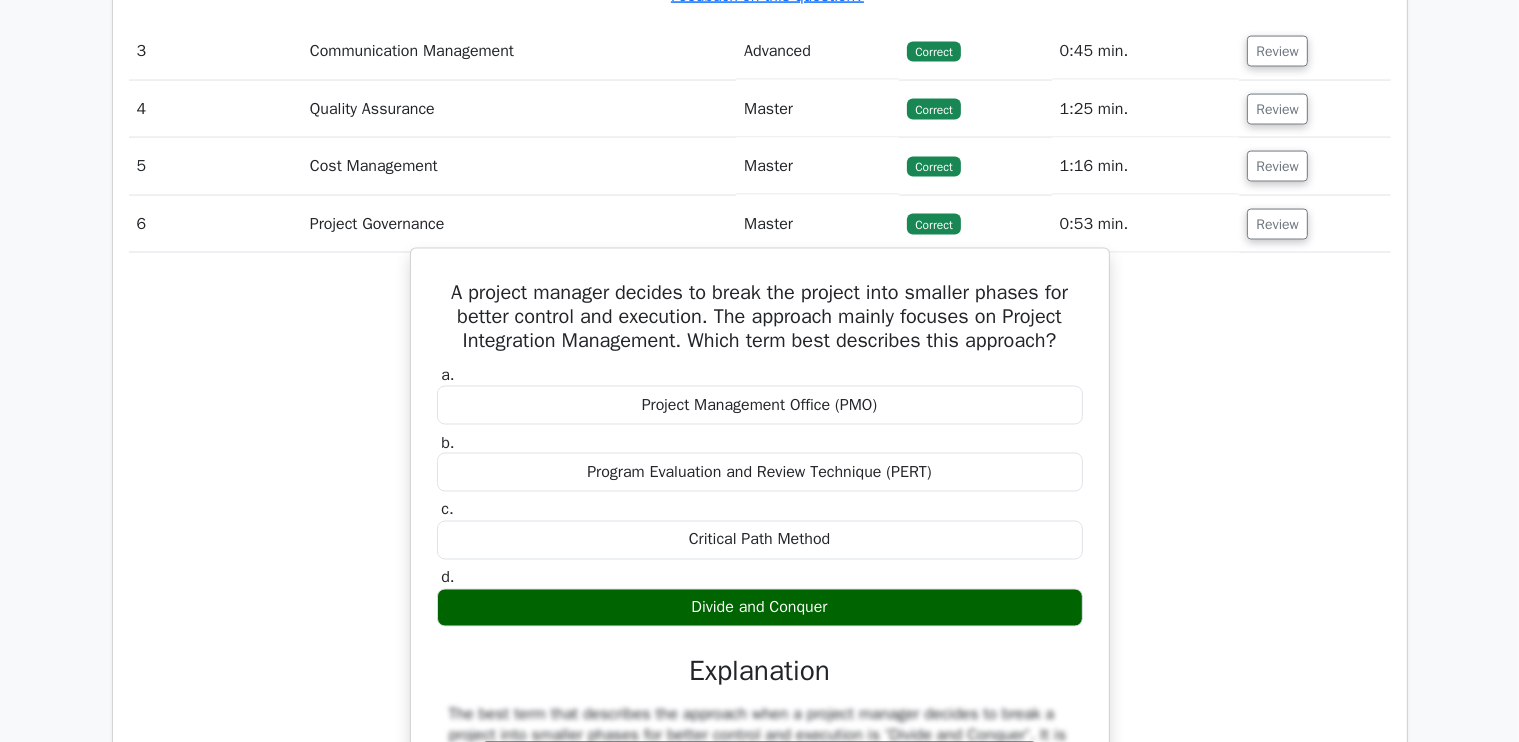 scroll, scrollTop: 3304, scrollLeft: 0, axis: vertical 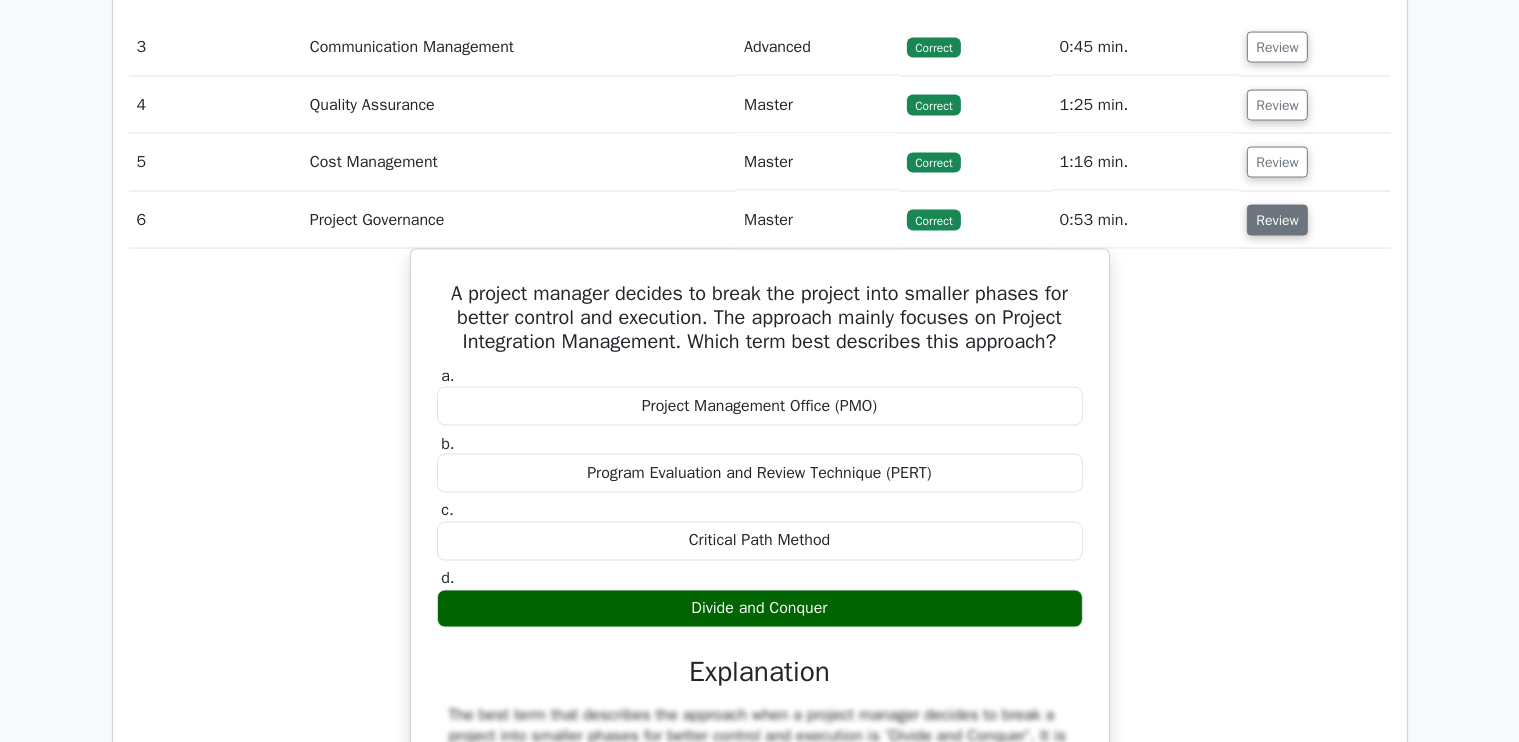 click on "Review" at bounding box center [1277, 220] 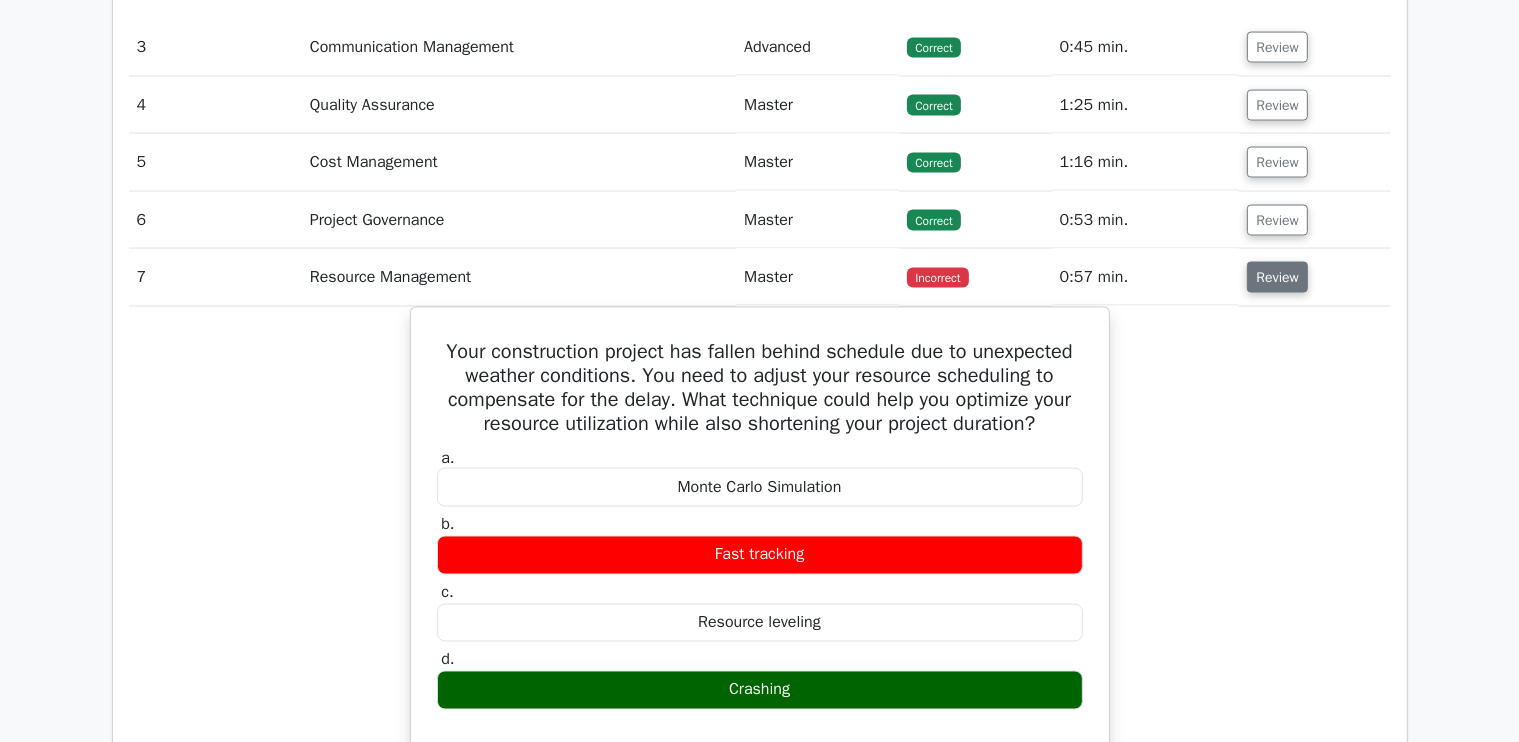 click on "Review" at bounding box center [1277, 277] 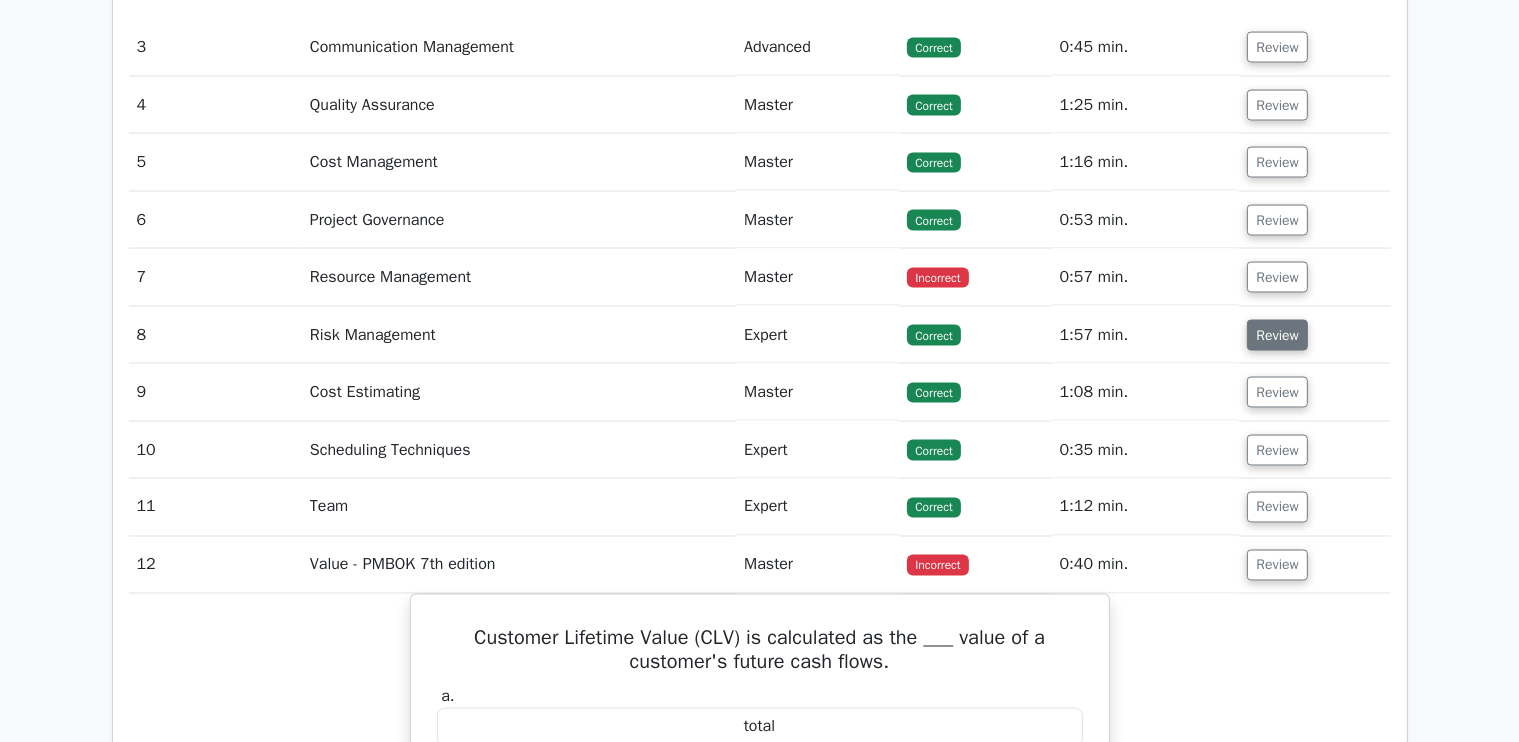 click on "Review" at bounding box center (1277, 335) 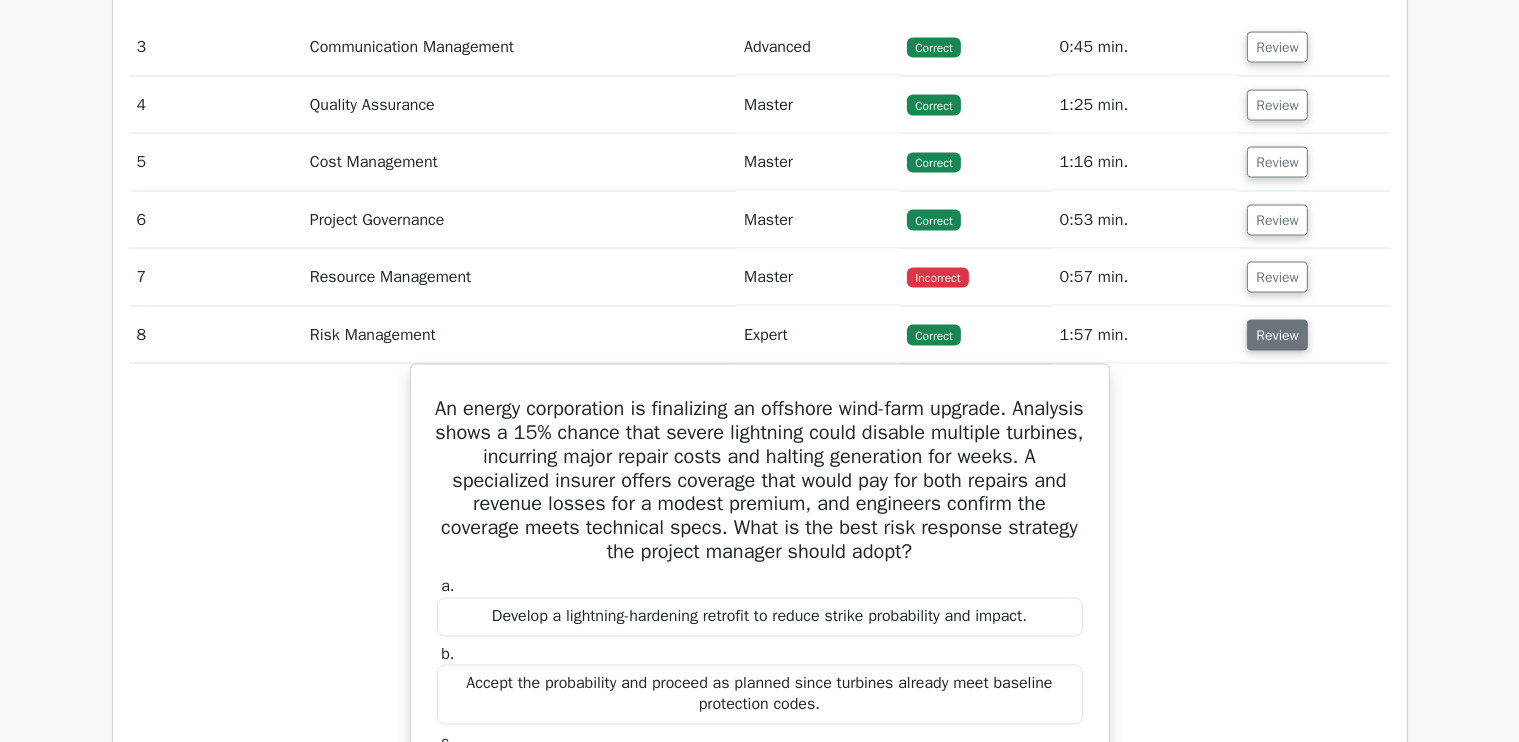 click on "Review" at bounding box center (1277, 335) 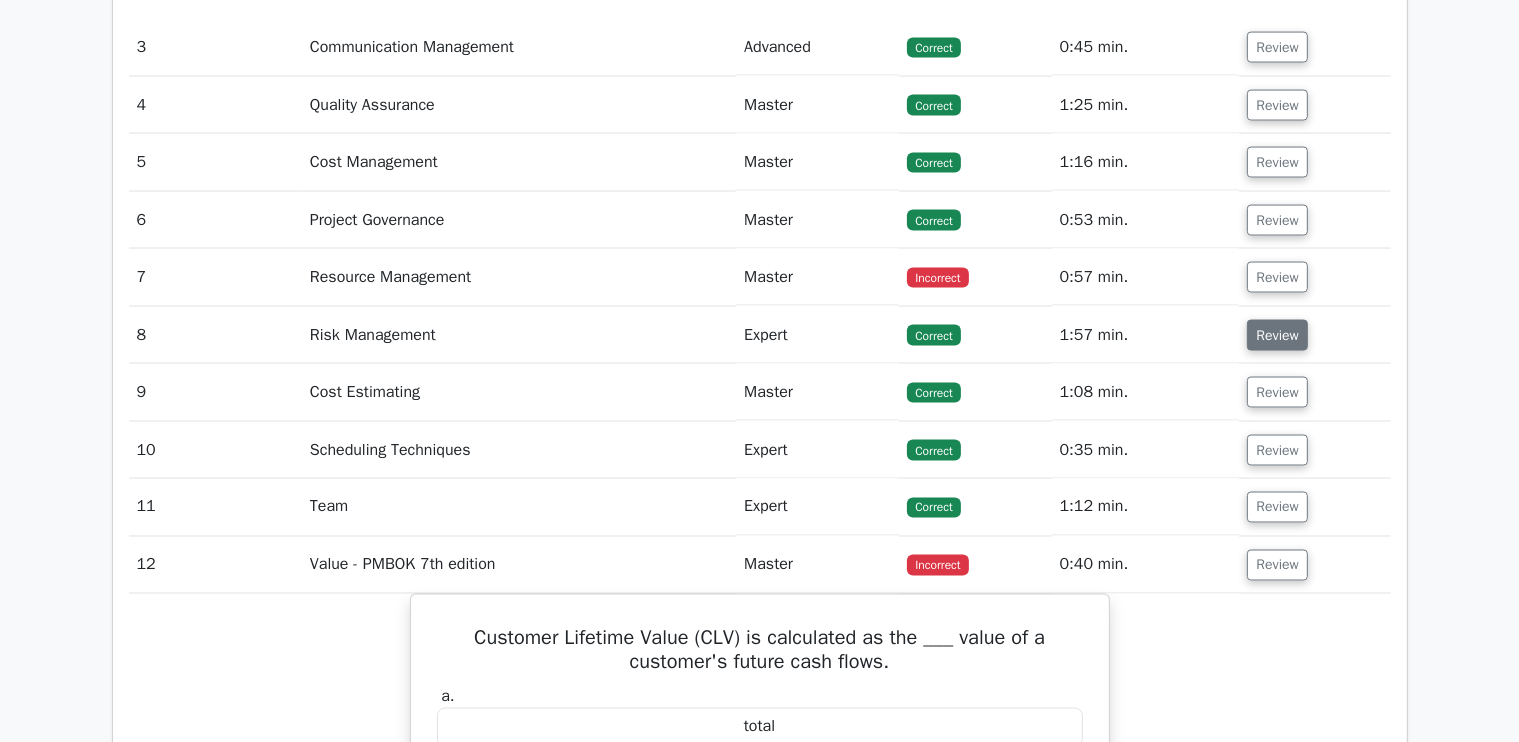 click on "Review" at bounding box center (1277, 335) 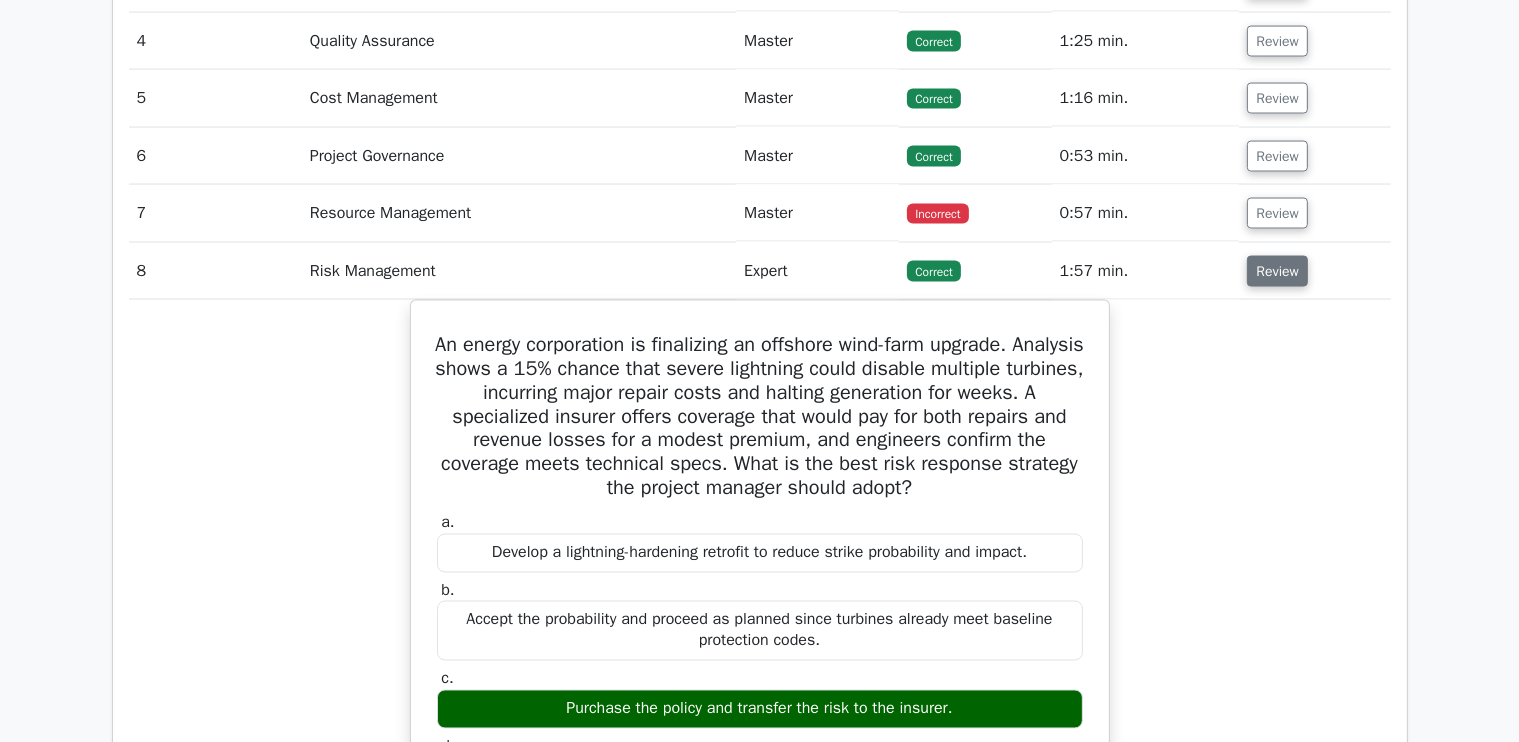 scroll, scrollTop: 3364, scrollLeft: 0, axis: vertical 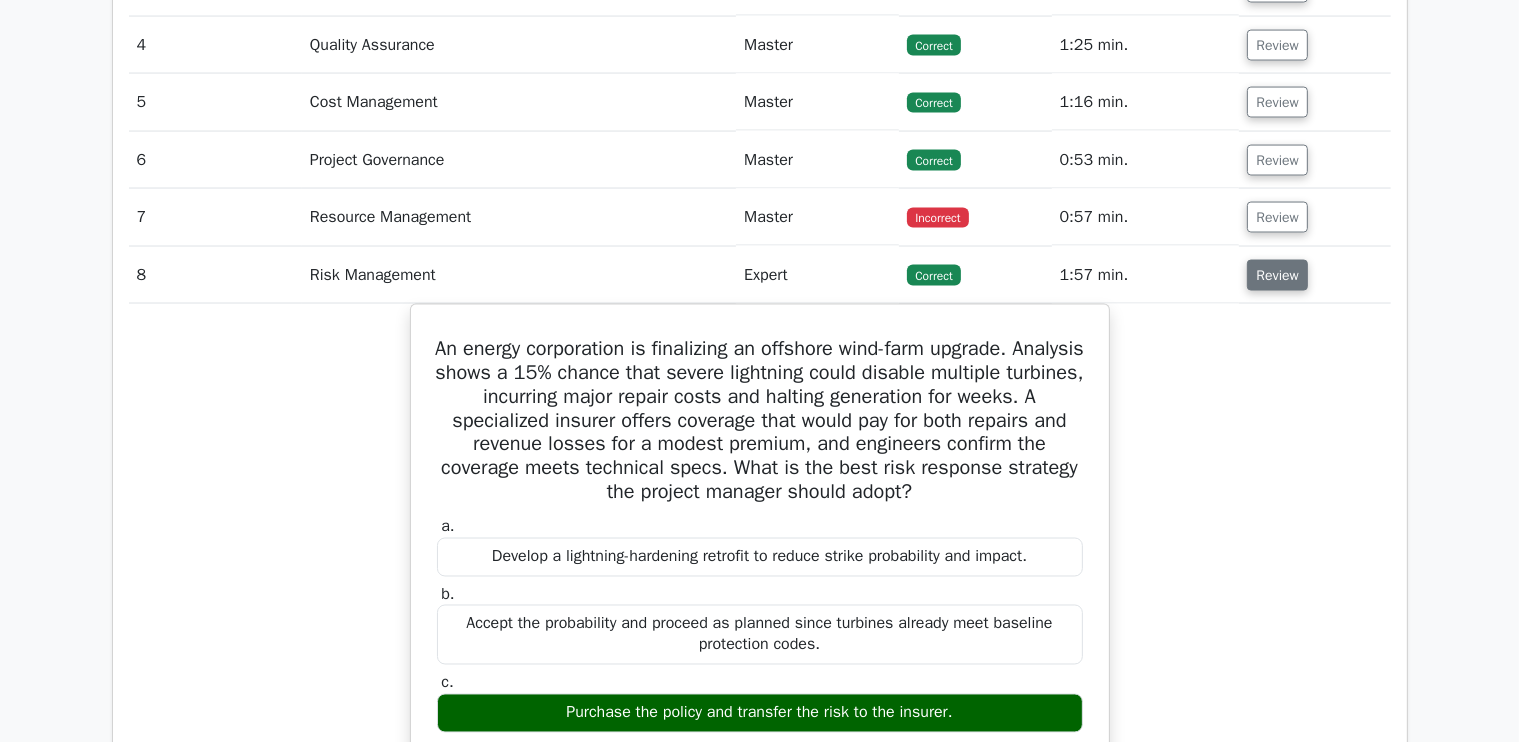click on "Review" at bounding box center (1277, 275) 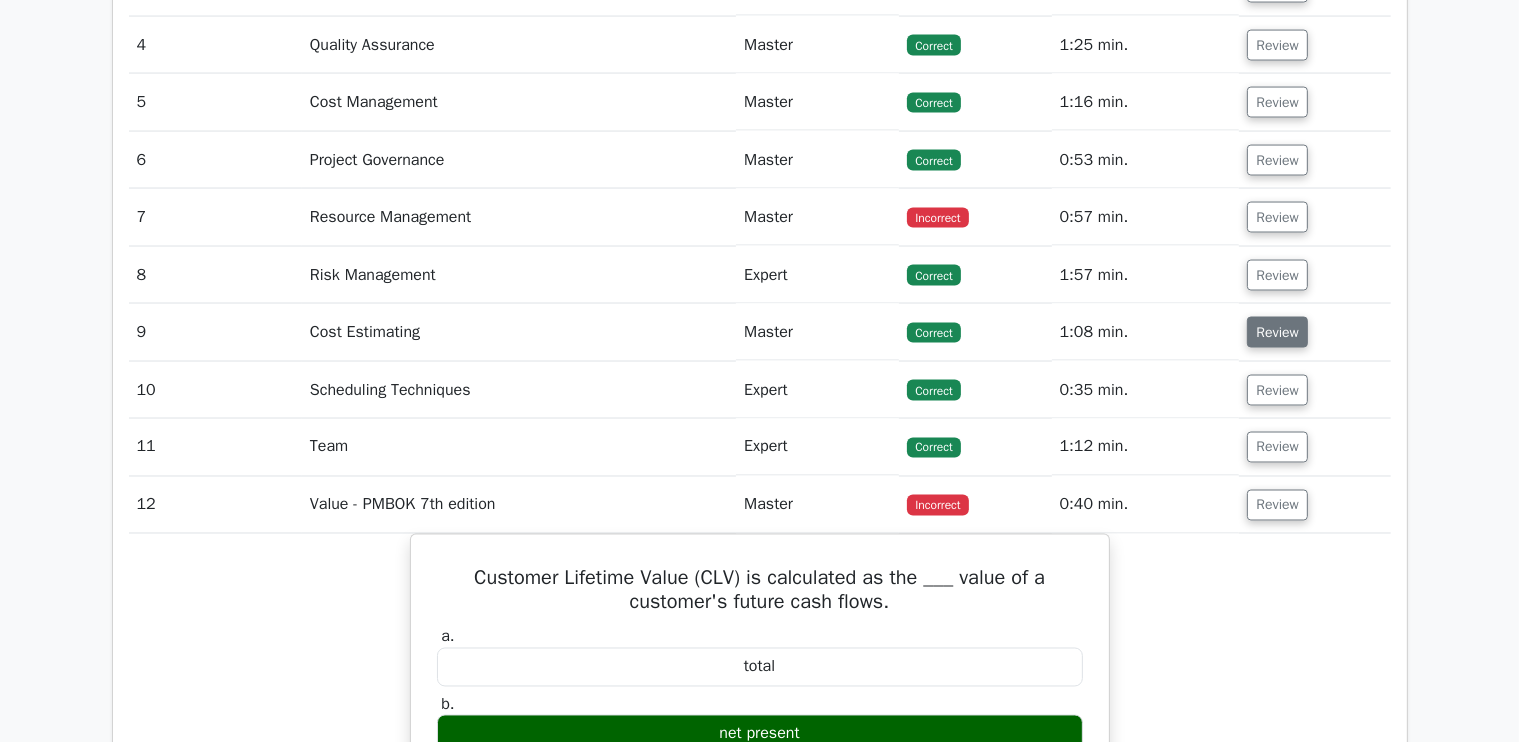 click on "Review" at bounding box center [1277, 332] 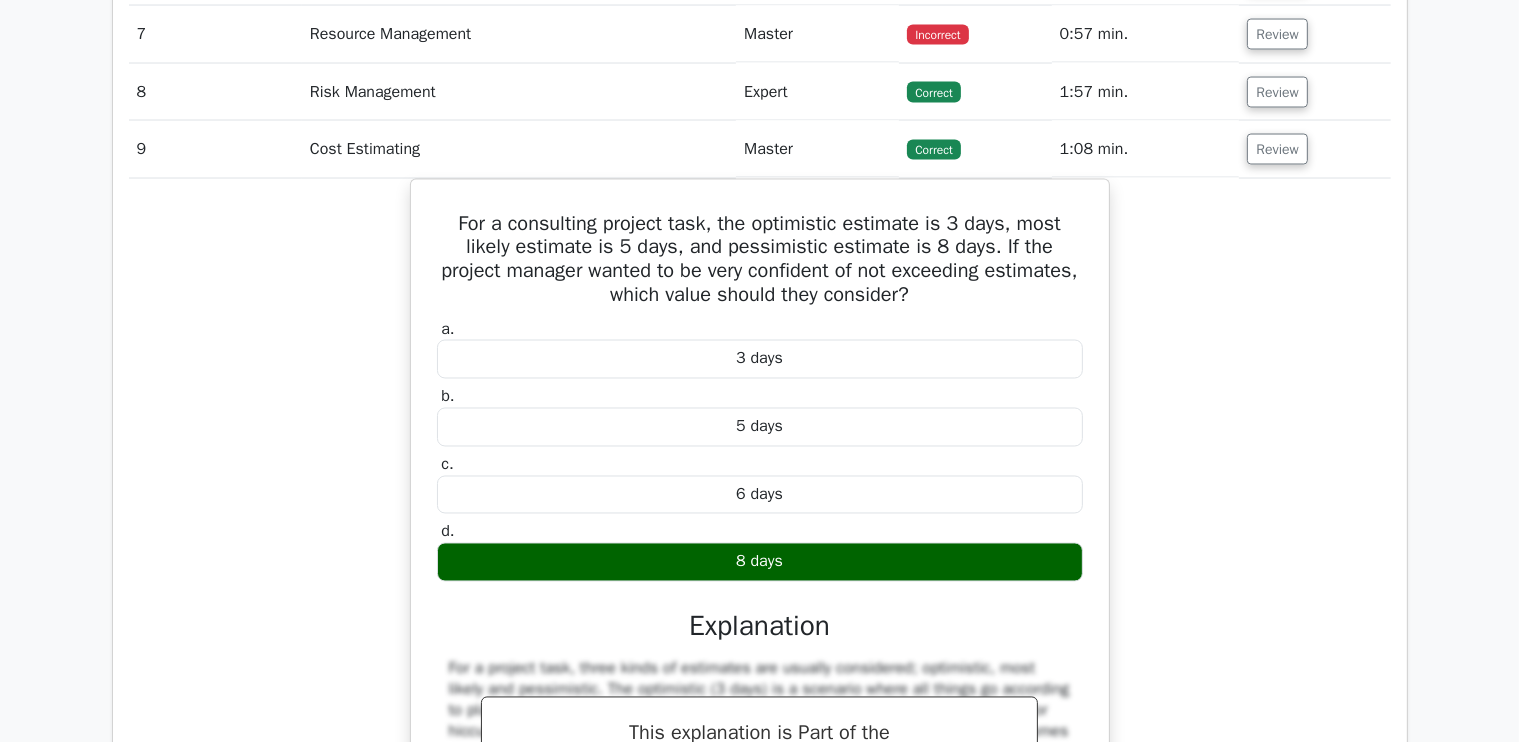 scroll, scrollTop: 3564, scrollLeft: 0, axis: vertical 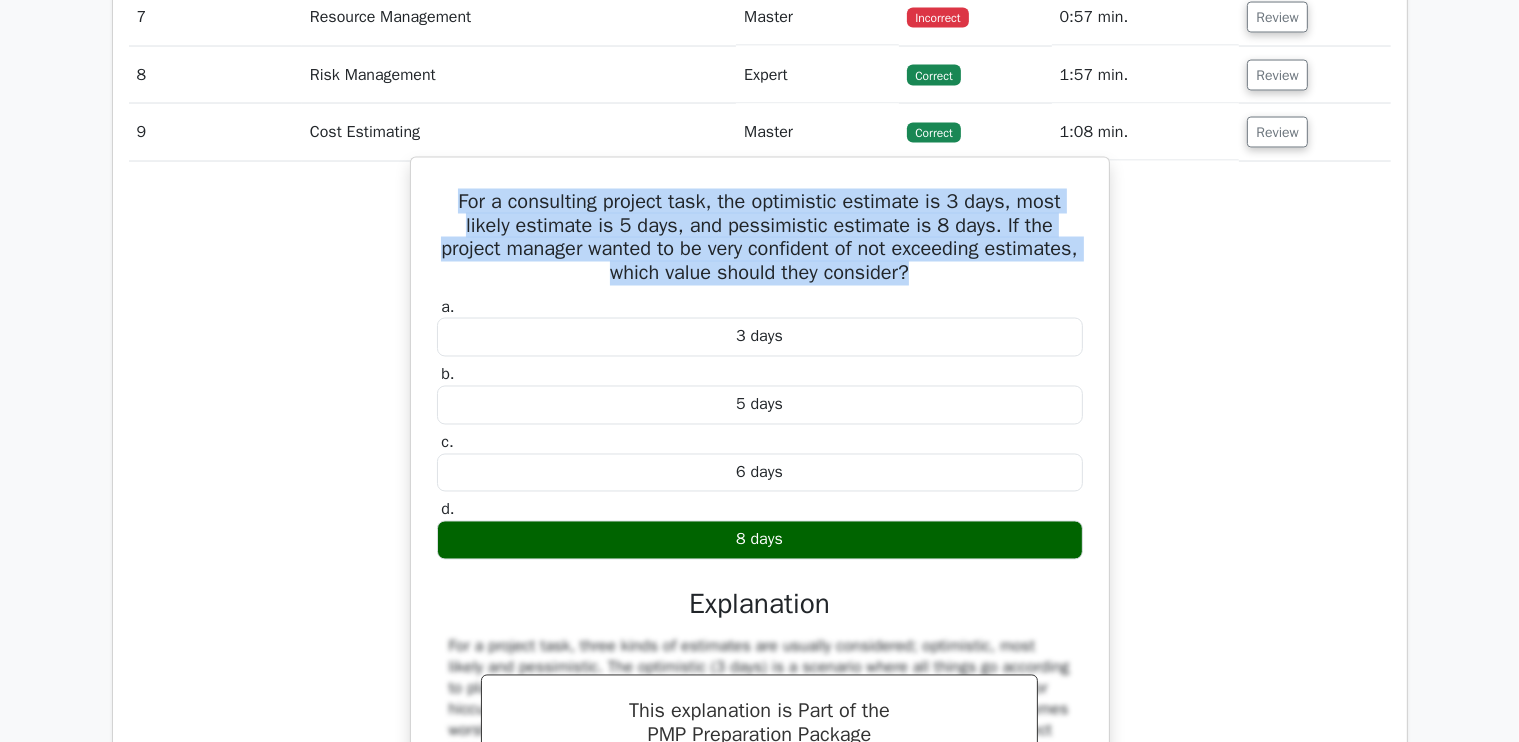 drag, startPoint x: 968, startPoint y: 267, endPoint x: 441, endPoint y: 193, distance: 532.1701 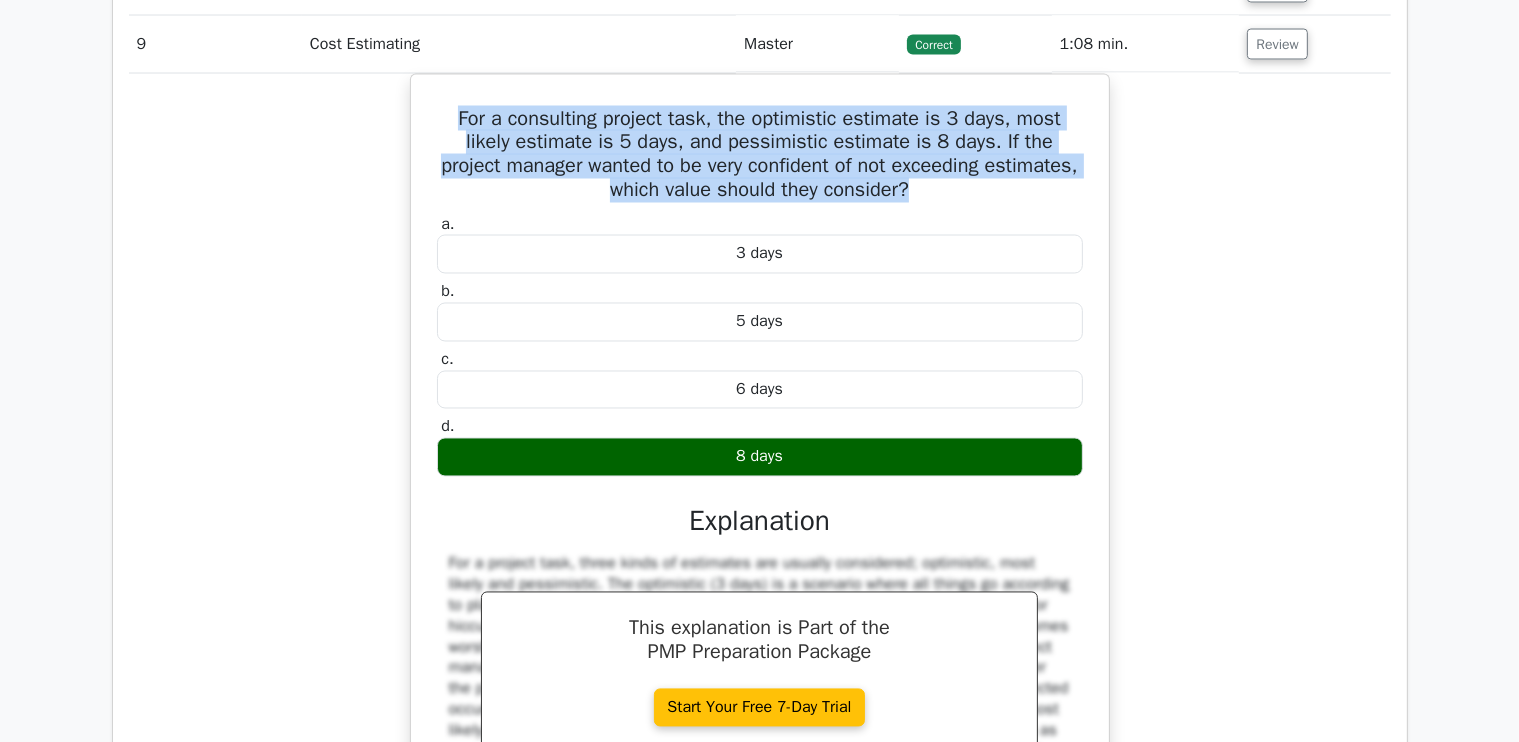 scroll, scrollTop: 3653, scrollLeft: 0, axis: vertical 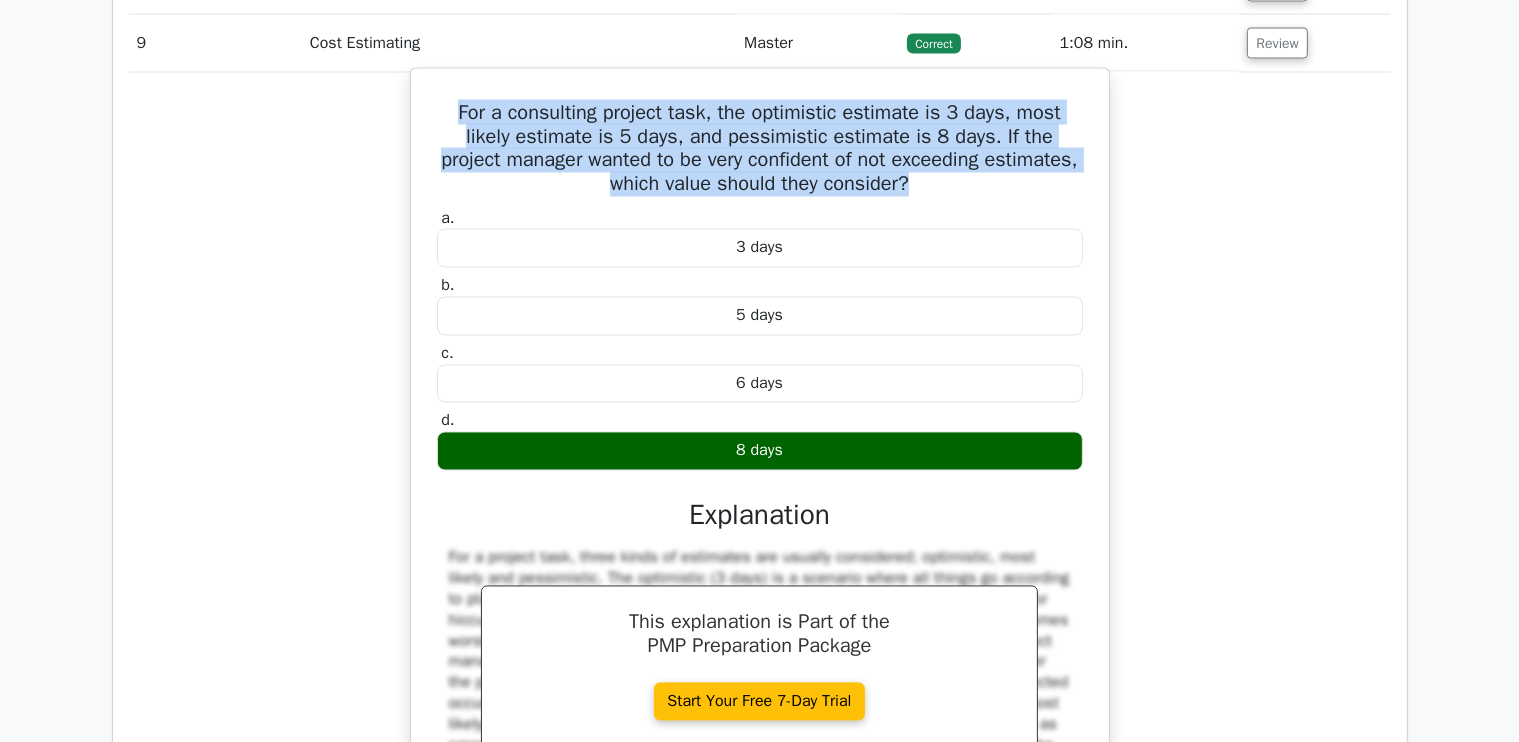 copy on "For a consulting project task, the optimistic estimate is 3 days, most likely estimate is 5 days, and pessimistic estimate is 8 days. If the project manager wanted to be very confident of not exceeding estimates, which value should they consider?" 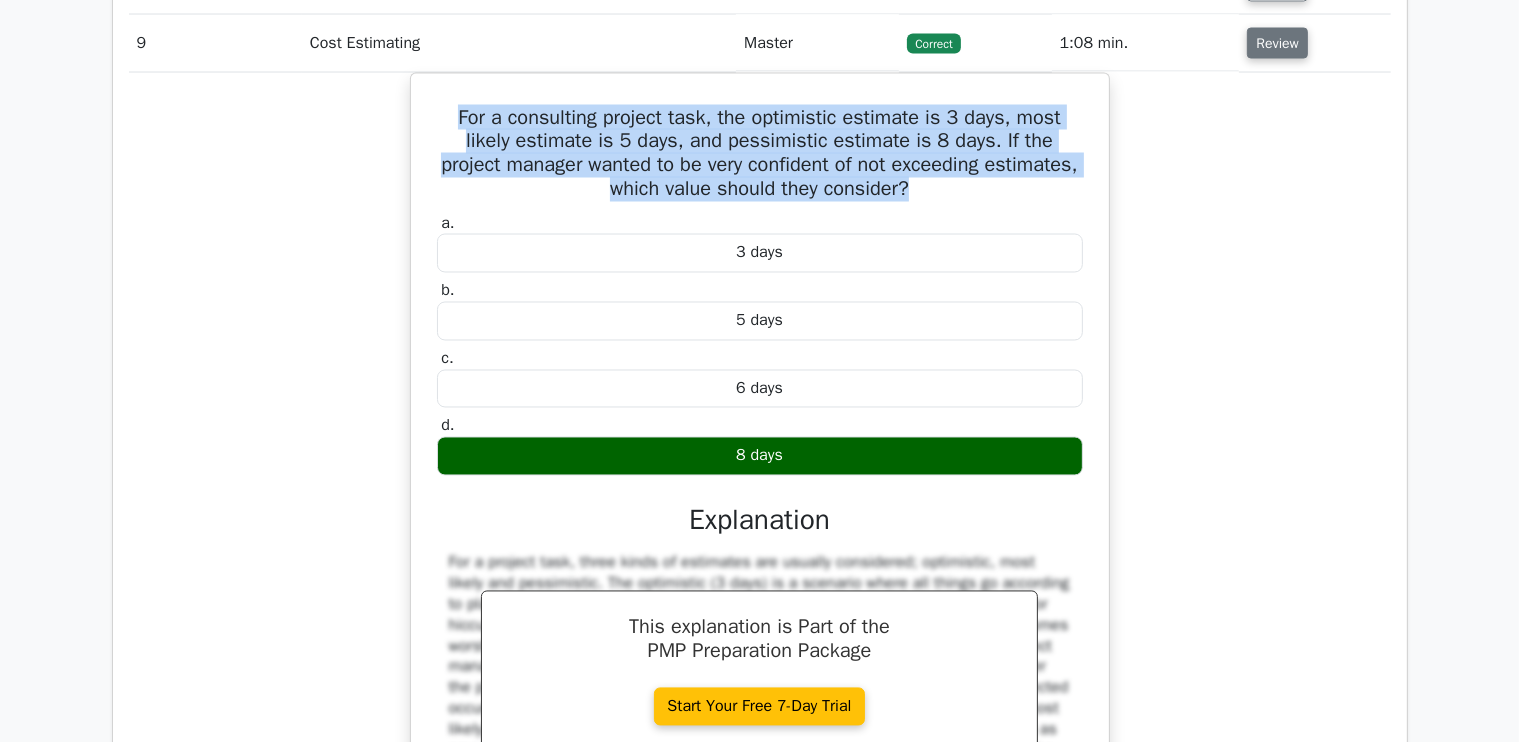 click on "Review" at bounding box center (1277, 43) 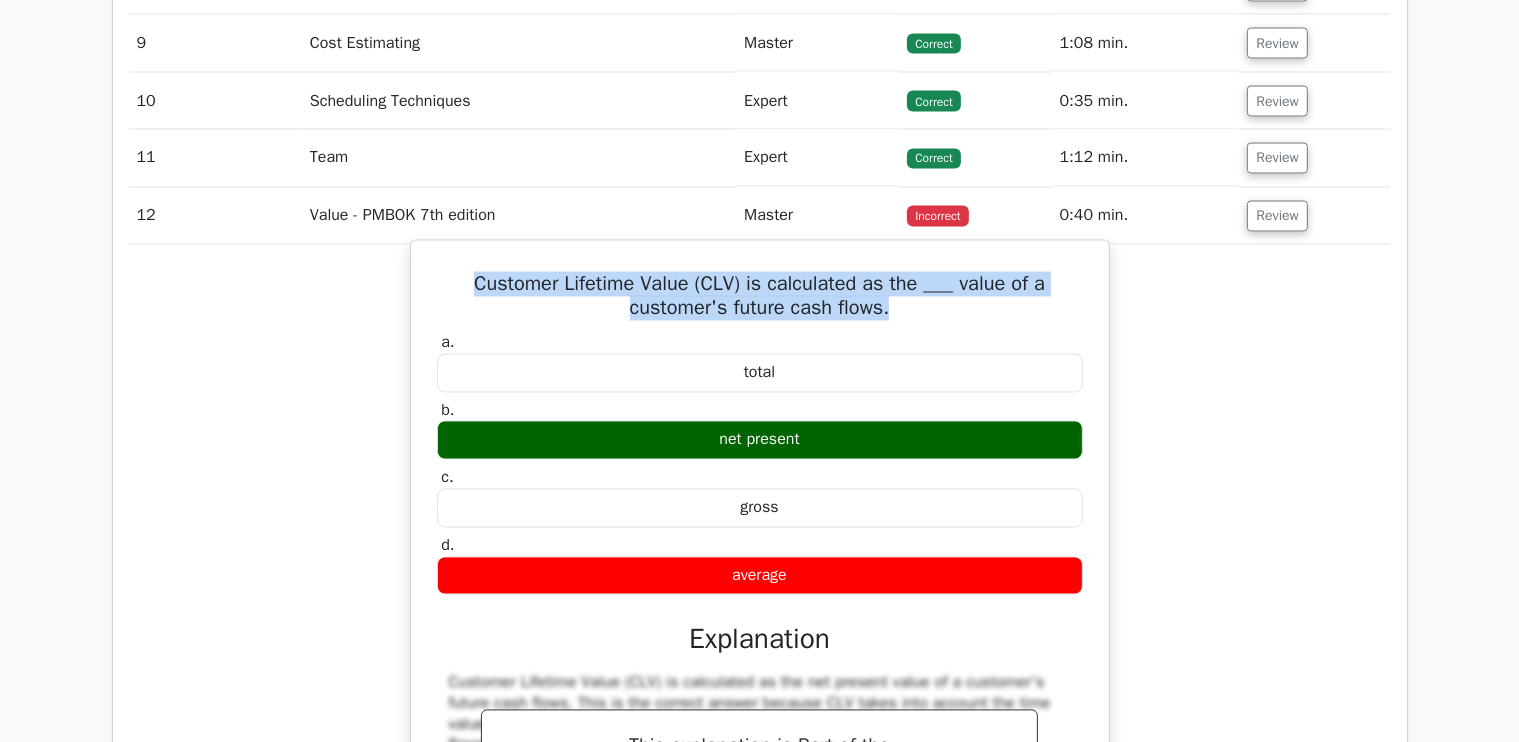 drag, startPoint x: 897, startPoint y: 308, endPoint x: 476, endPoint y: 277, distance: 422.1398 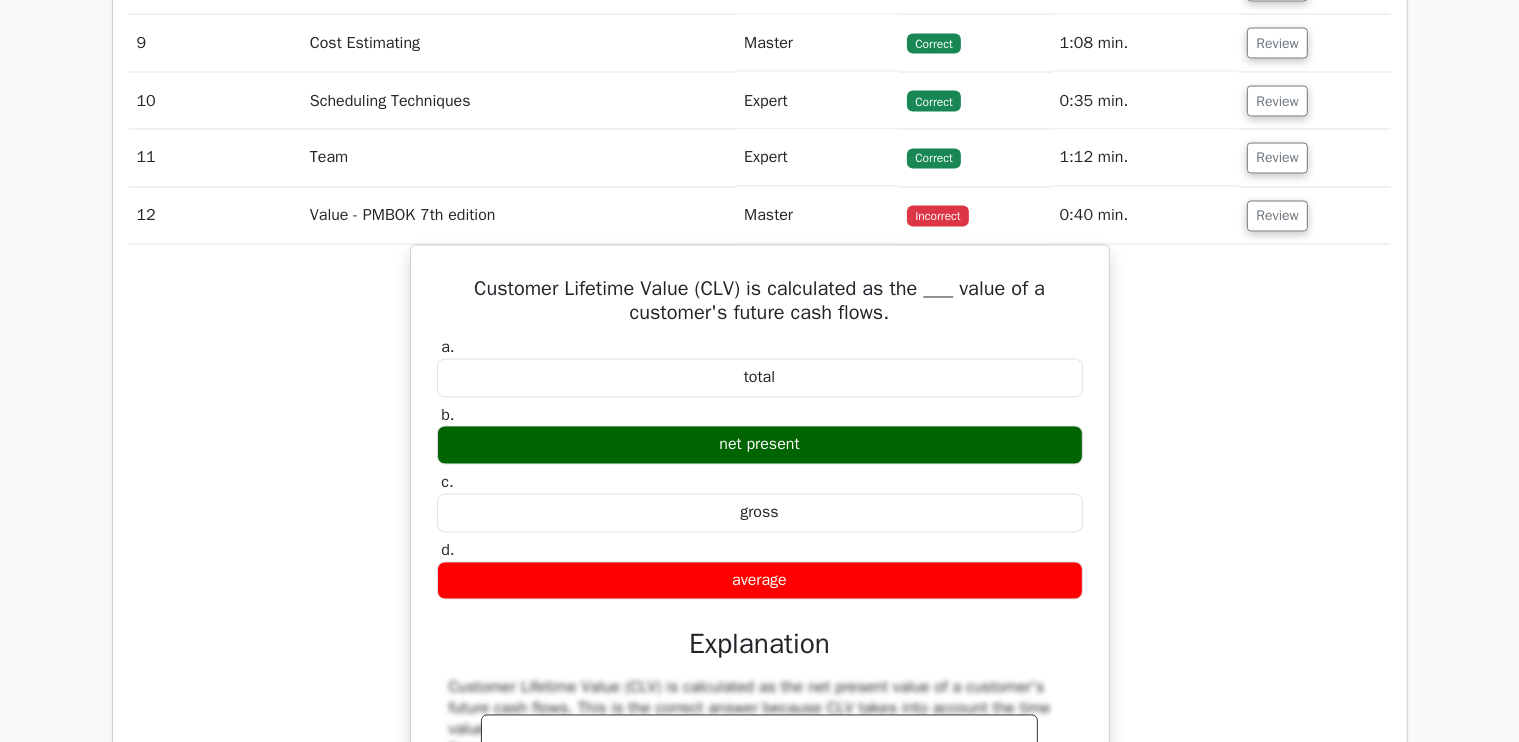 click on "Customer Lifetime Value (CLV) is calculated as the ___ value of a customer's future cash flows.
a.
total
b.
c. d." at bounding box center [760, 626] 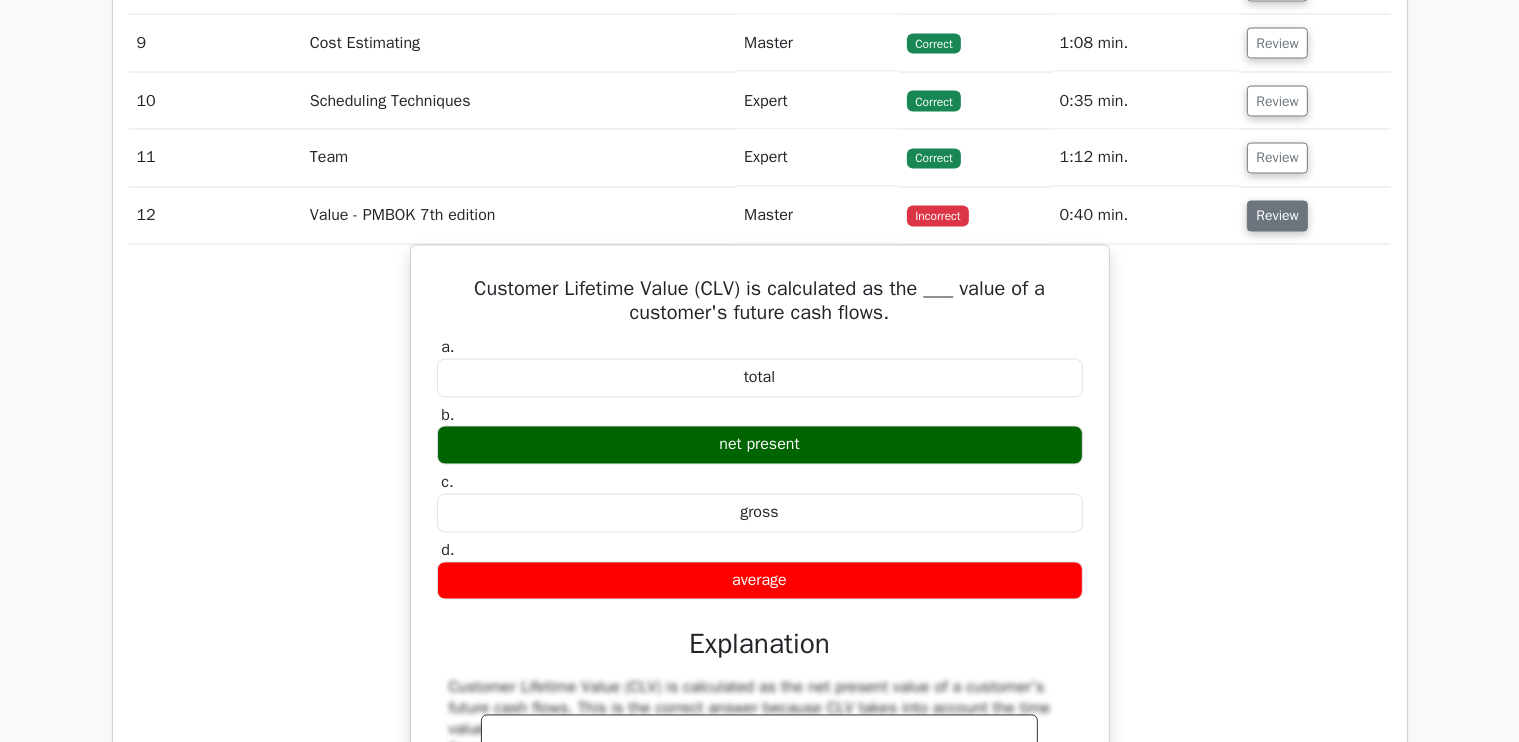 click on "Review" at bounding box center [1277, 216] 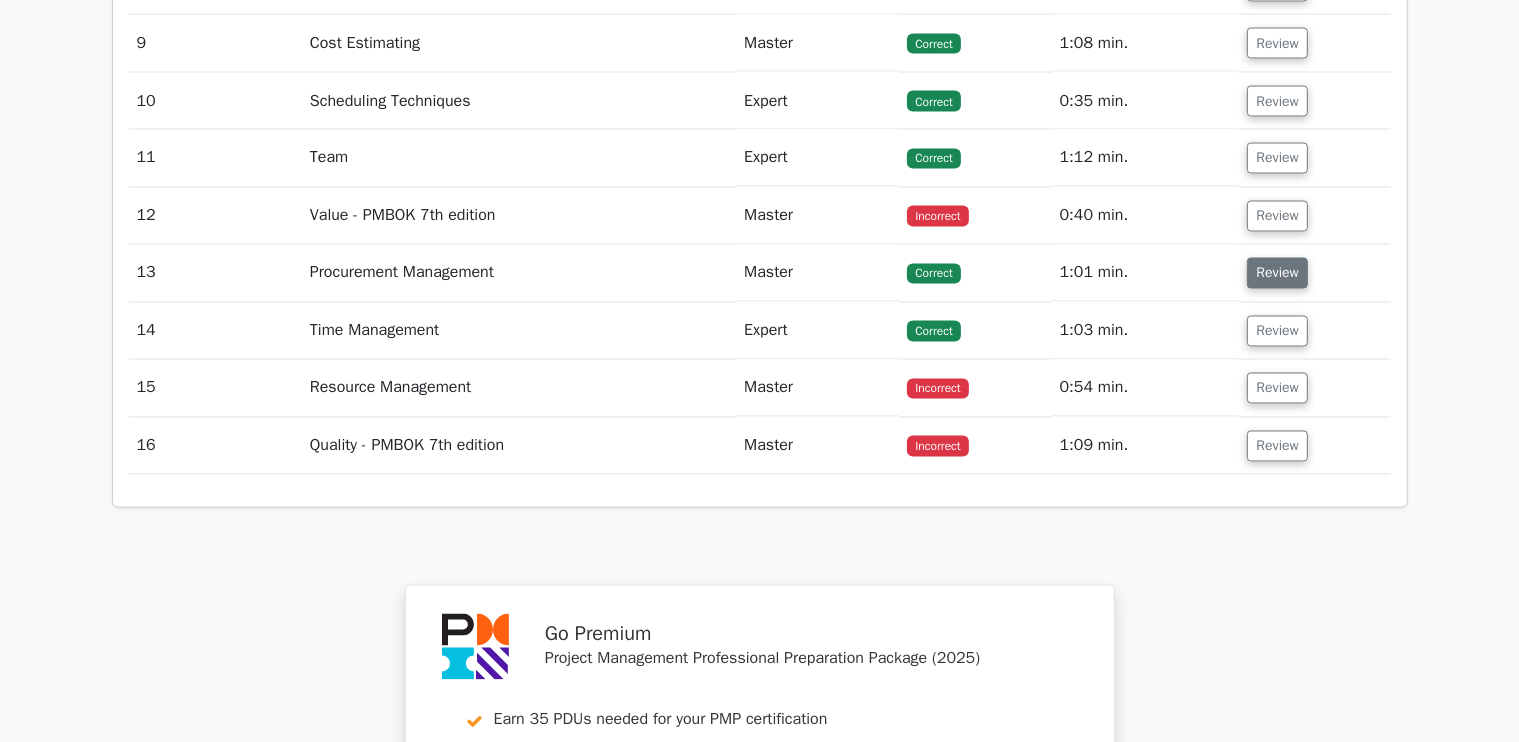 click on "Review" at bounding box center [1277, 273] 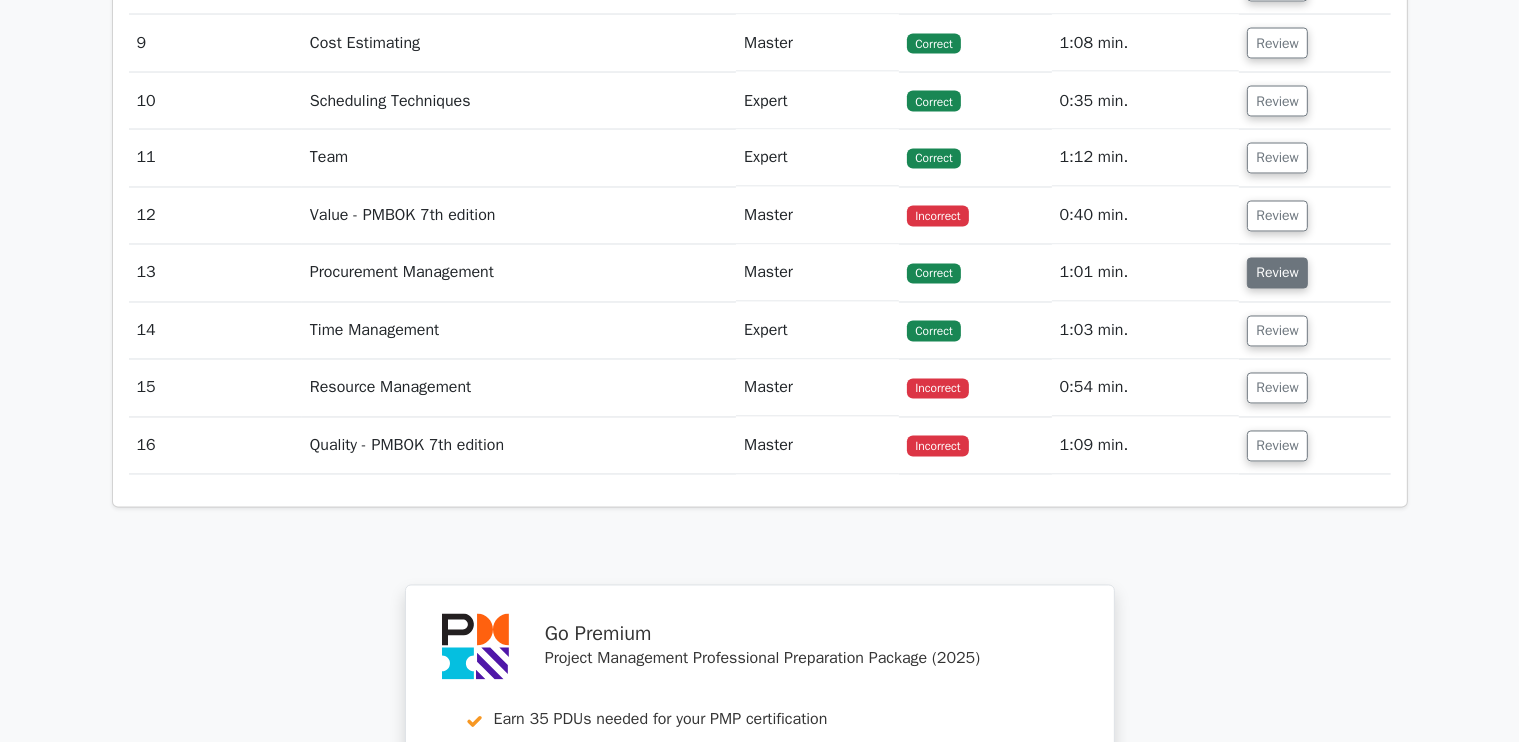 click on "Review" at bounding box center (1277, 273) 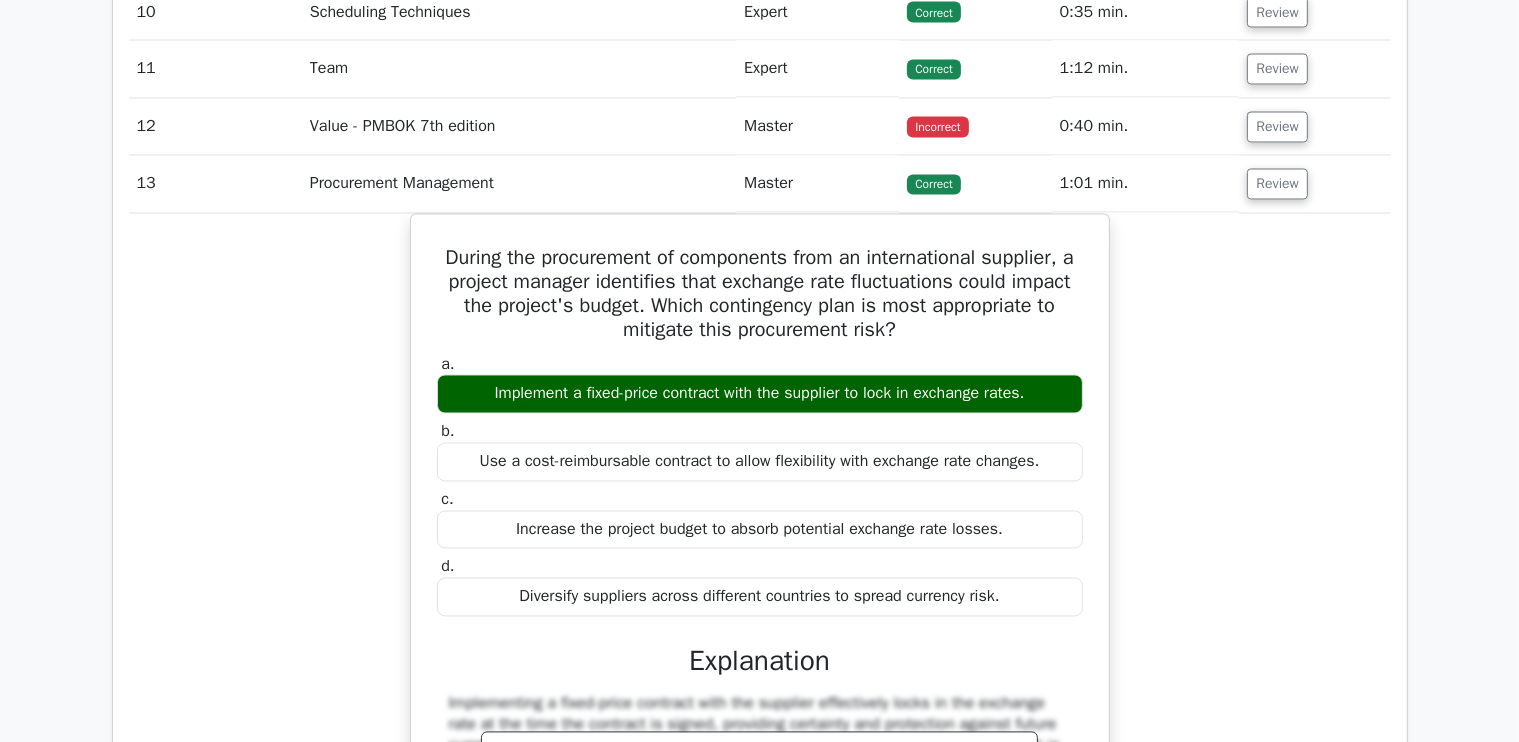 scroll, scrollTop: 3740, scrollLeft: 0, axis: vertical 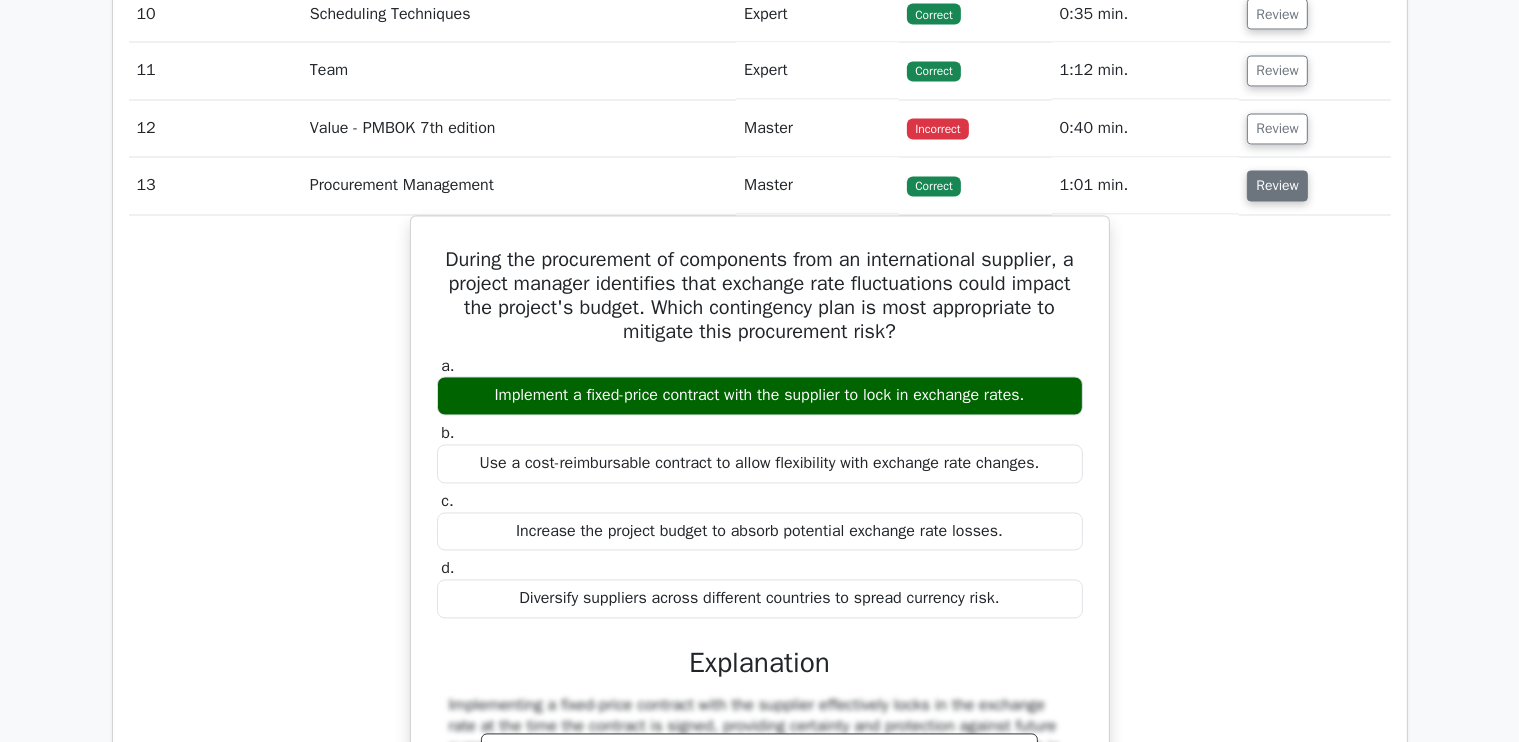 click on "Review" at bounding box center [1277, 186] 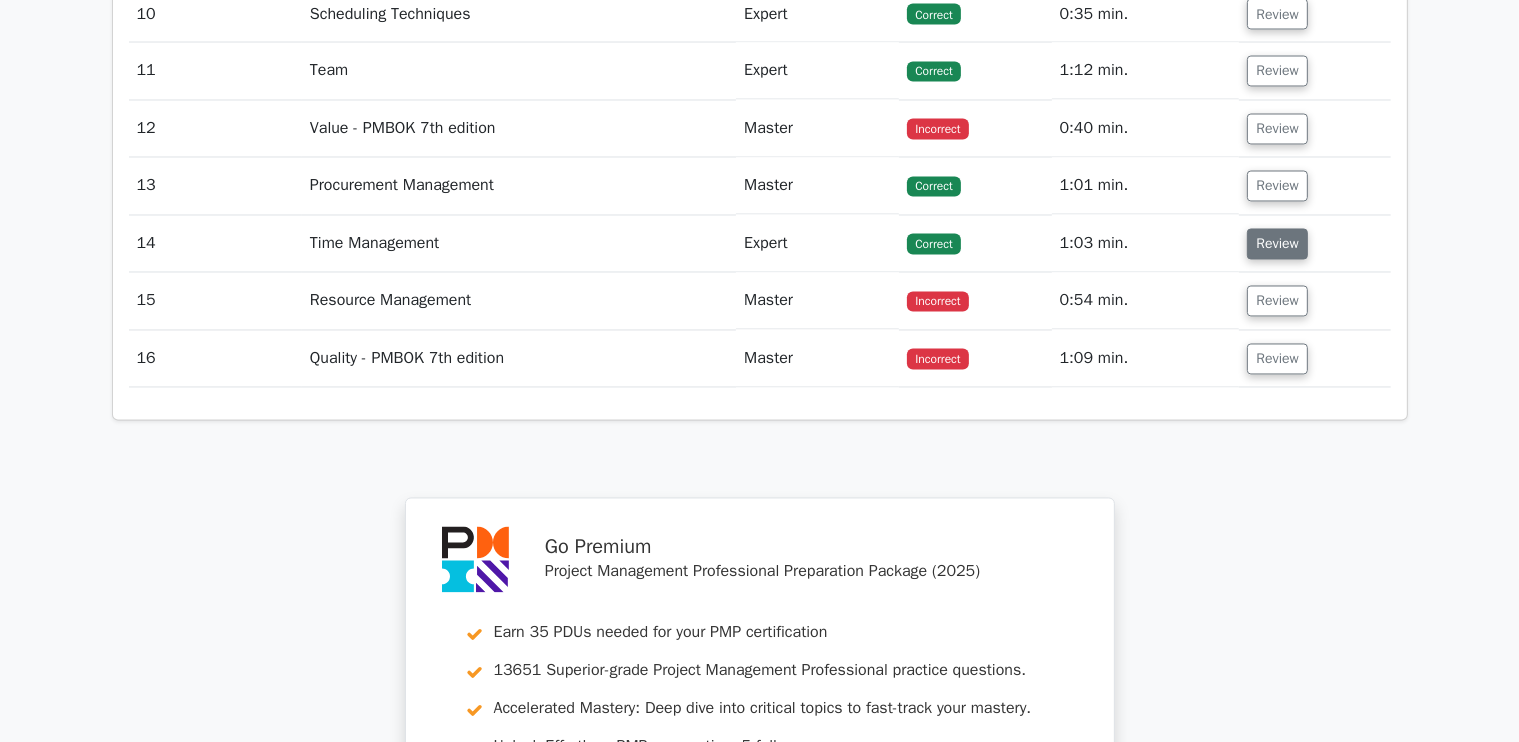 click on "Review" at bounding box center (1277, 244) 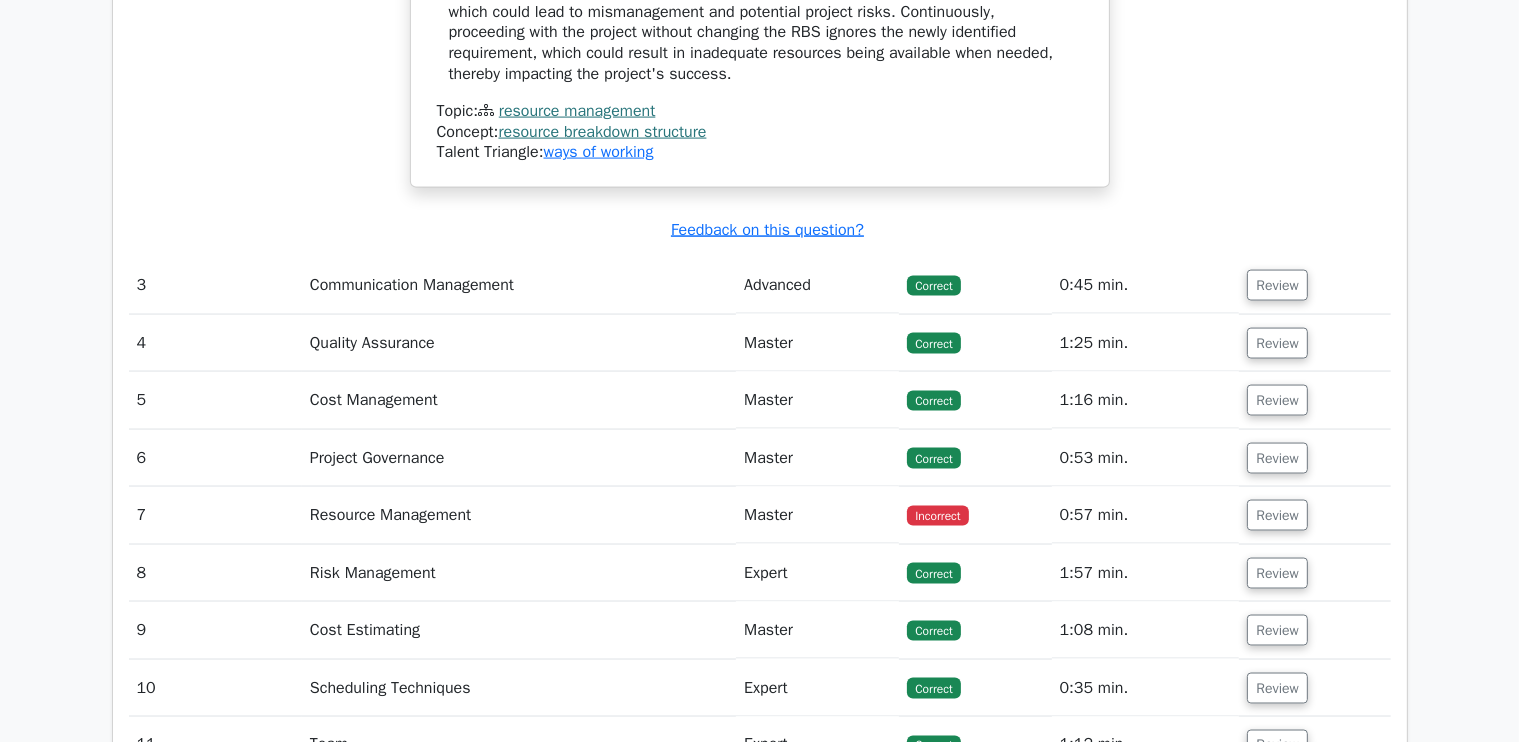 scroll, scrollTop: 3046, scrollLeft: 0, axis: vertical 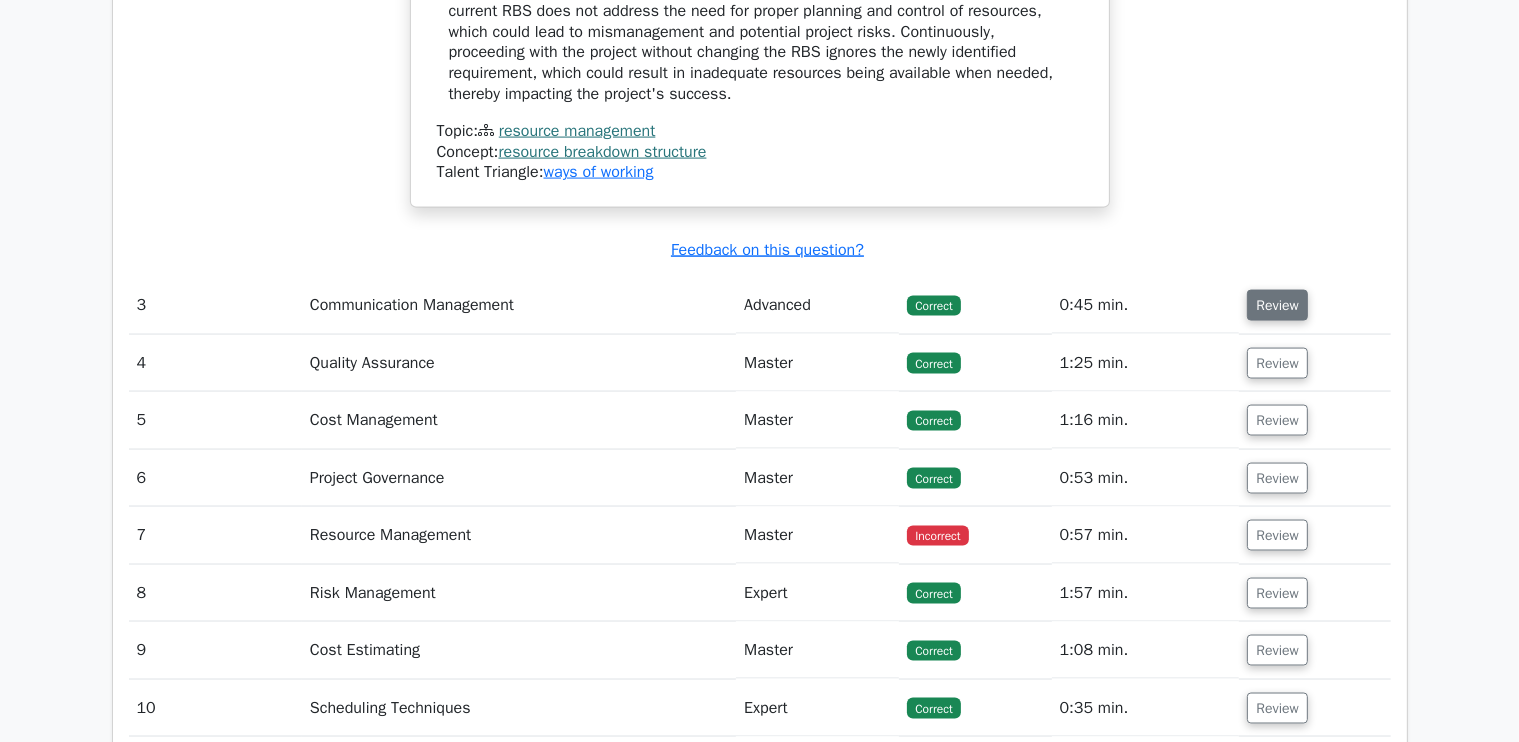 click on "Review" at bounding box center [1277, 305] 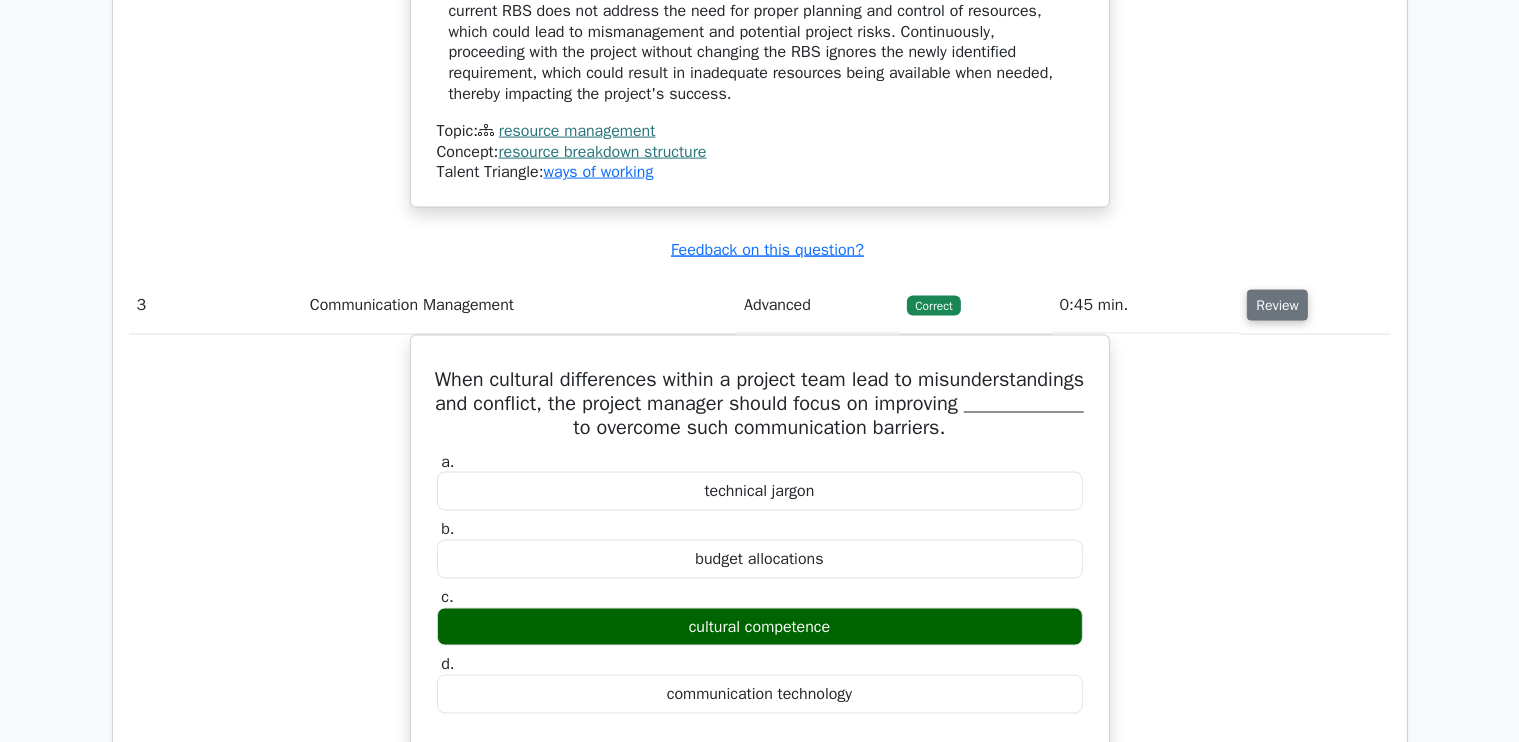 click on "Review" at bounding box center (1277, 305) 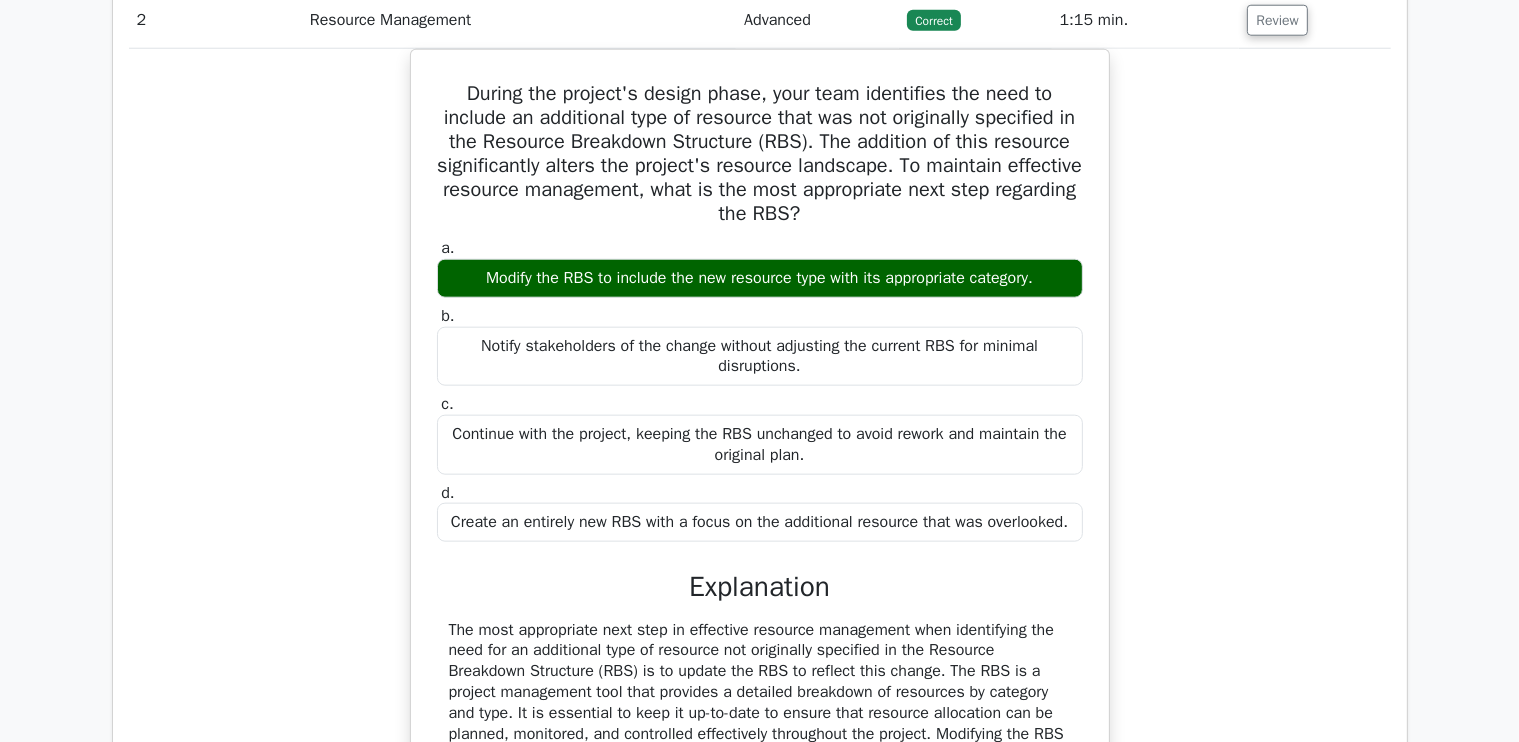 scroll, scrollTop: 2084, scrollLeft: 0, axis: vertical 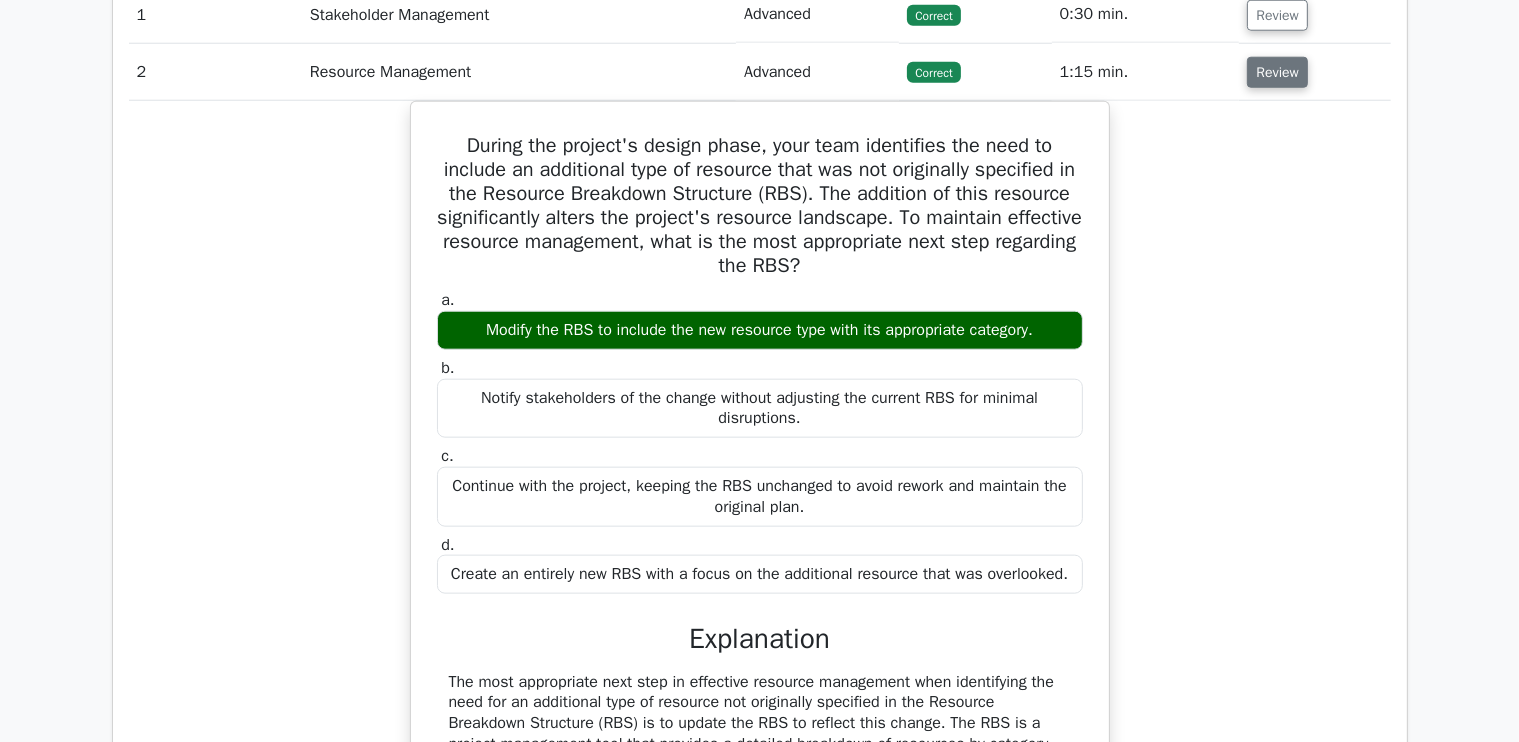 click on "Review" at bounding box center [1277, 72] 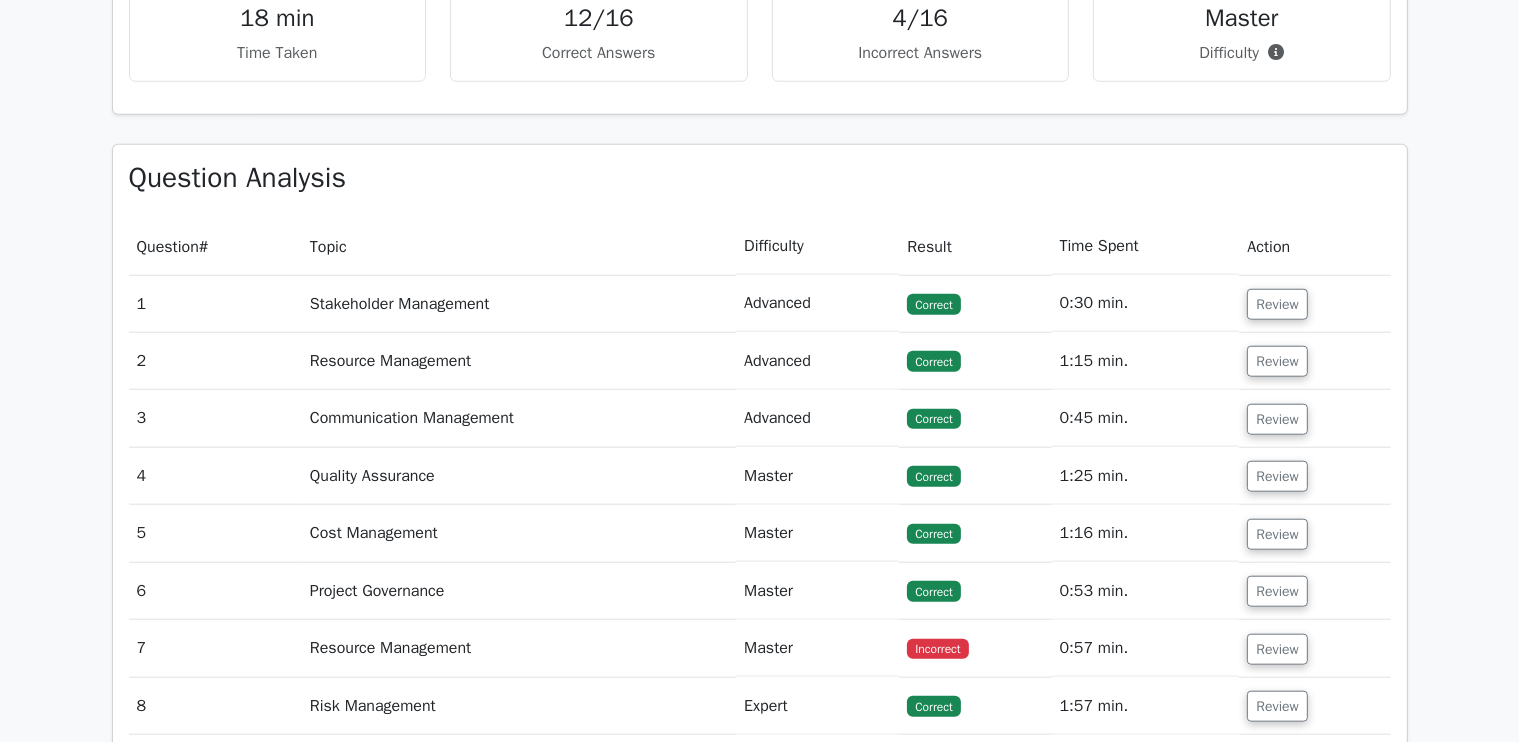 scroll, scrollTop: 1804, scrollLeft: 0, axis: vertical 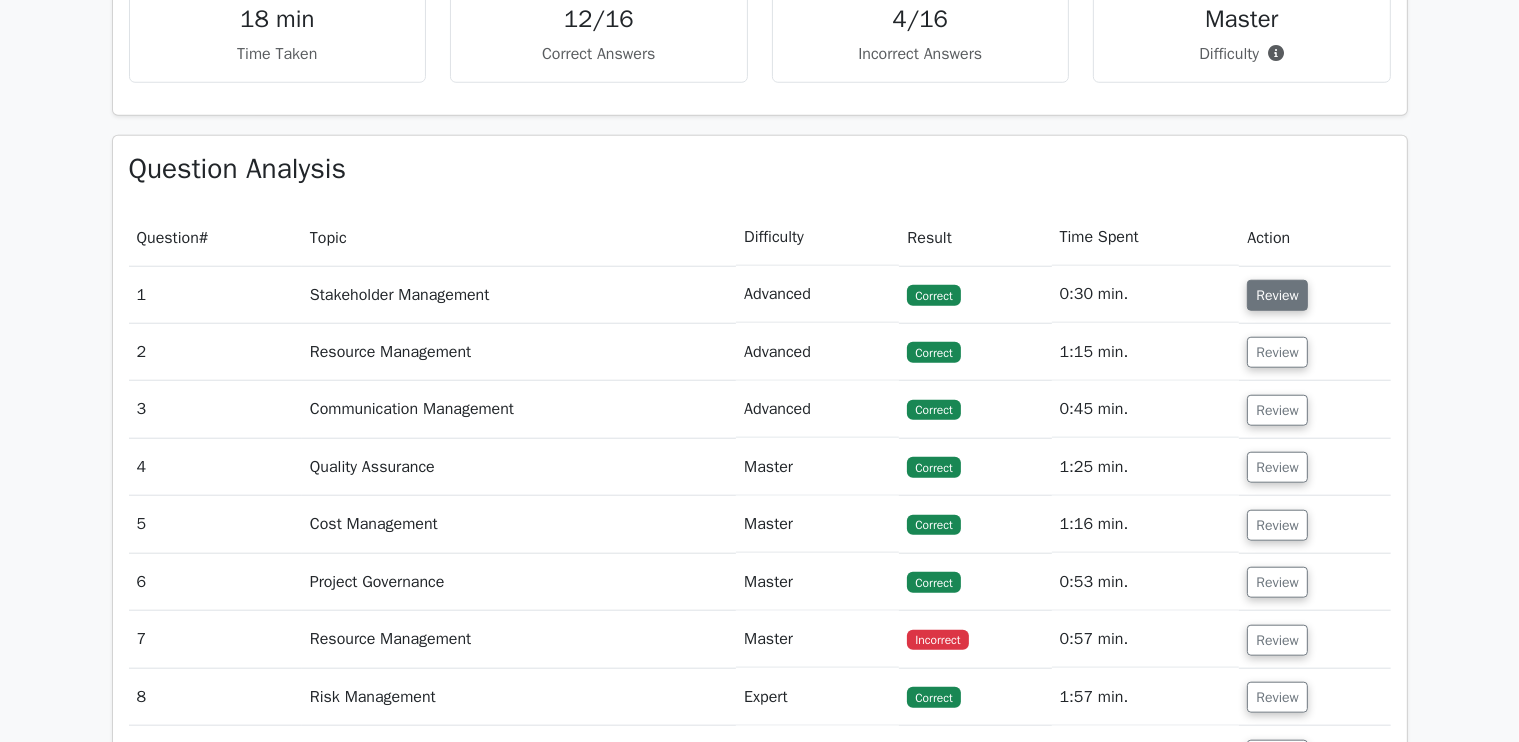 click on "Review" at bounding box center [1277, 295] 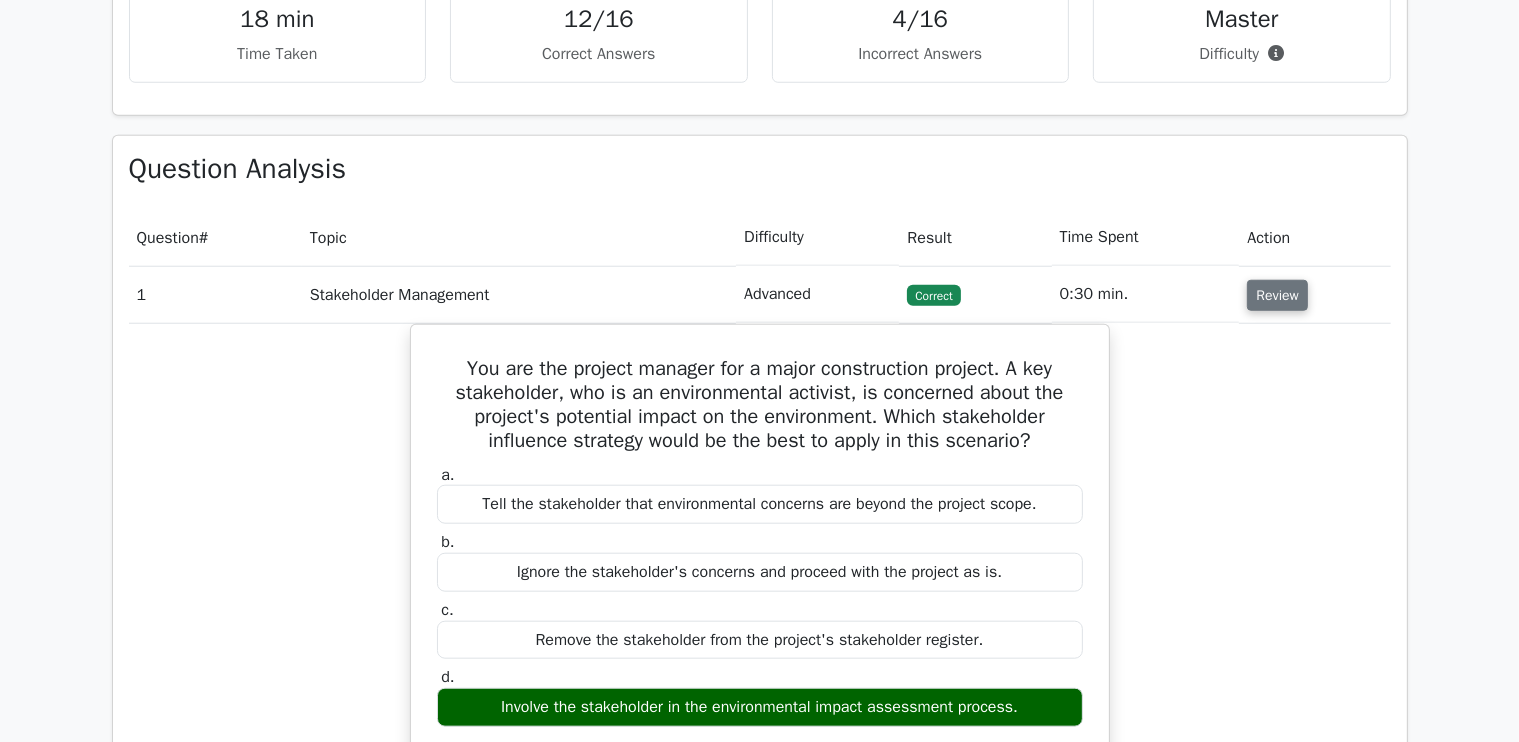 click on "Review" at bounding box center [1277, 295] 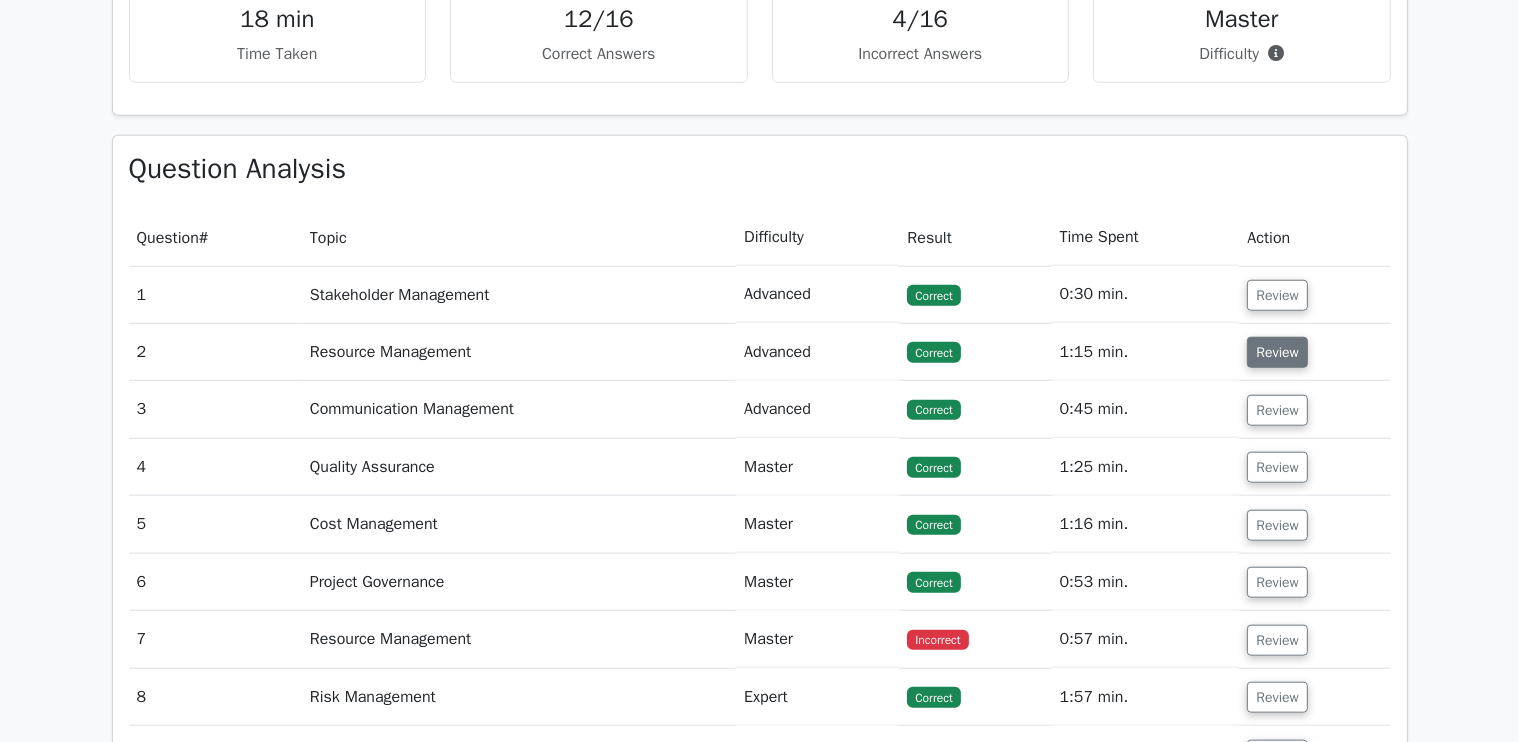 click on "Review" at bounding box center (1277, 352) 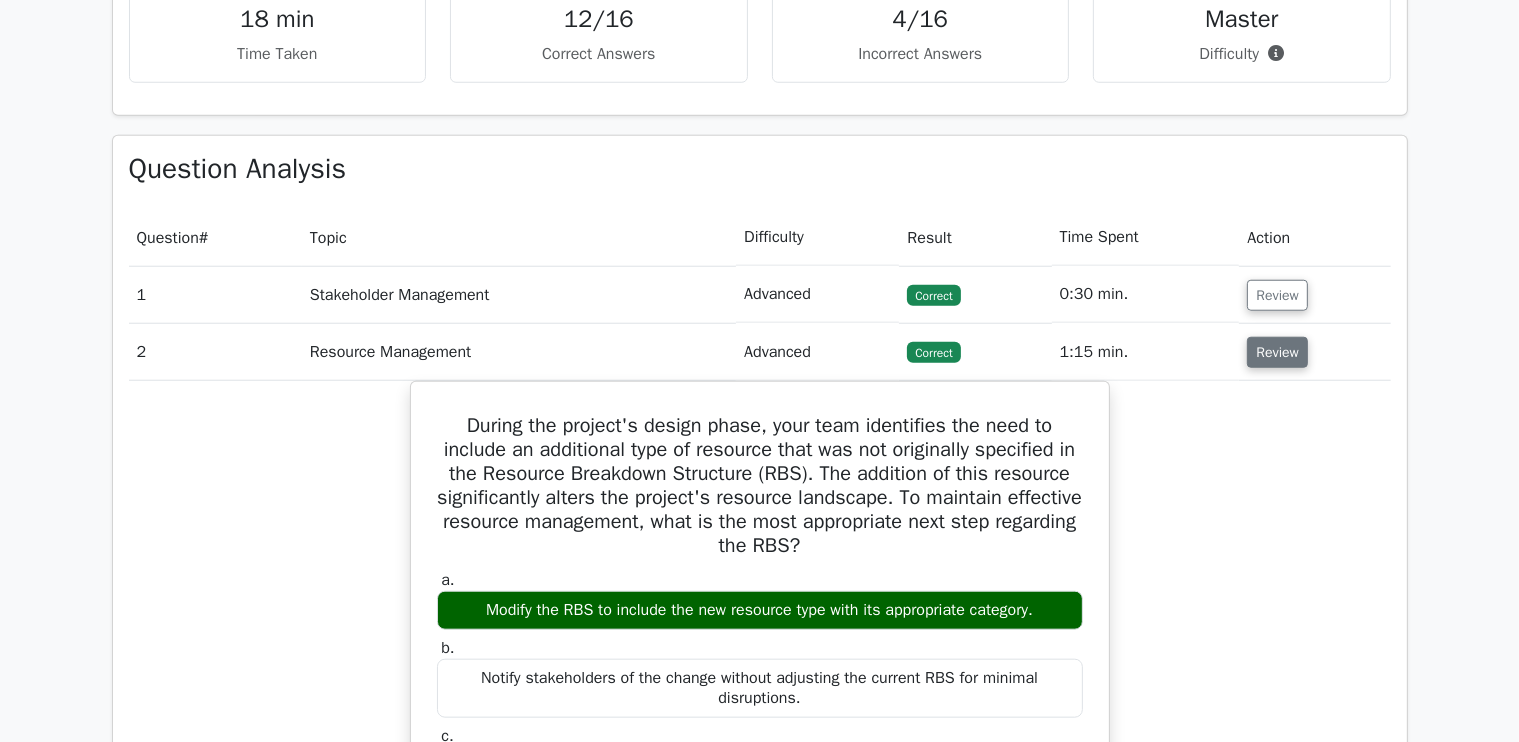 click on "Review" at bounding box center (1277, 352) 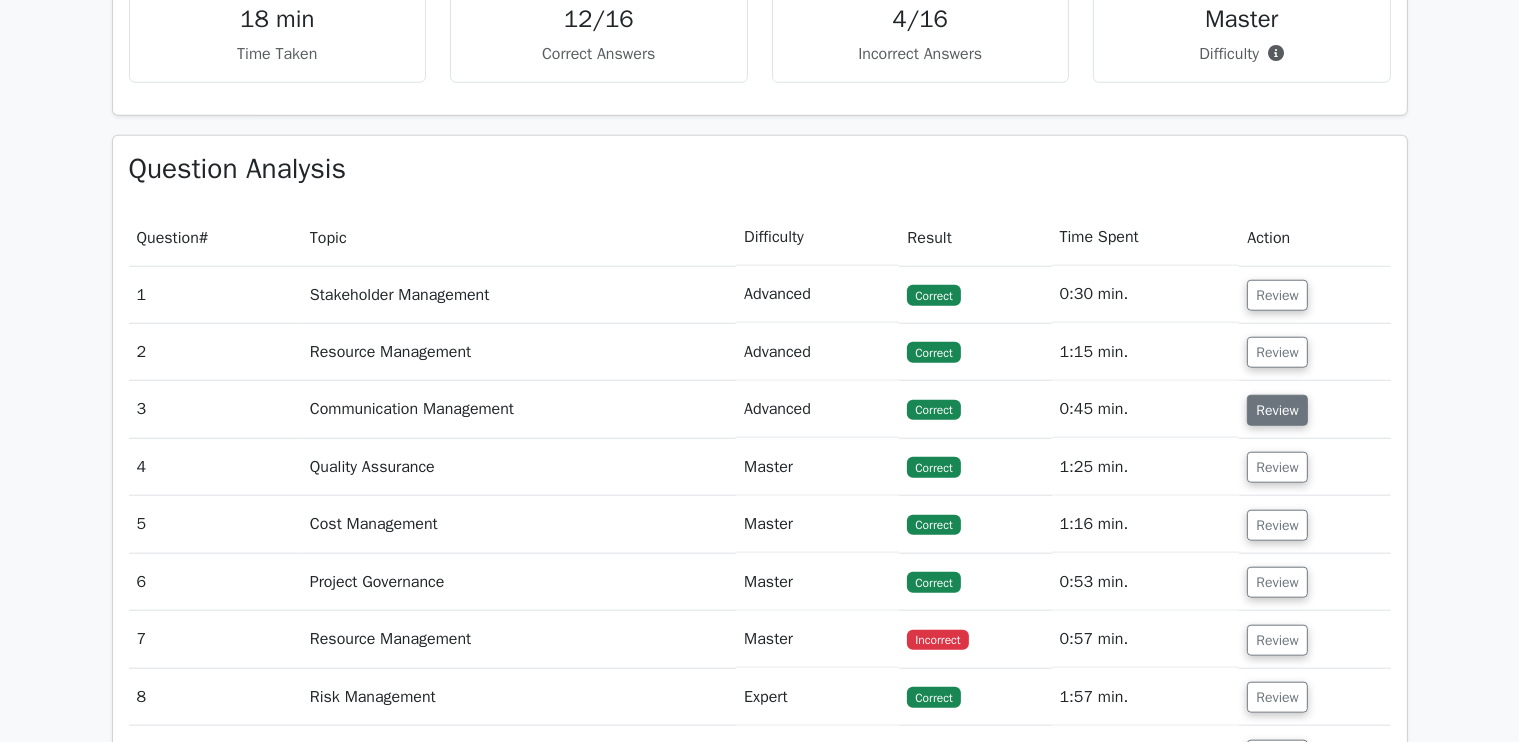 click on "Review" at bounding box center (1277, 410) 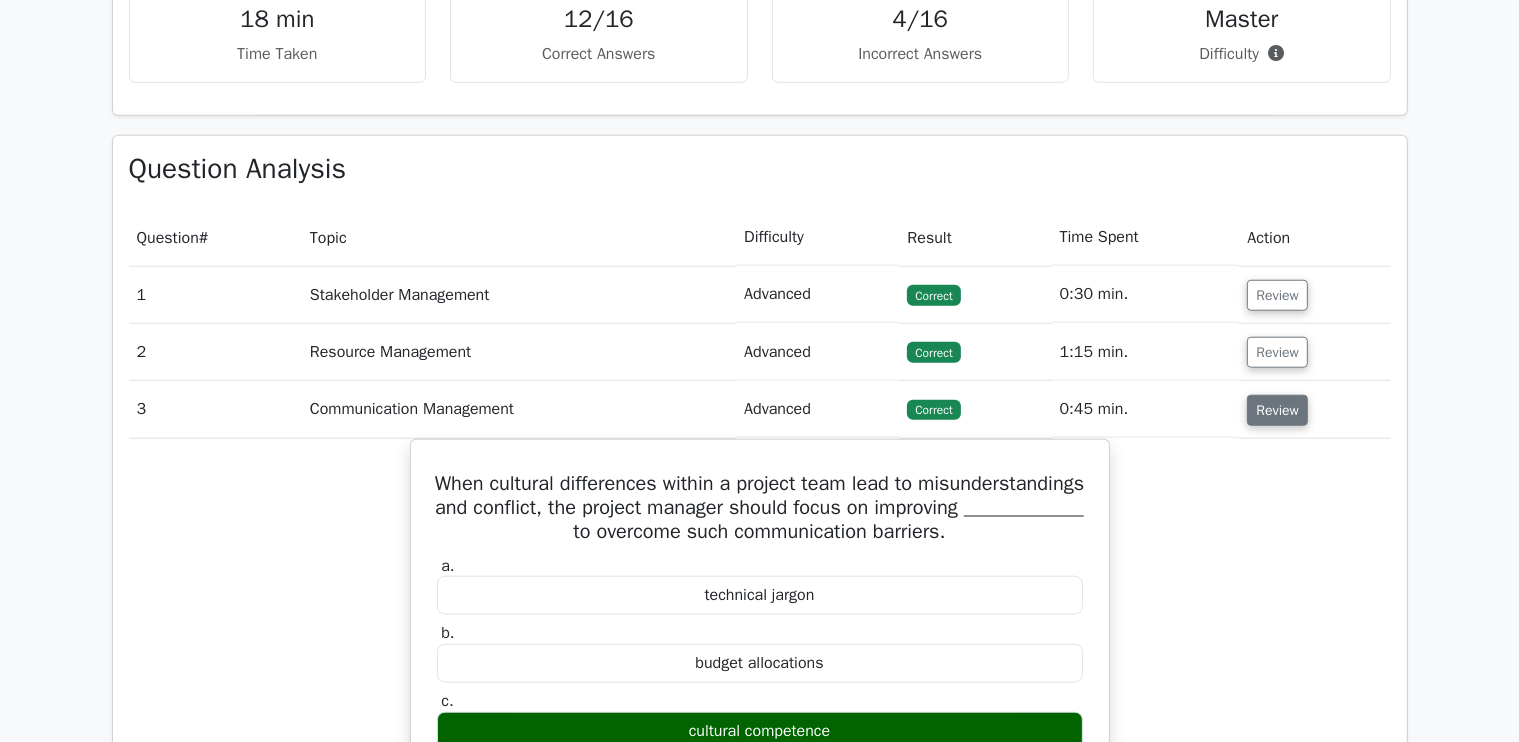 click on "Review" at bounding box center (1277, 410) 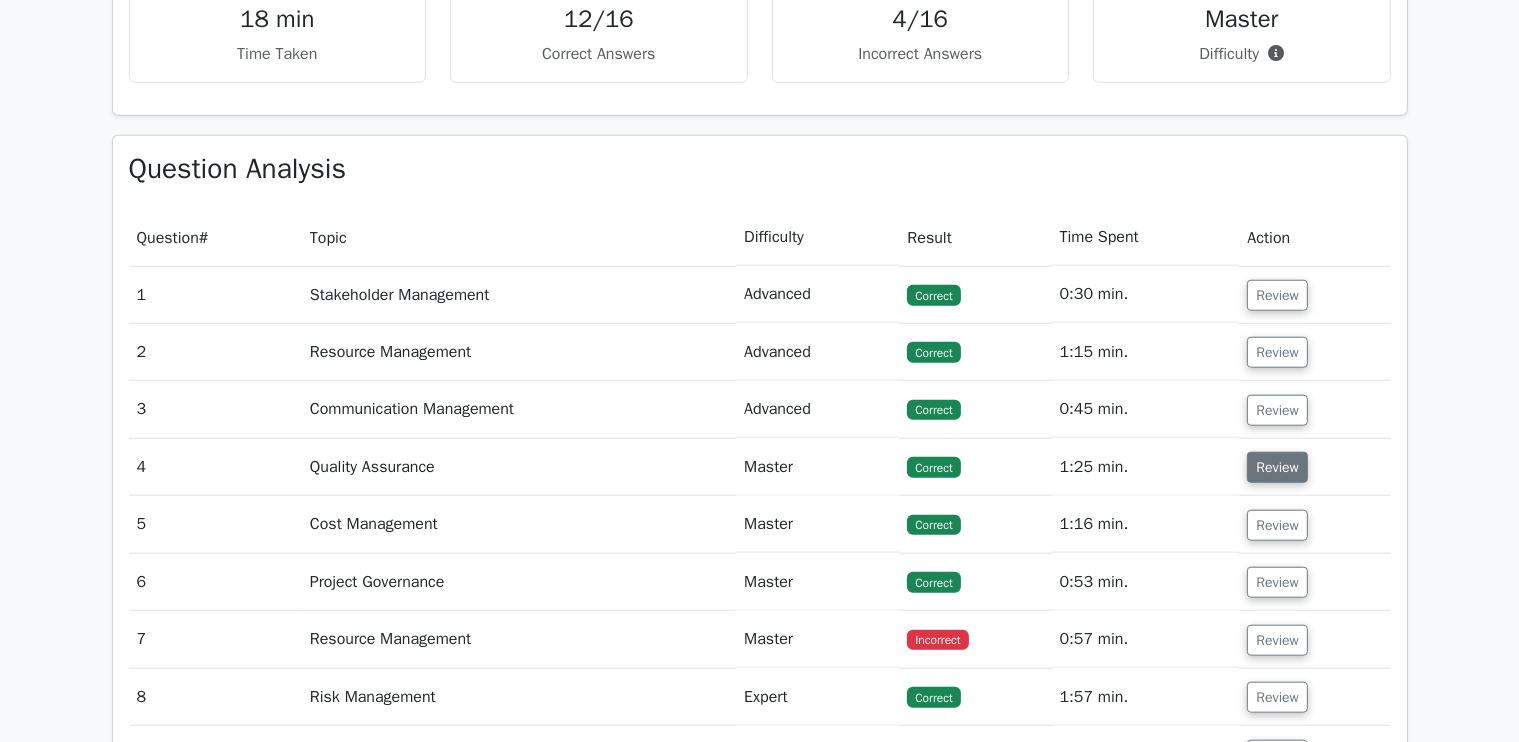 click on "Review" at bounding box center (1277, 467) 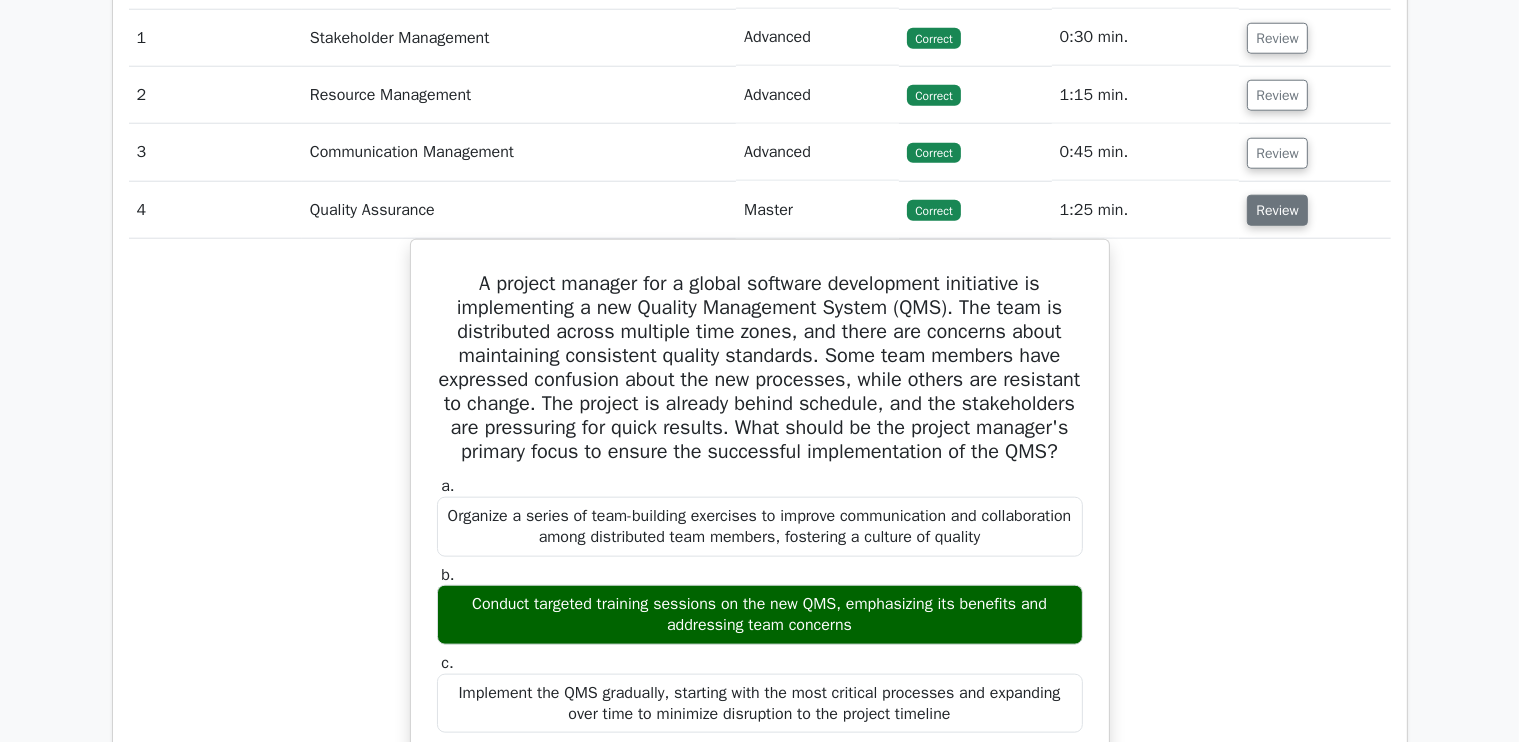 scroll, scrollTop: 2065, scrollLeft: 0, axis: vertical 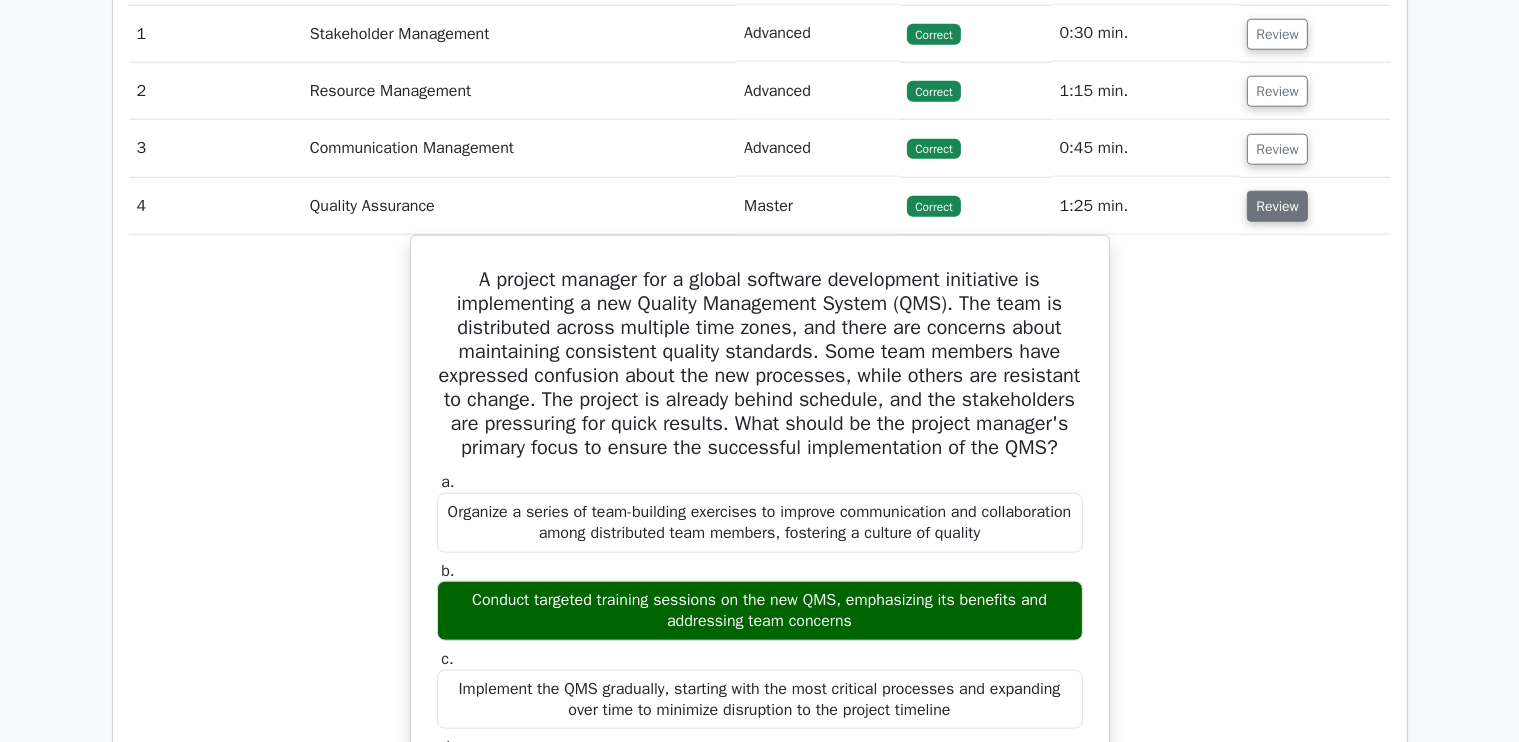 click on "Review" at bounding box center [1277, 206] 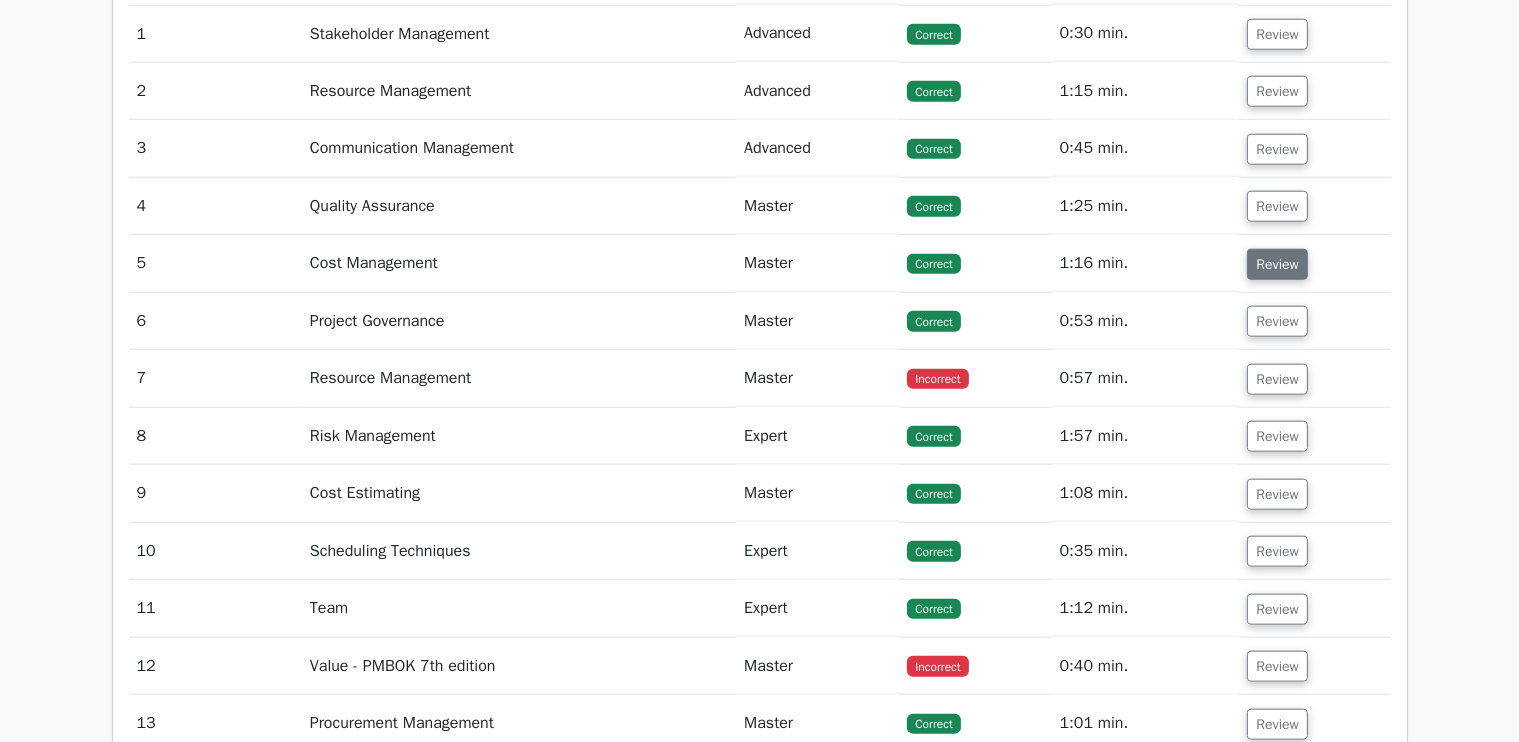 click on "Review" at bounding box center (1277, 264) 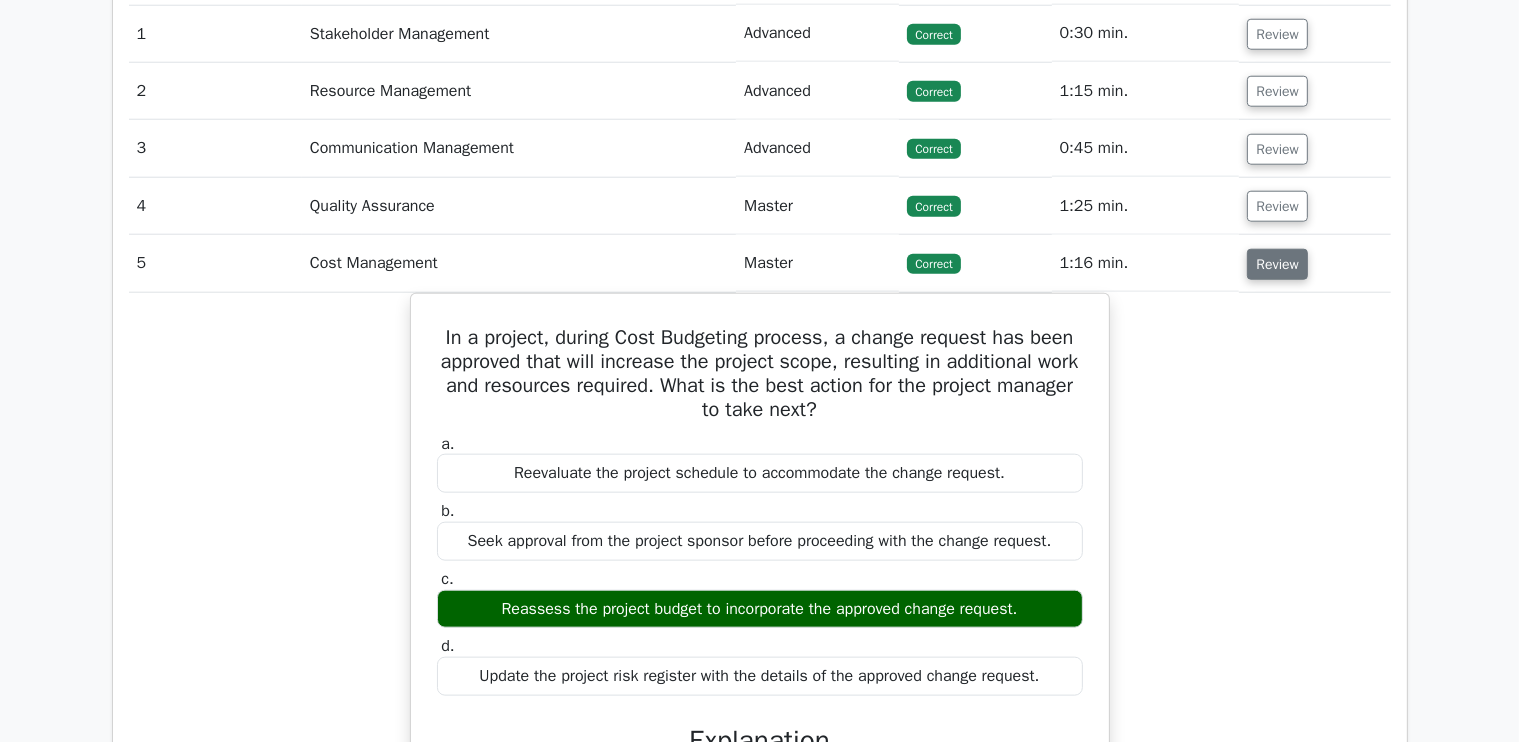 click on "Review" at bounding box center (1277, 264) 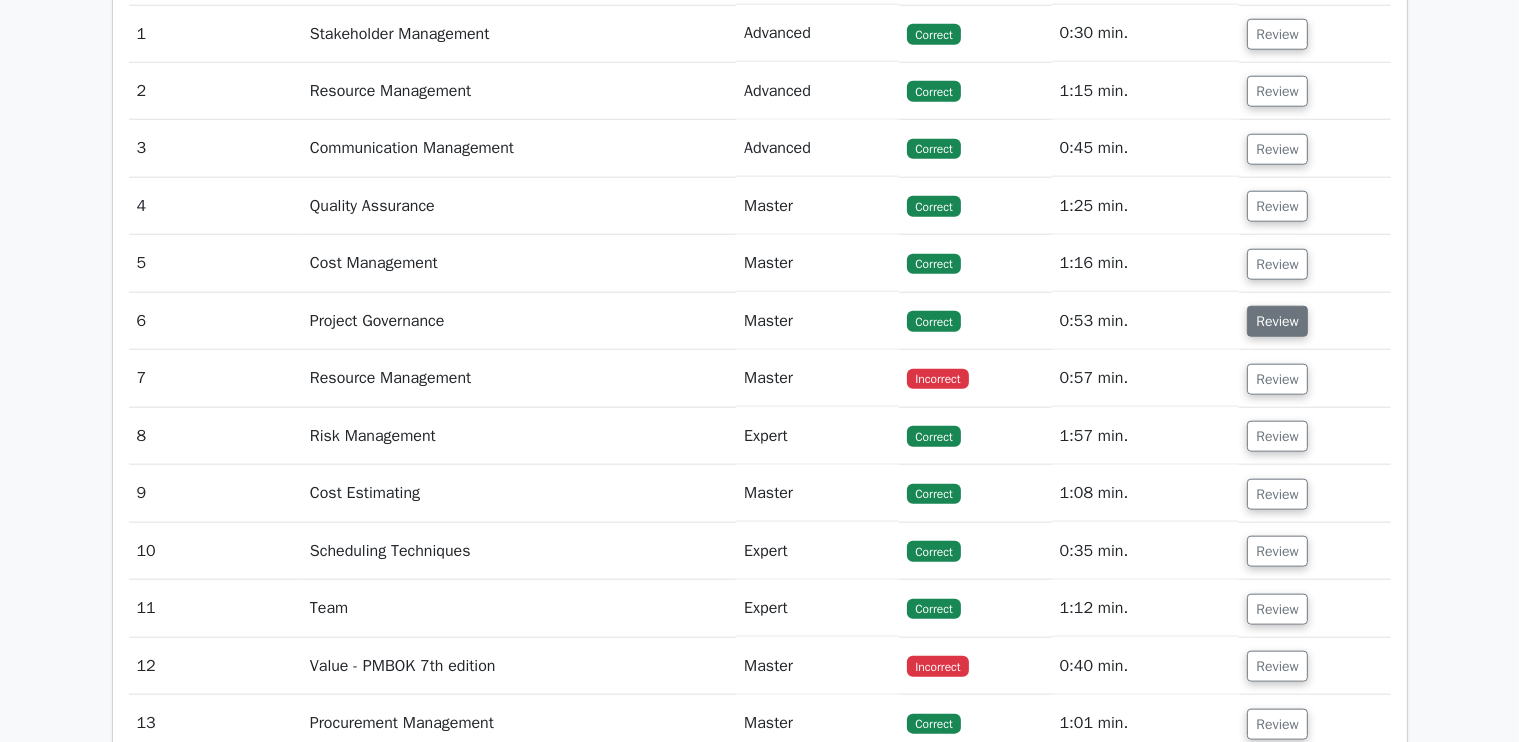 click on "Review" at bounding box center [1277, 321] 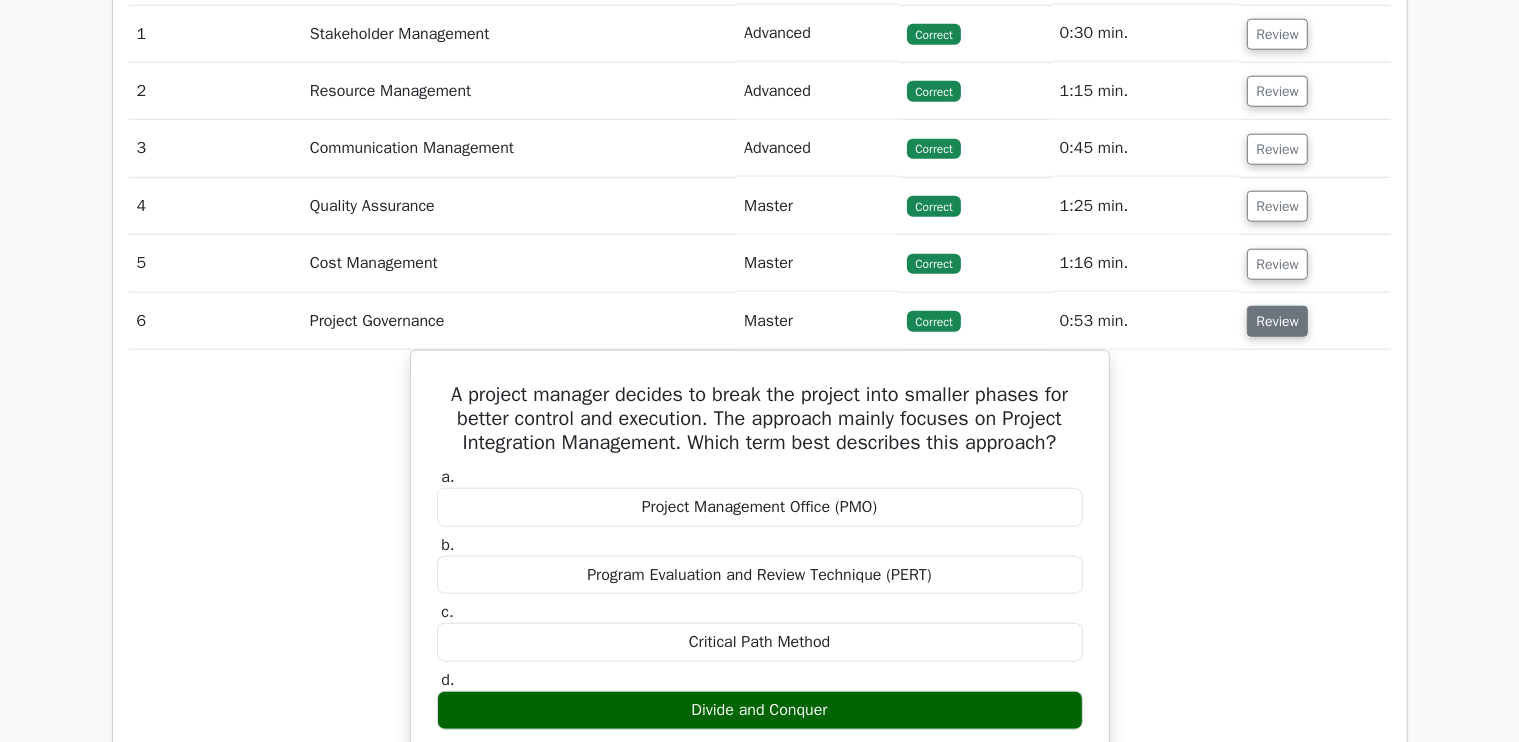 click on "Review" at bounding box center [1277, 321] 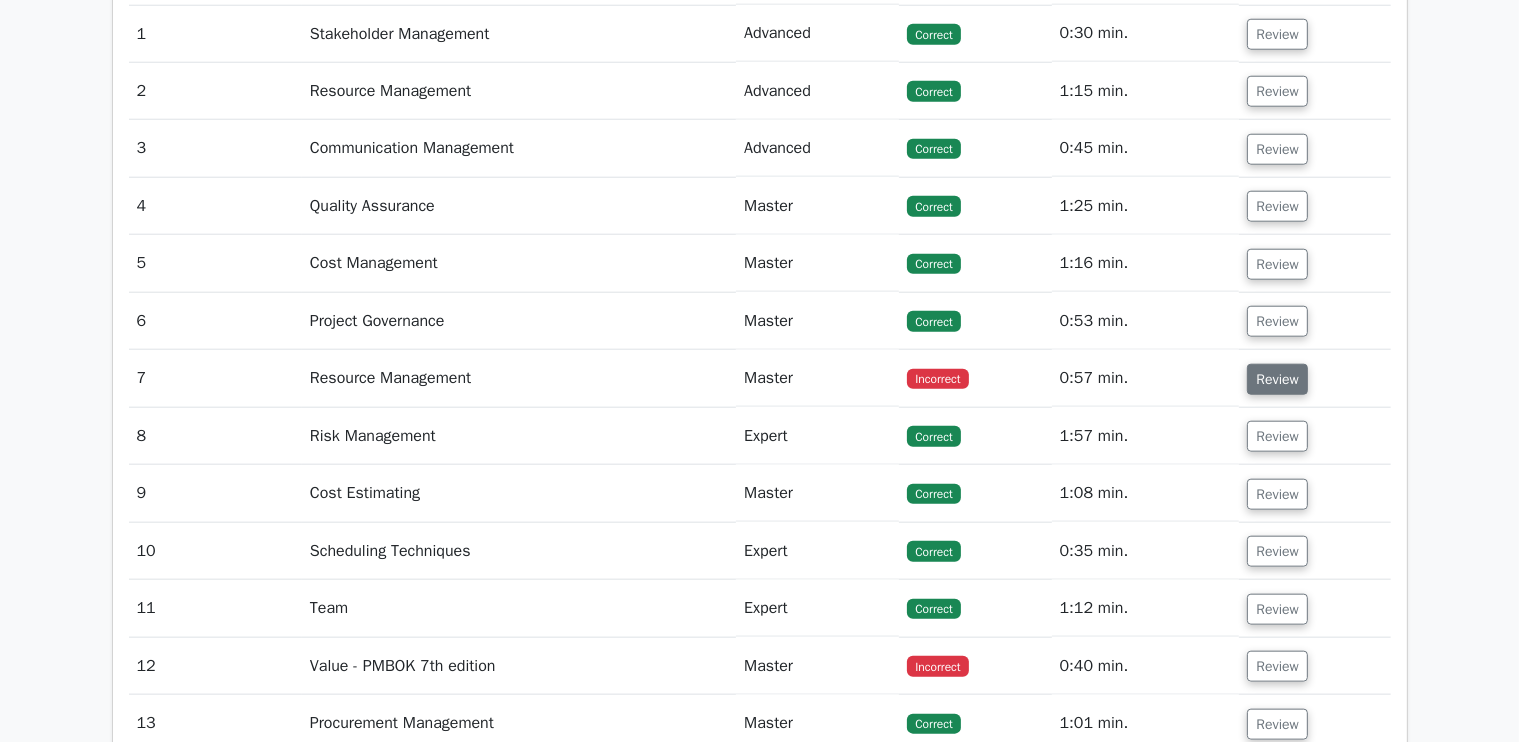 click on "Review" at bounding box center [1277, 379] 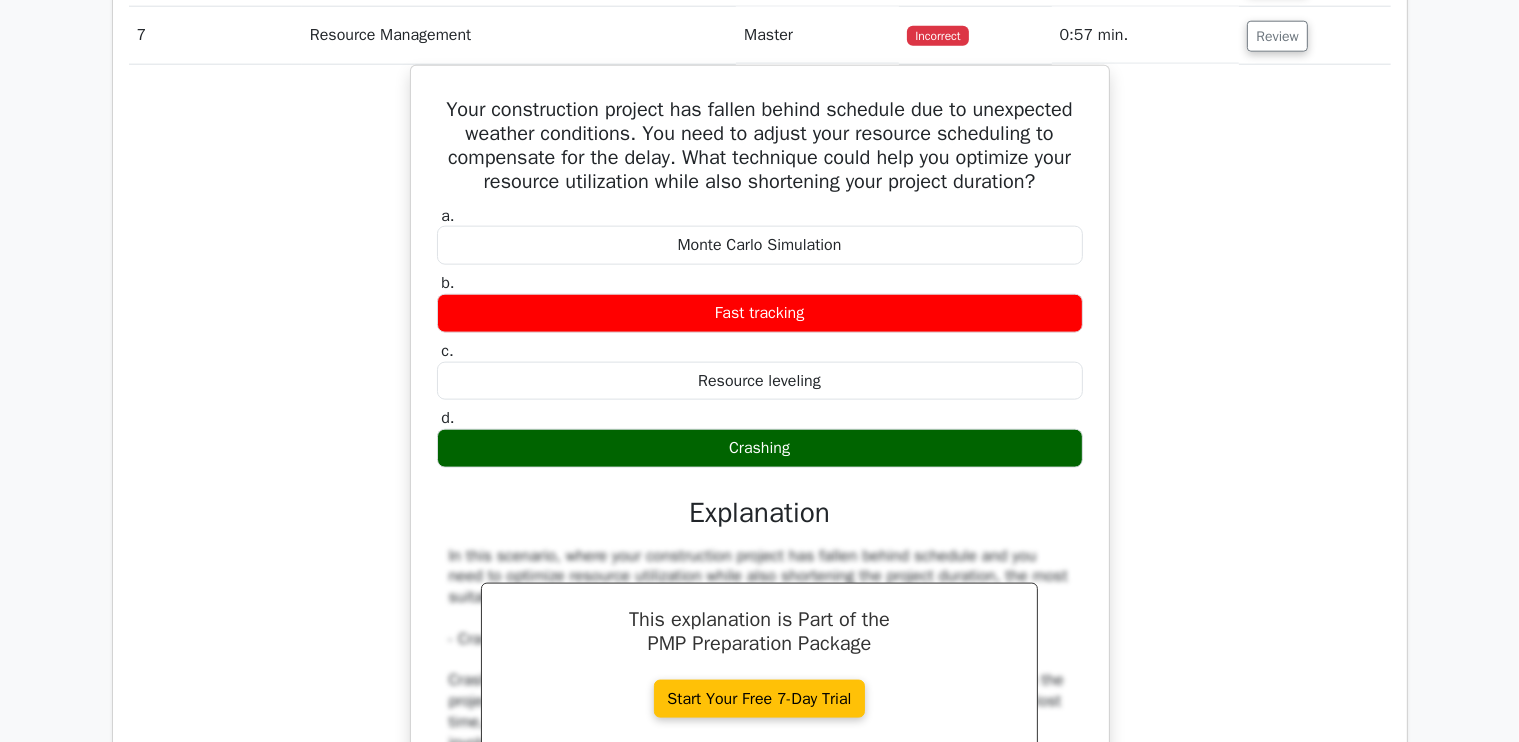 scroll, scrollTop: 2409, scrollLeft: 0, axis: vertical 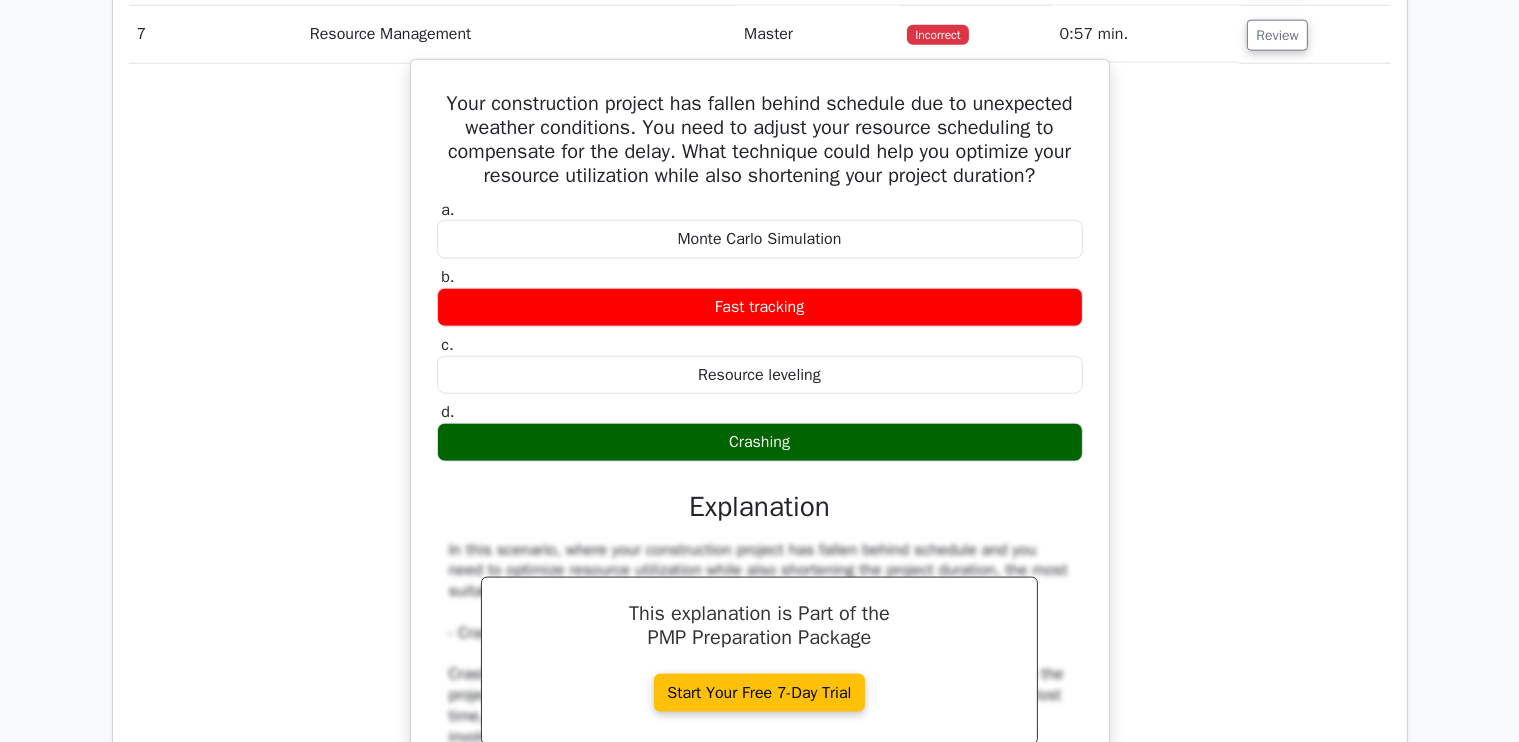 drag, startPoint x: 816, startPoint y: 464, endPoint x: 482, endPoint y: 105, distance: 490.34375 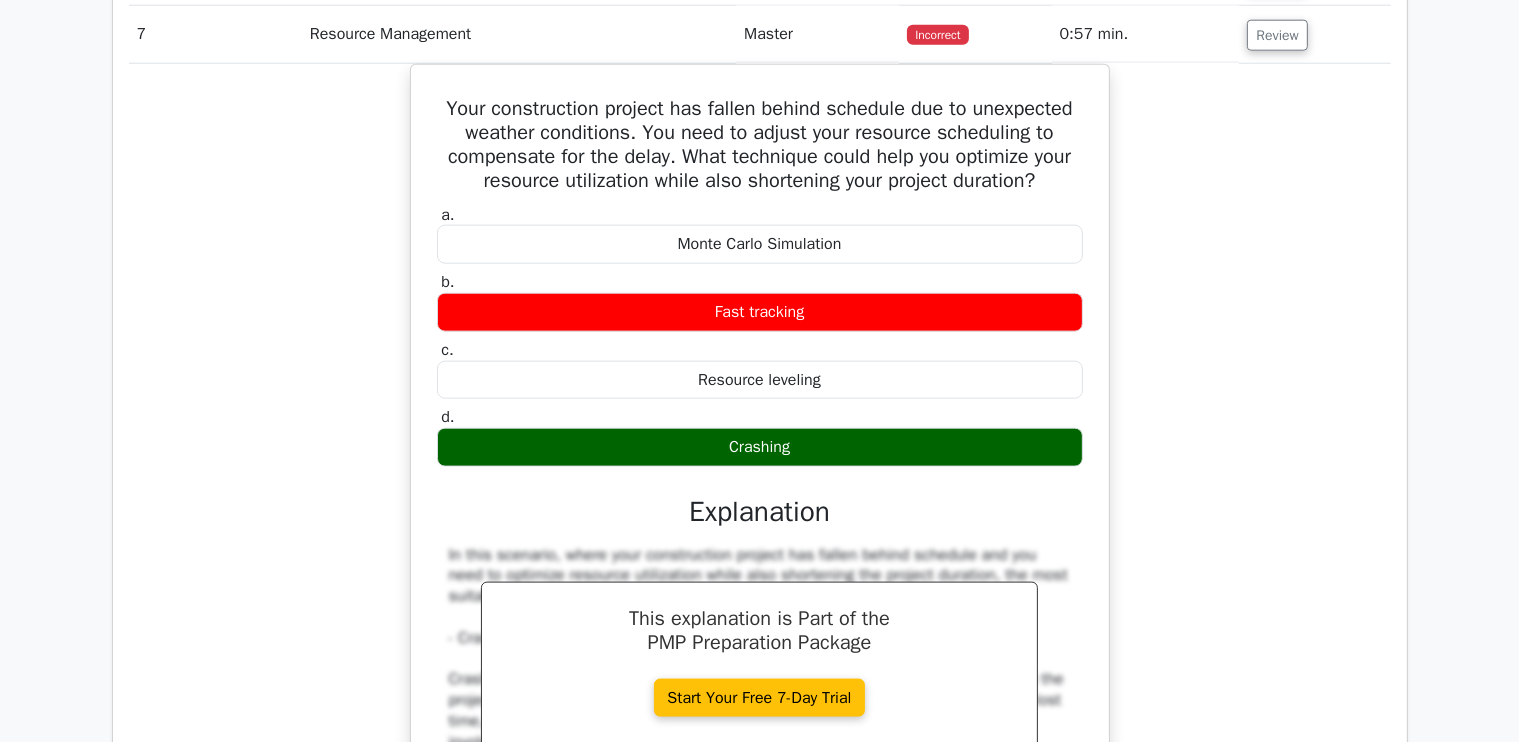 click on "Your construction project has fallen behind schedule due to unexpected weather conditions. You need to adjust your resource scheduling to compensate for the delay. What technique could help you optimize your resource utilization while also shortening your project duration?
a.
Monte Carlo Simulation
b." at bounding box center (760, 732) 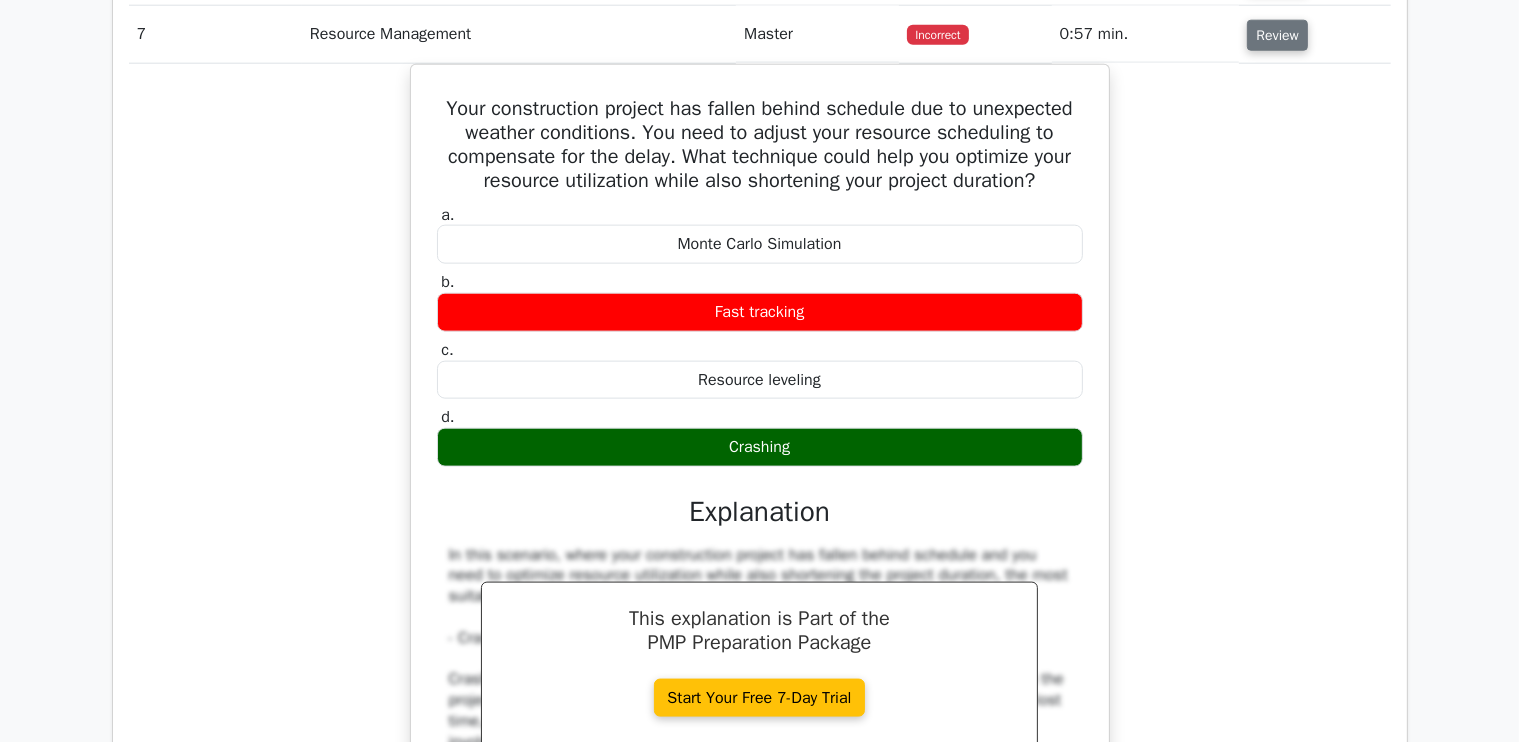click on "Review" at bounding box center [1277, 35] 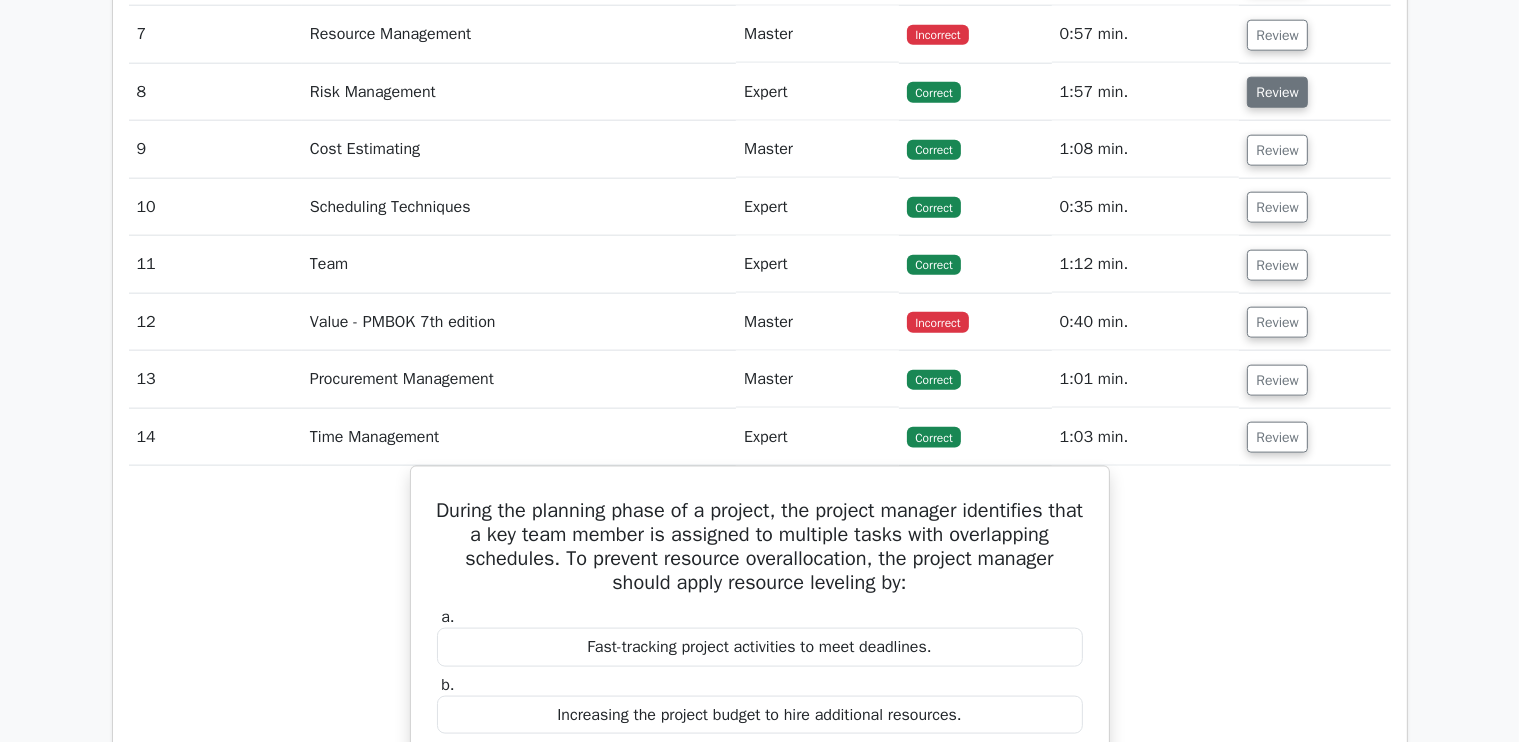 click on "Review" at bounding box center [1277, 92] 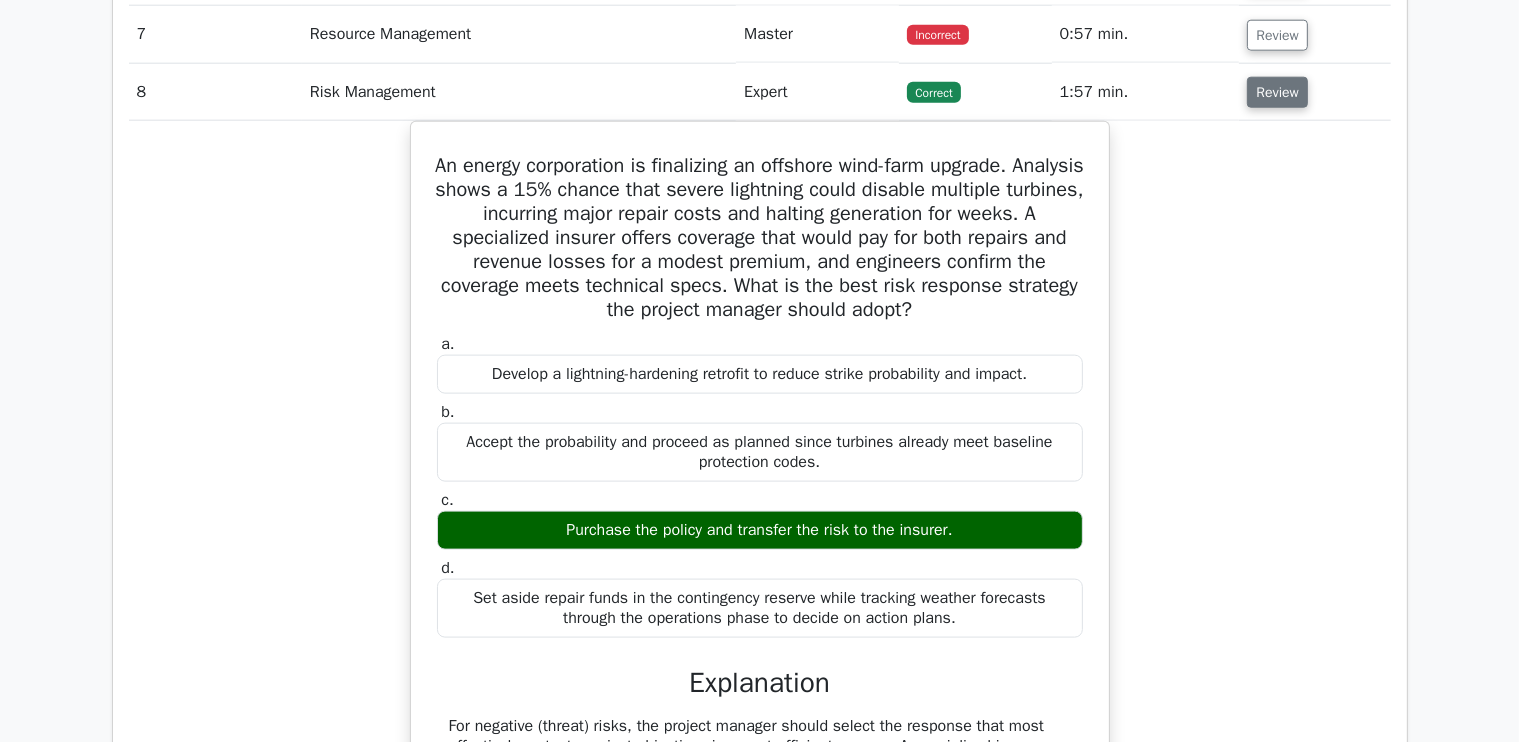 click on "Review" at bounding box center [1277, 92] 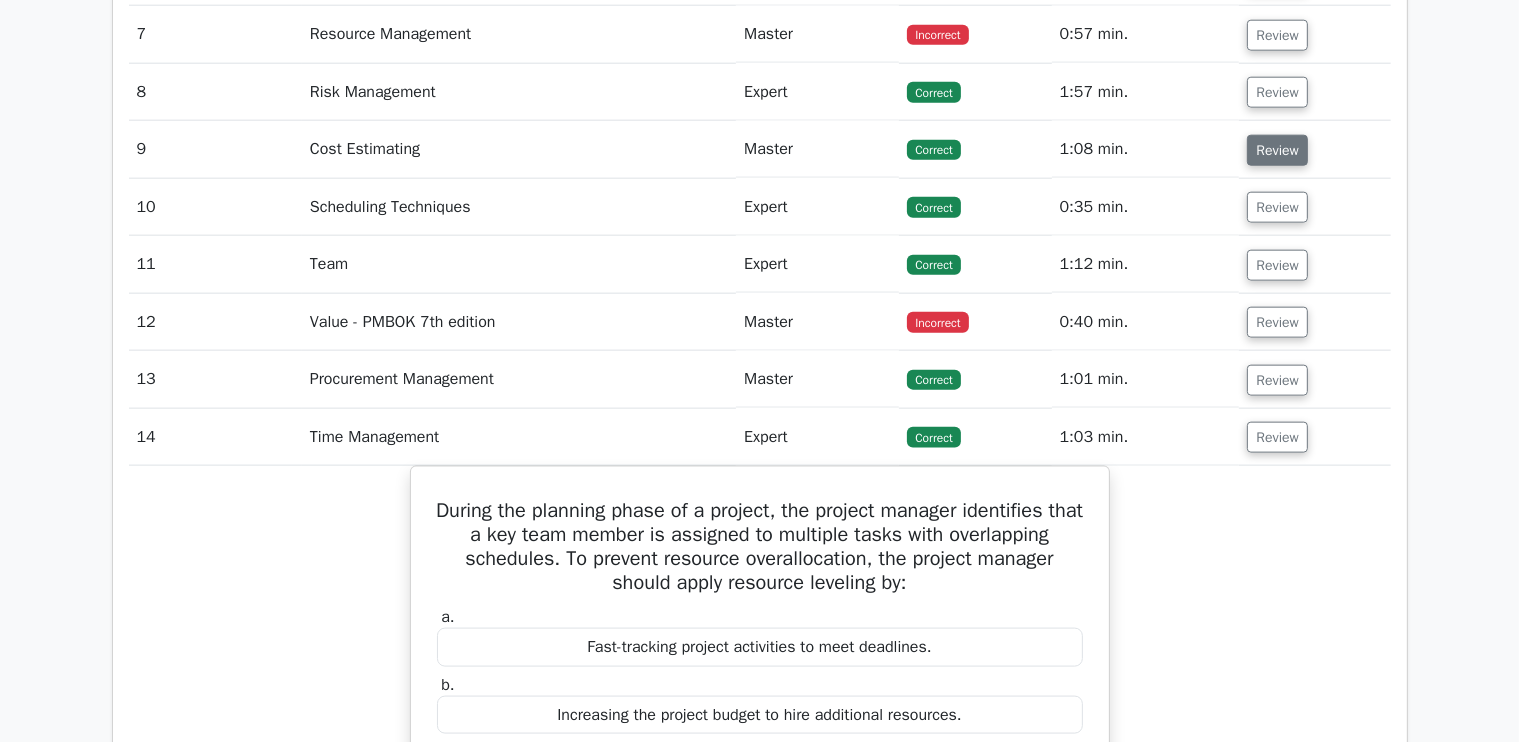click on "Review" at bounding box center [1277, 150] 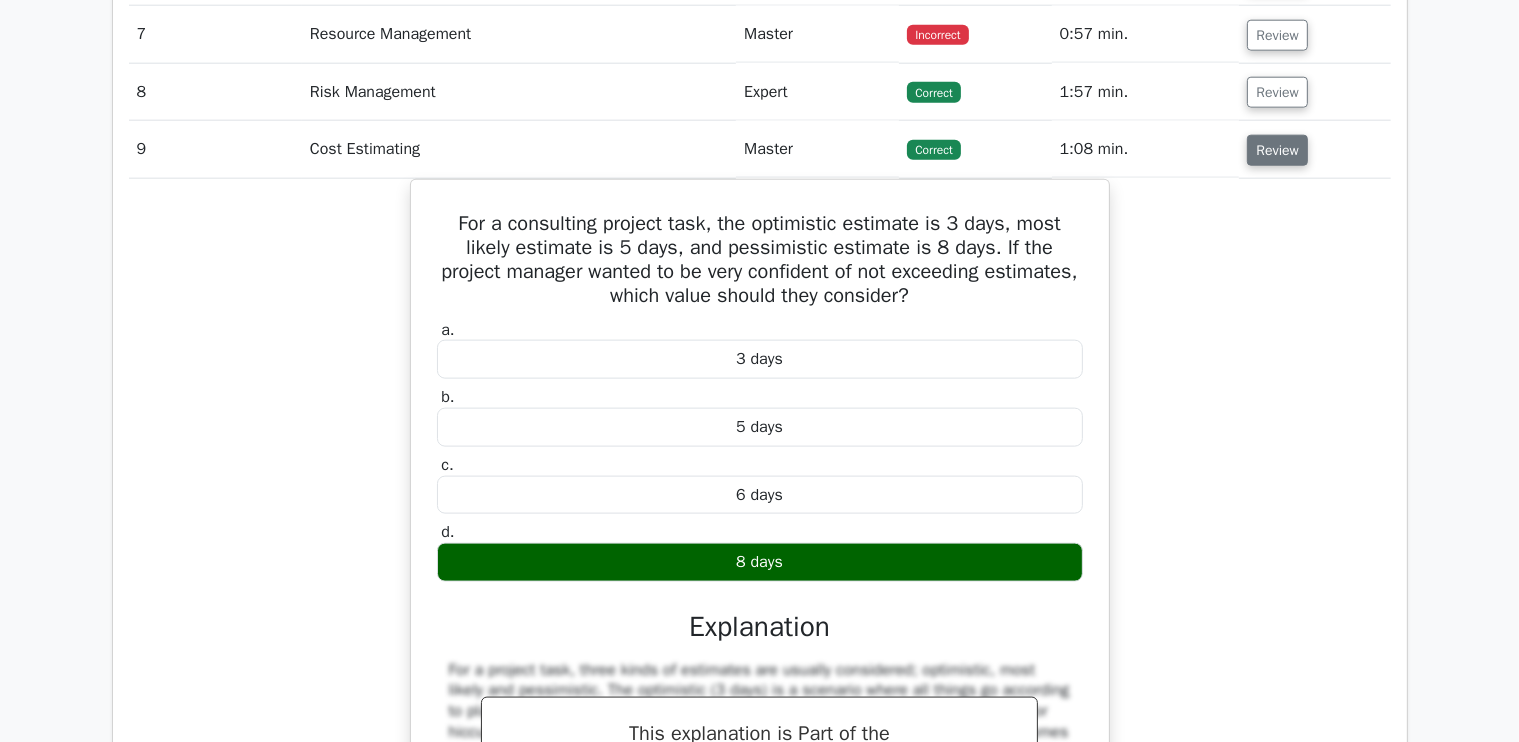 click on "Review" at bounding box center [1277, 150] 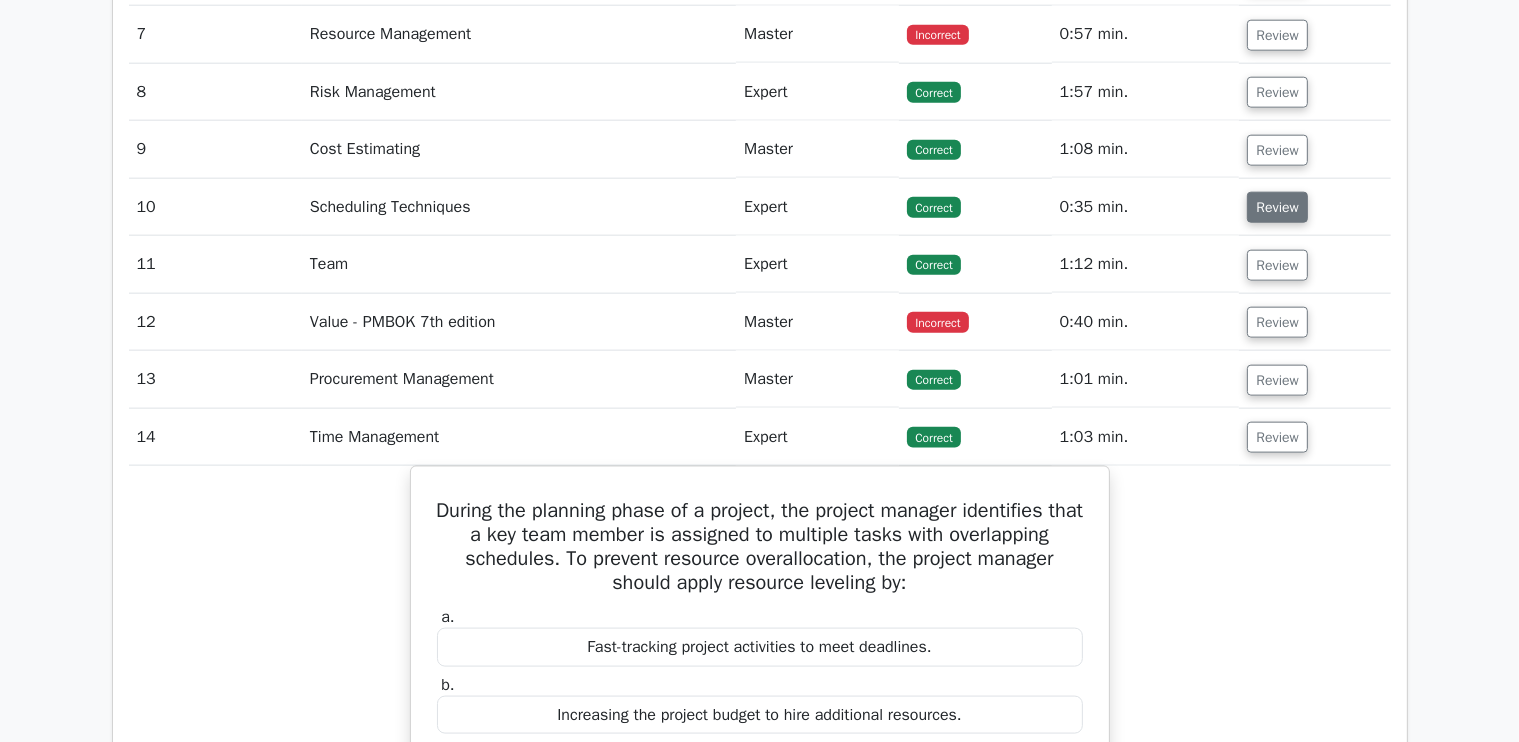 click on "Review" at bounding box center [1277, 207] 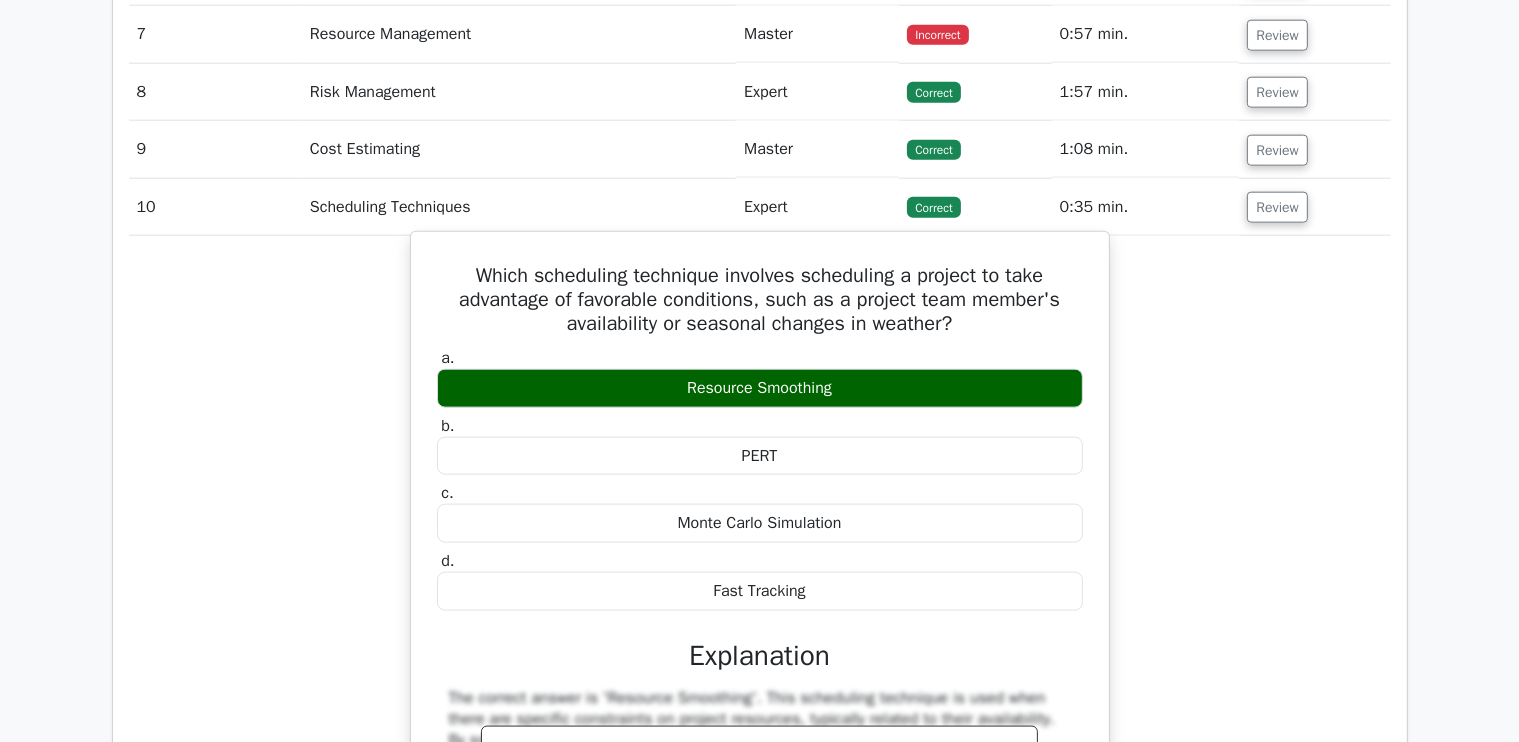drag, startPoint x: 821, startPoint y: 588, endPoint x: 455, endPoint y: 263, distance: 489.47012 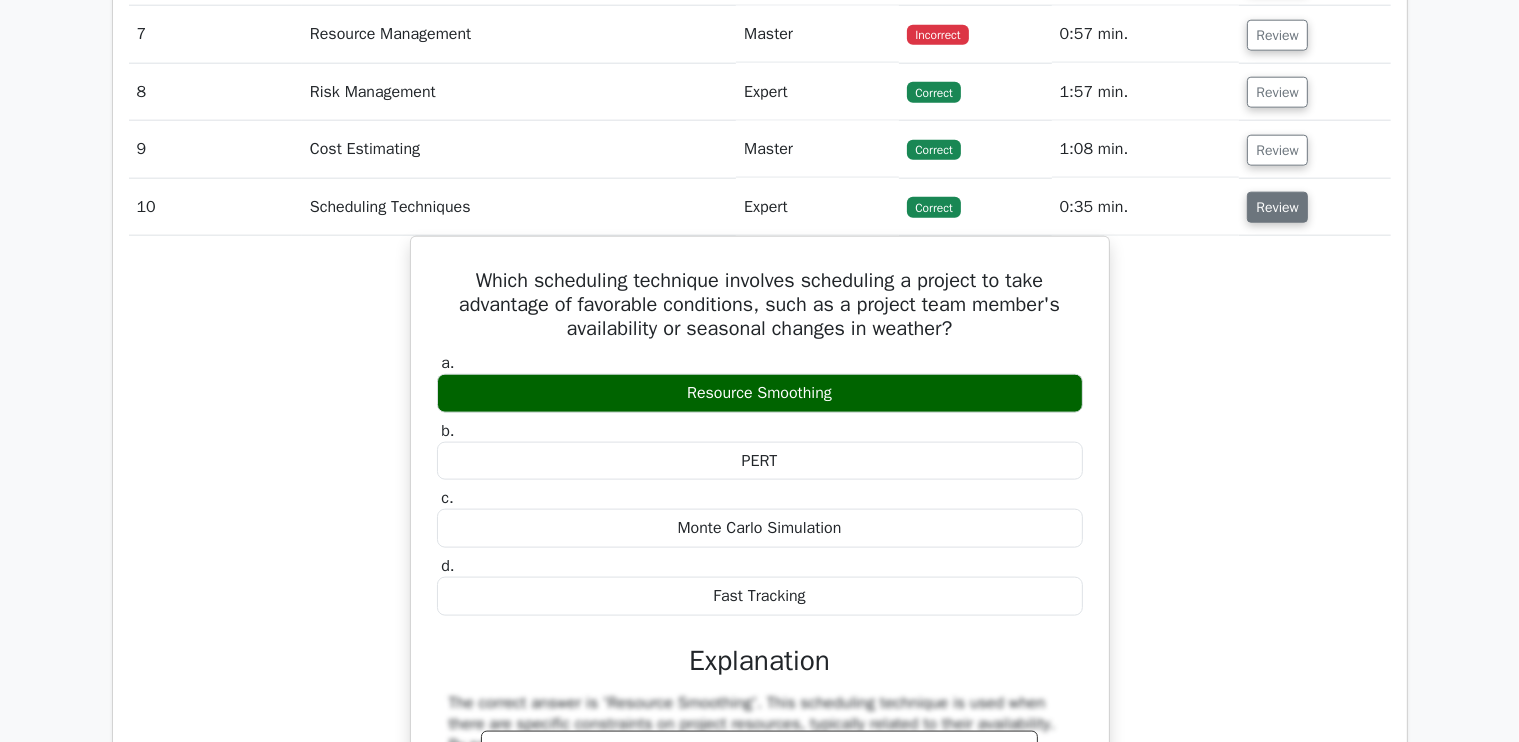 click on "Review" at bounding box center (1277, 207) 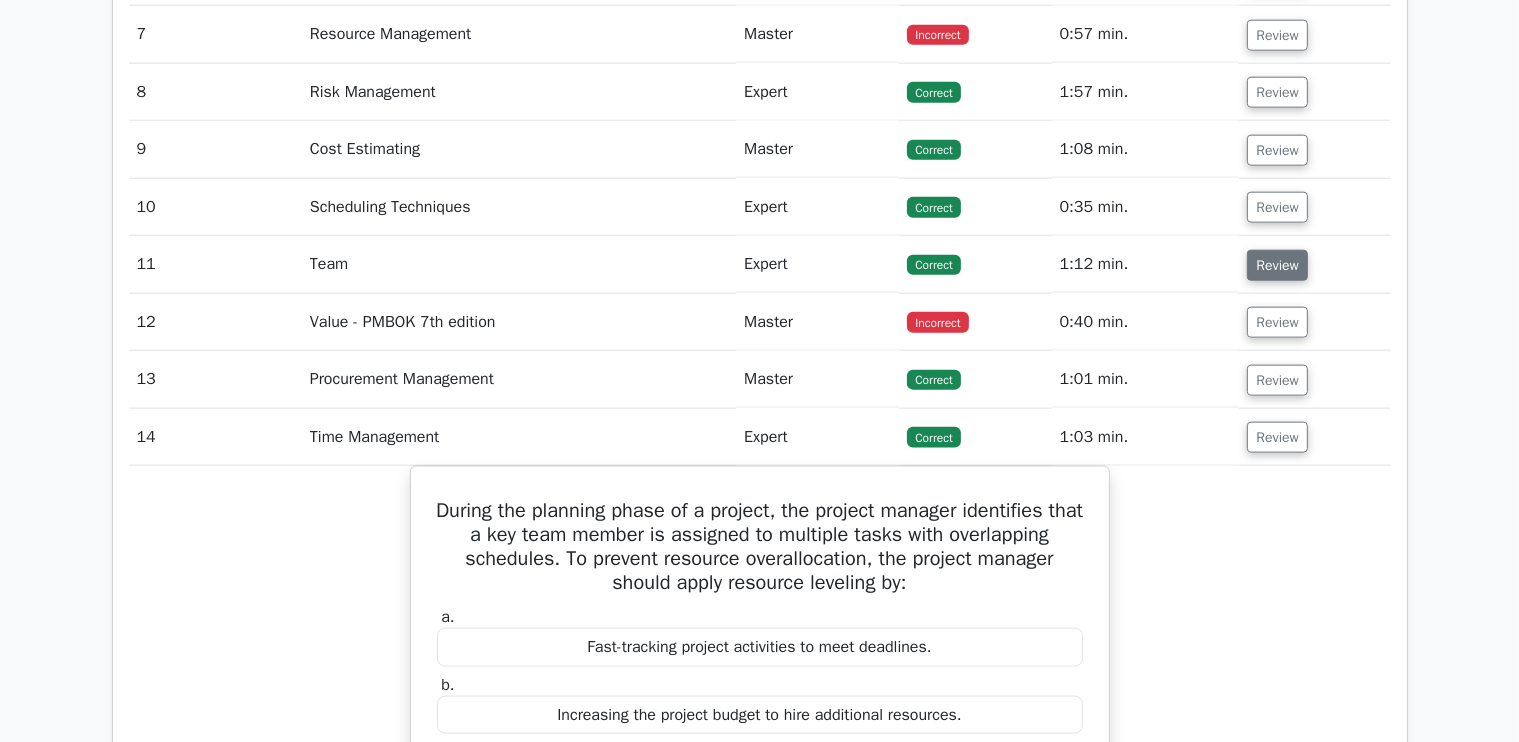 click on "Review" at bounding box center [1277, 265] 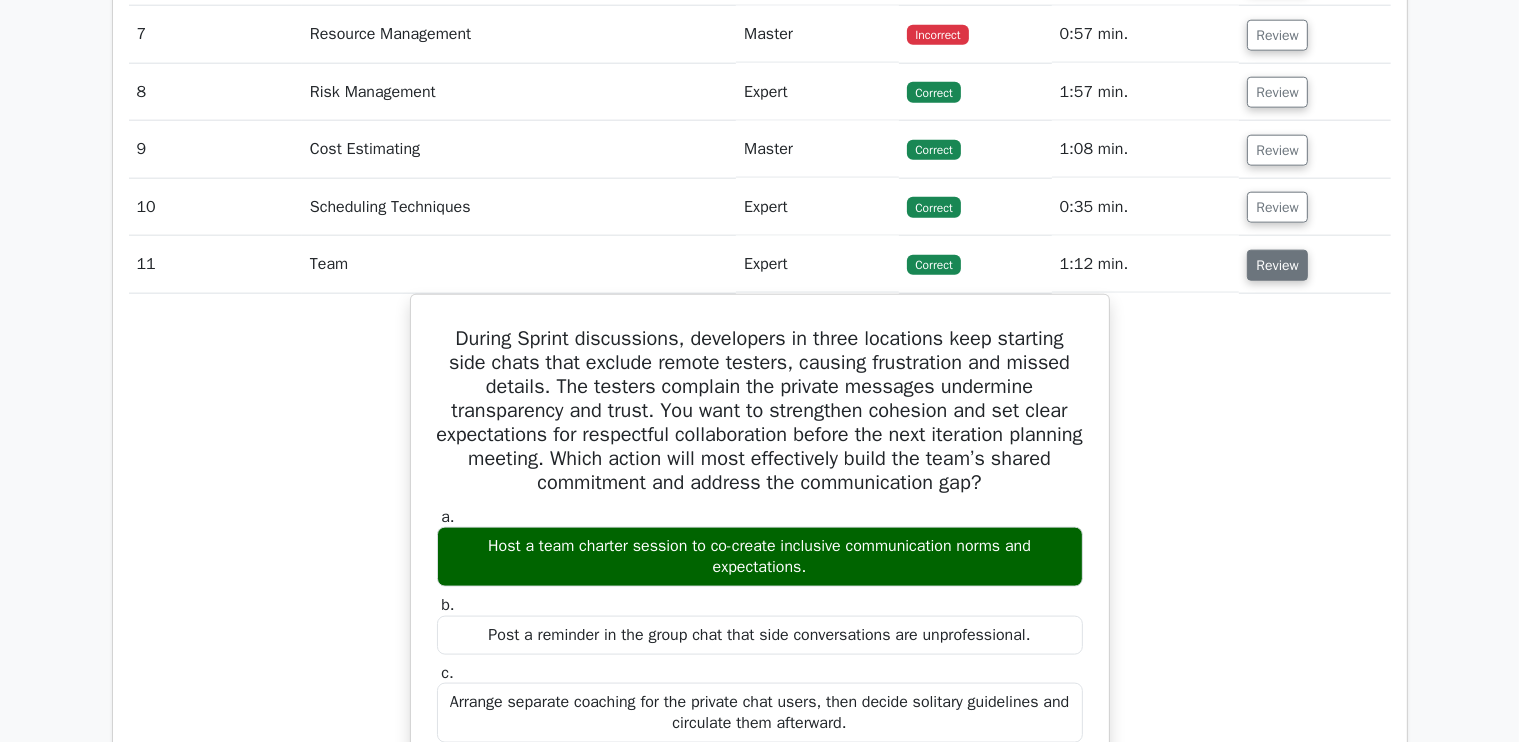 click on "Review" at bounding box center [1277, 265] 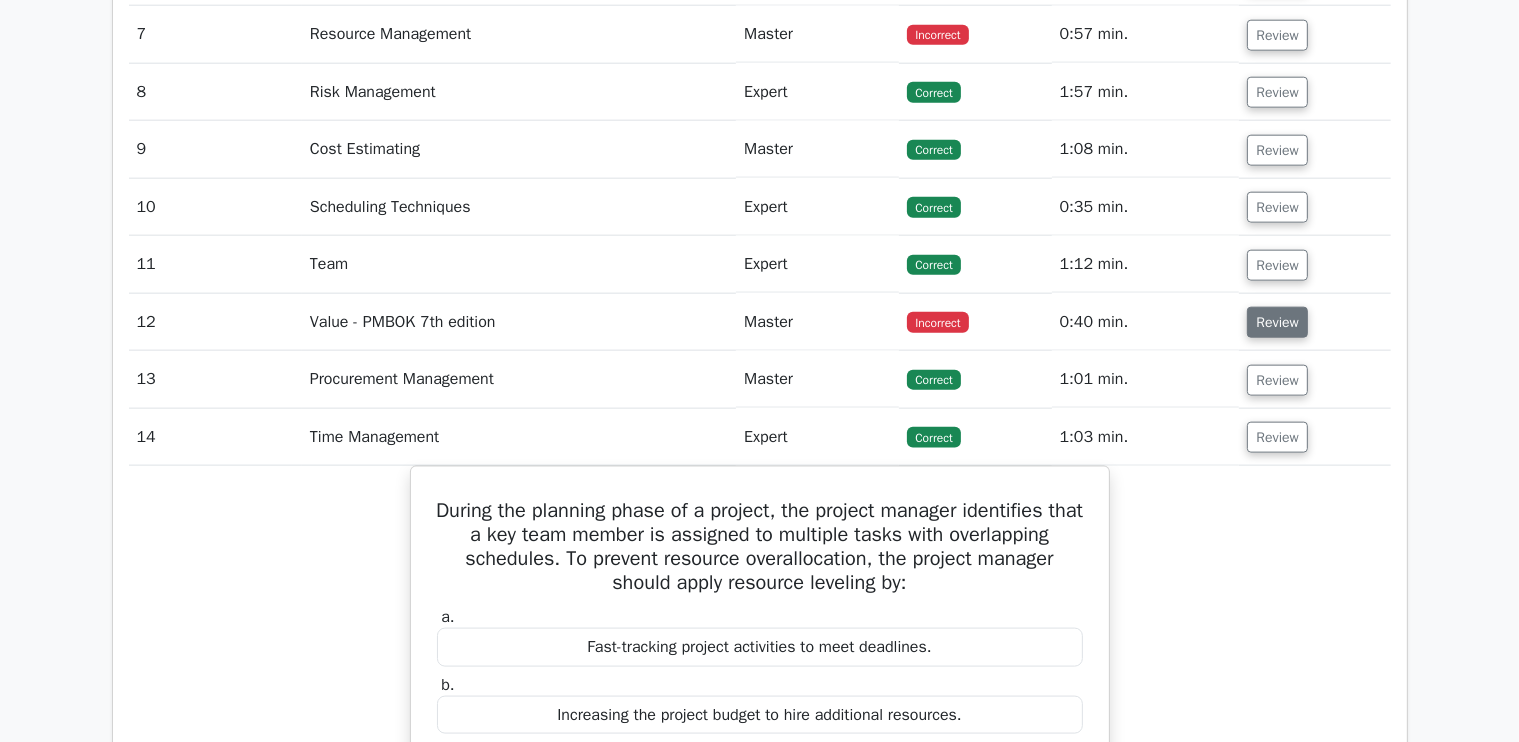 click on "Review" at bounding box center (1277, 322) 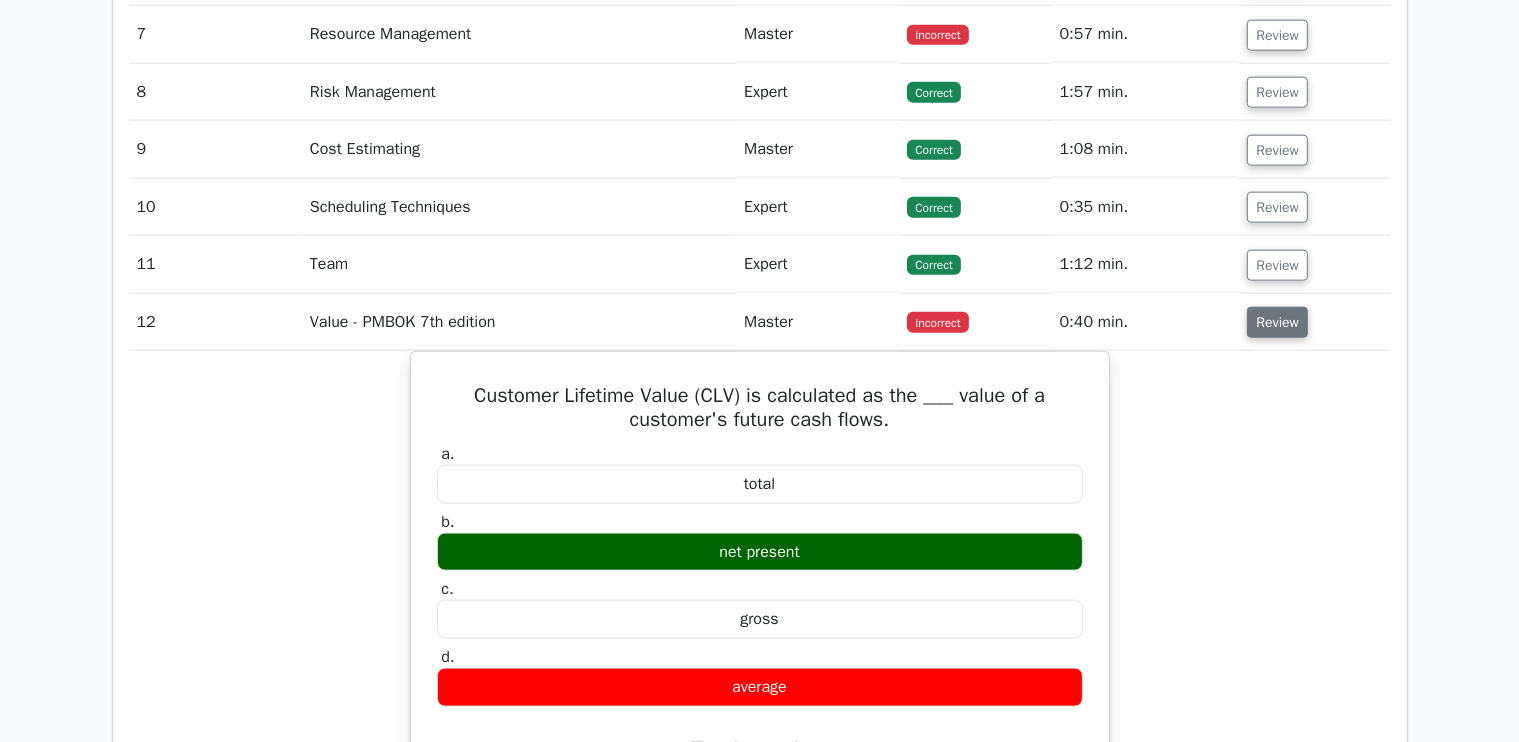 click on "Review" at bounding box center (1277, 322) 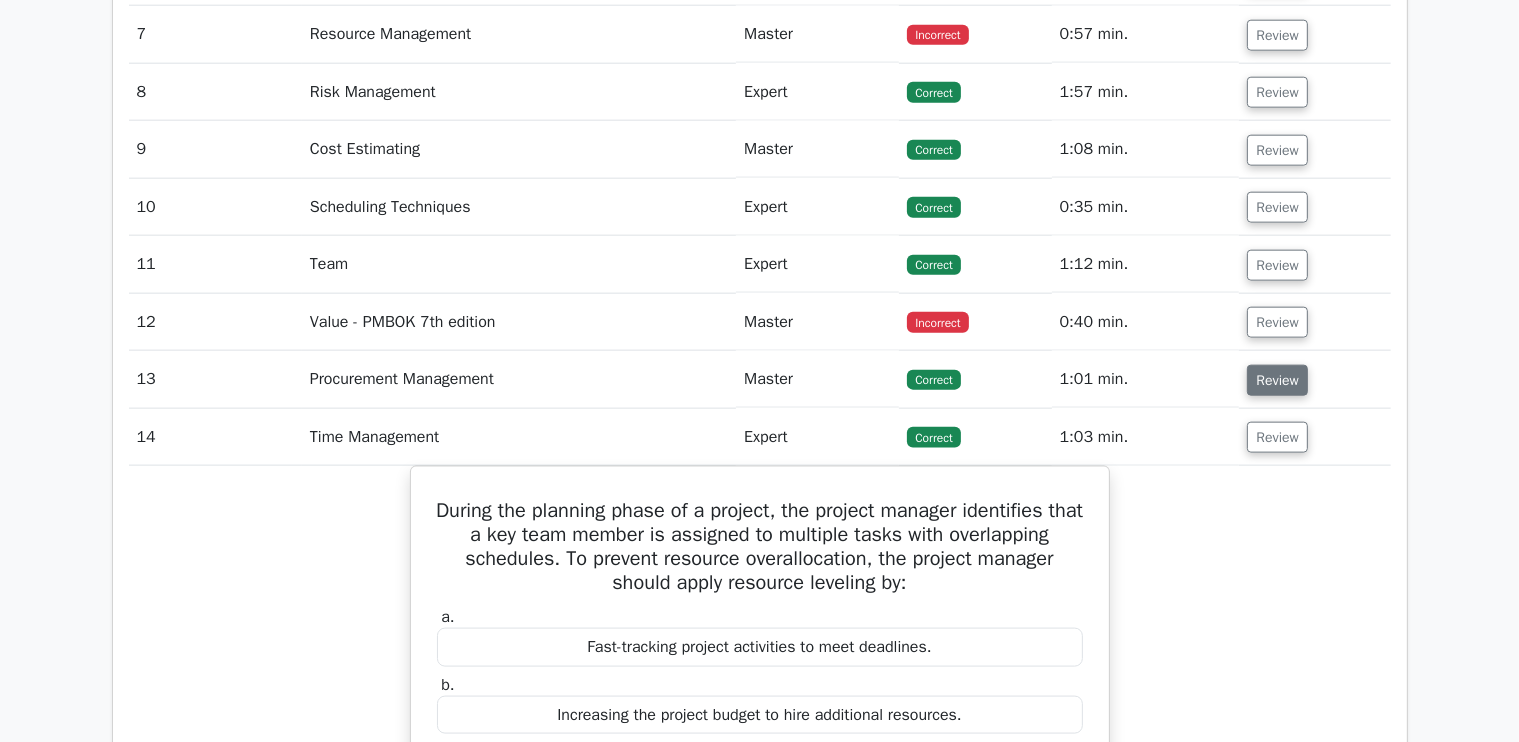 click on "Review" at bounding box center [1277, 380] 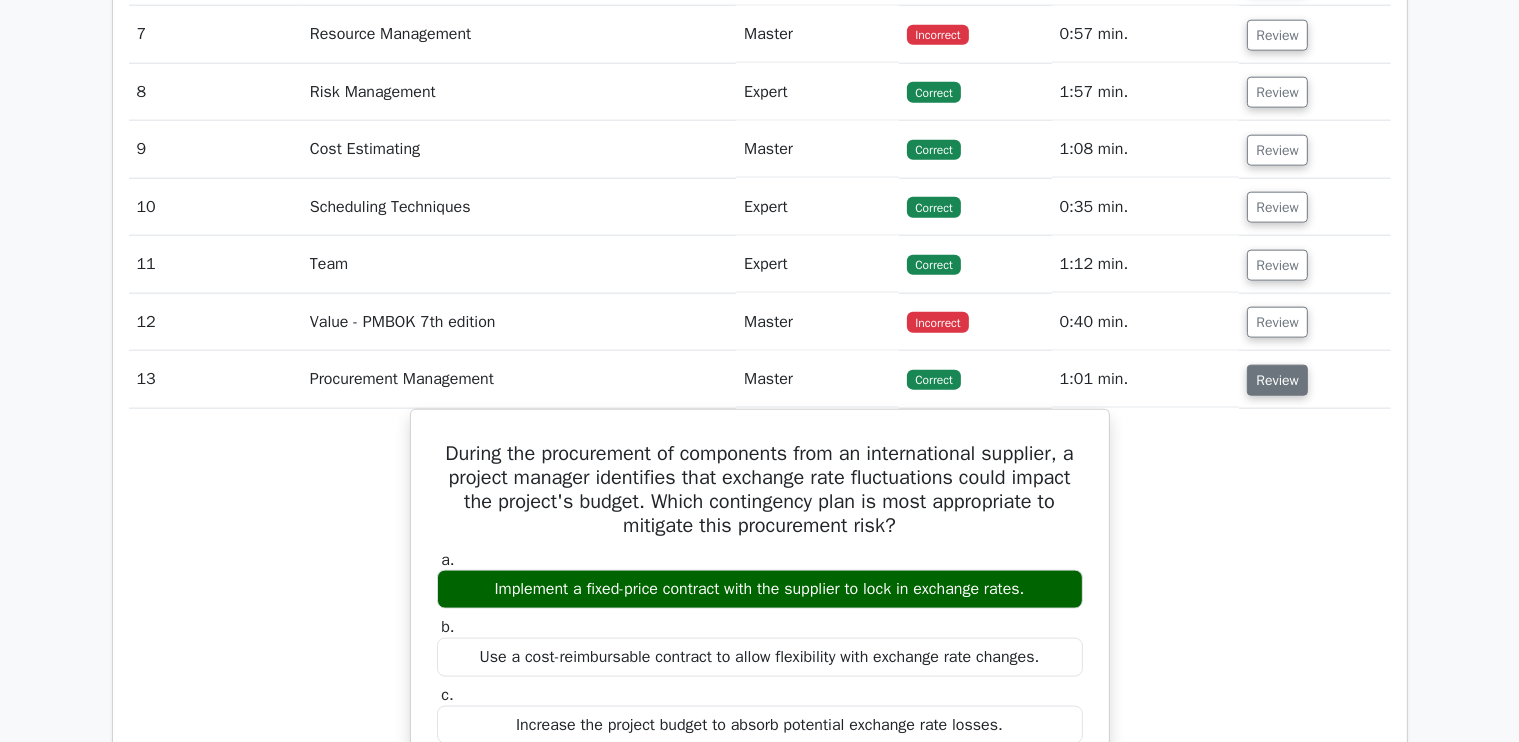 click on "Review" at bounding box center [1277, 380] 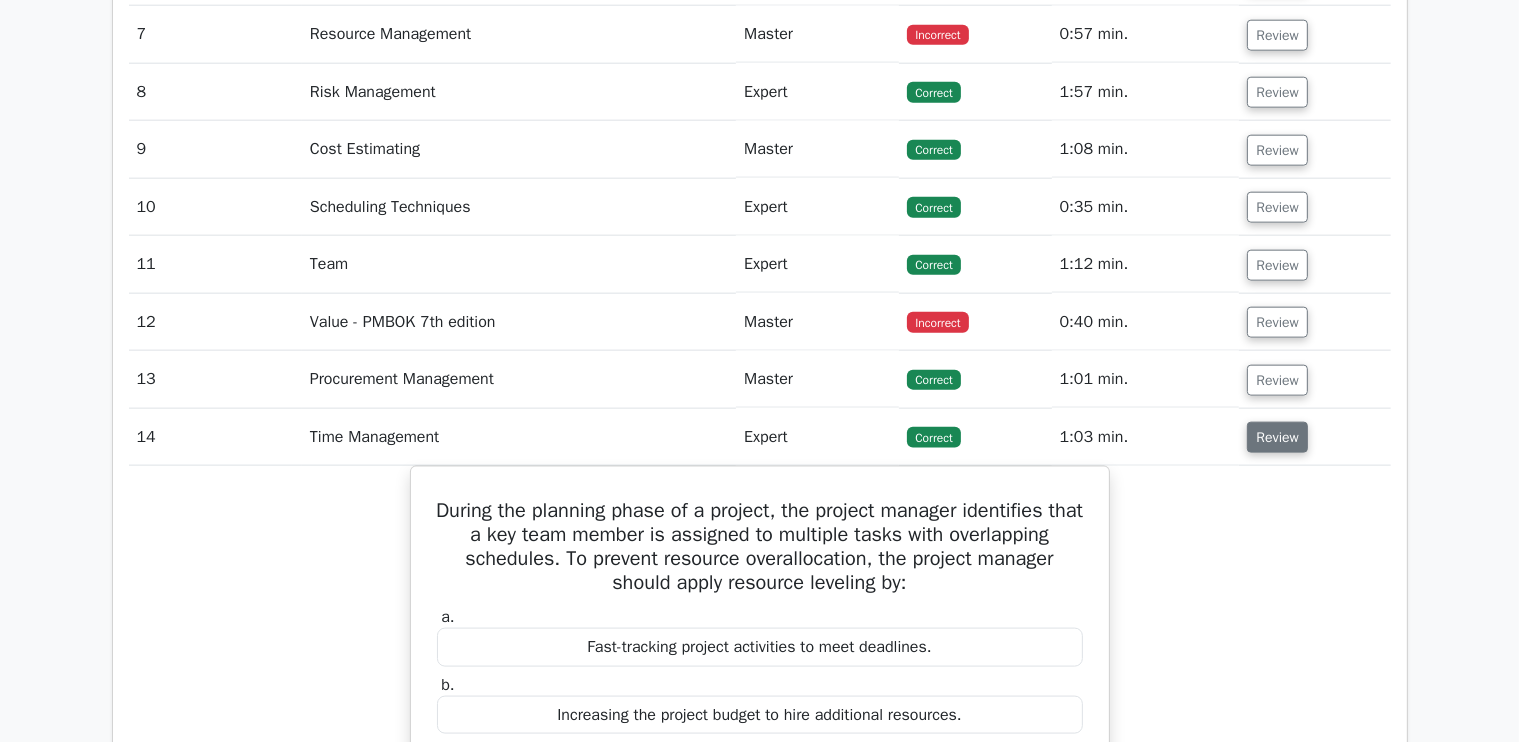 click on "Review" at bounding box center (1277, 437) 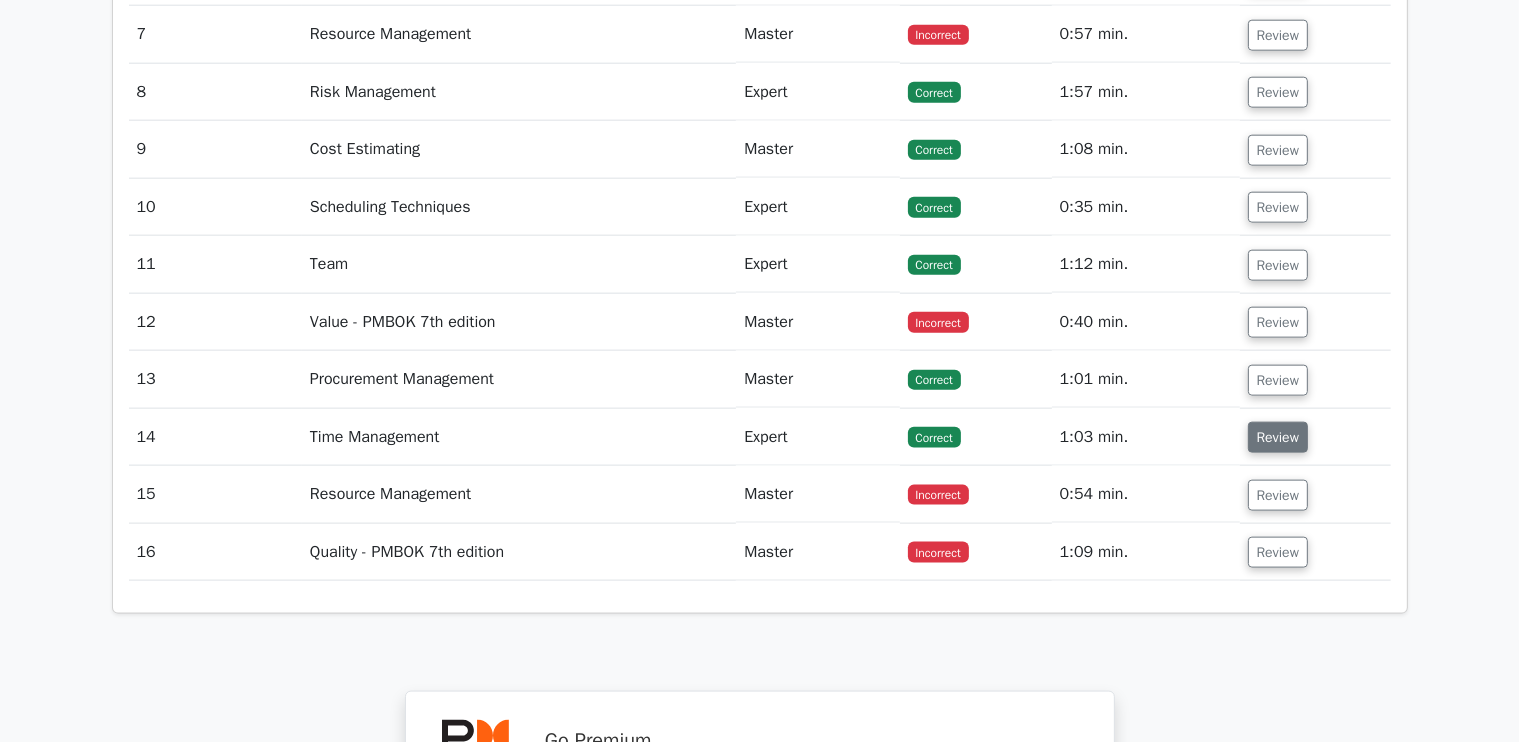 click on "Review" at bounding box center [1278, 437] 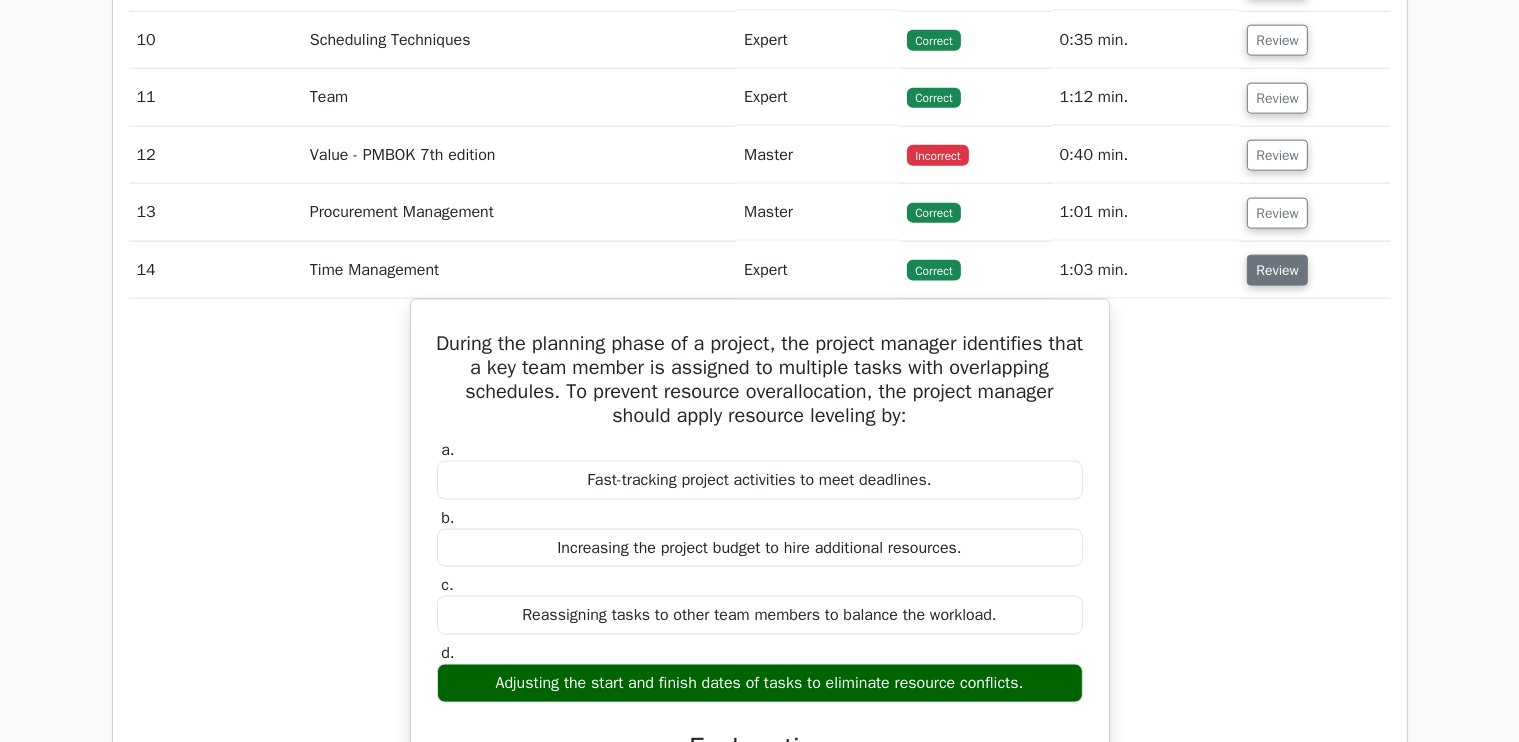 scroll, scrollTop: 2577, scrollLeft: 0, axis: vertical 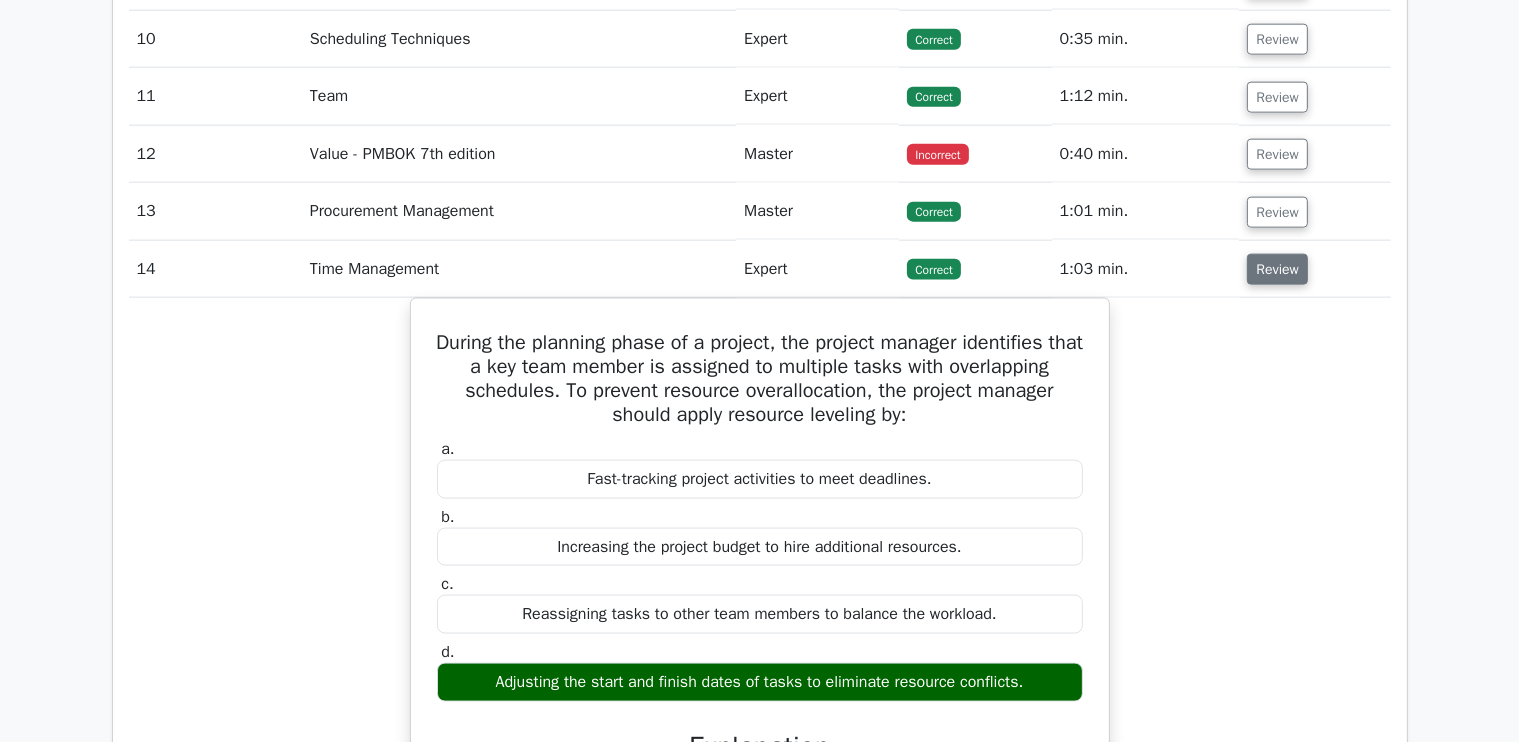 click on "Review" at bounding box center [1277, 269] 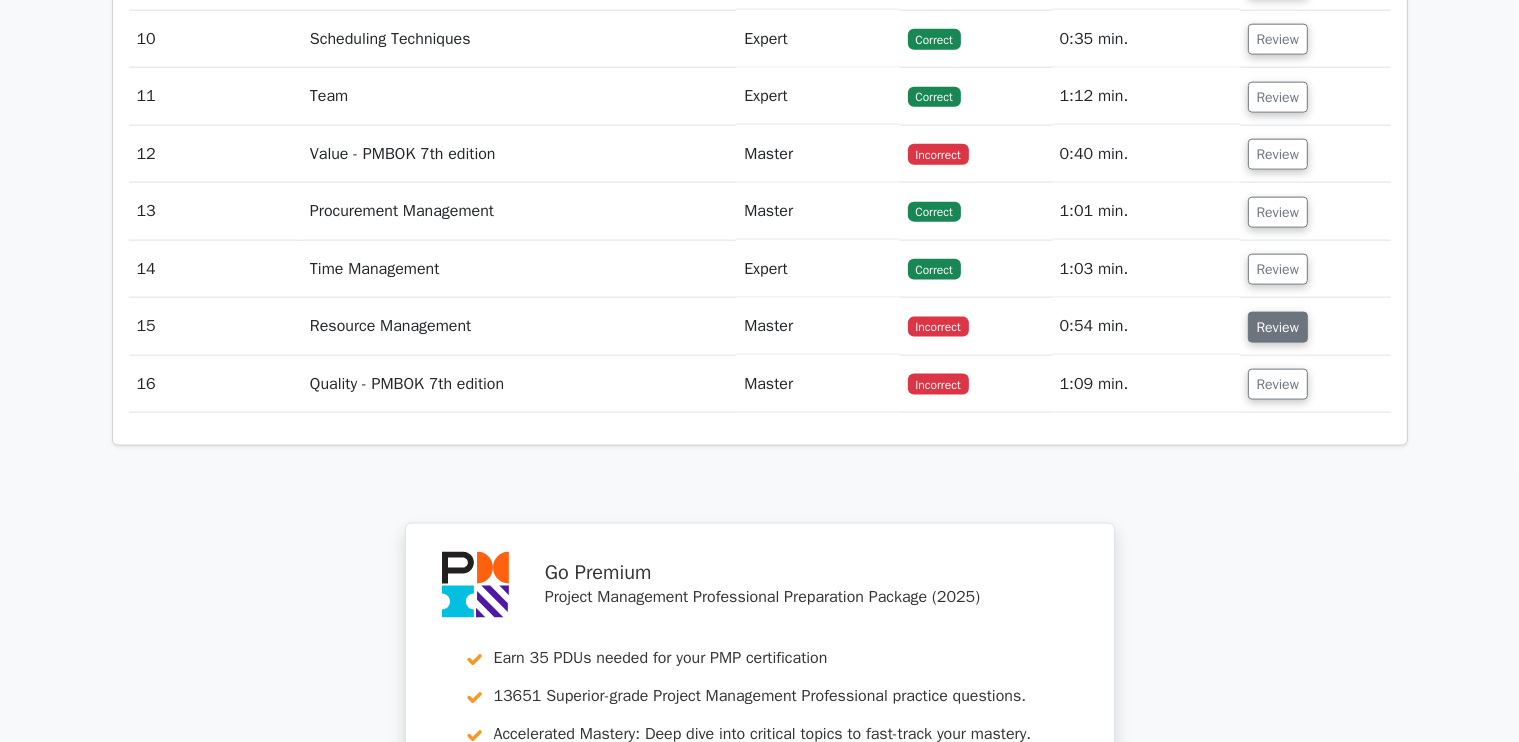 click on "Review" at bounding box center [1278, 327] 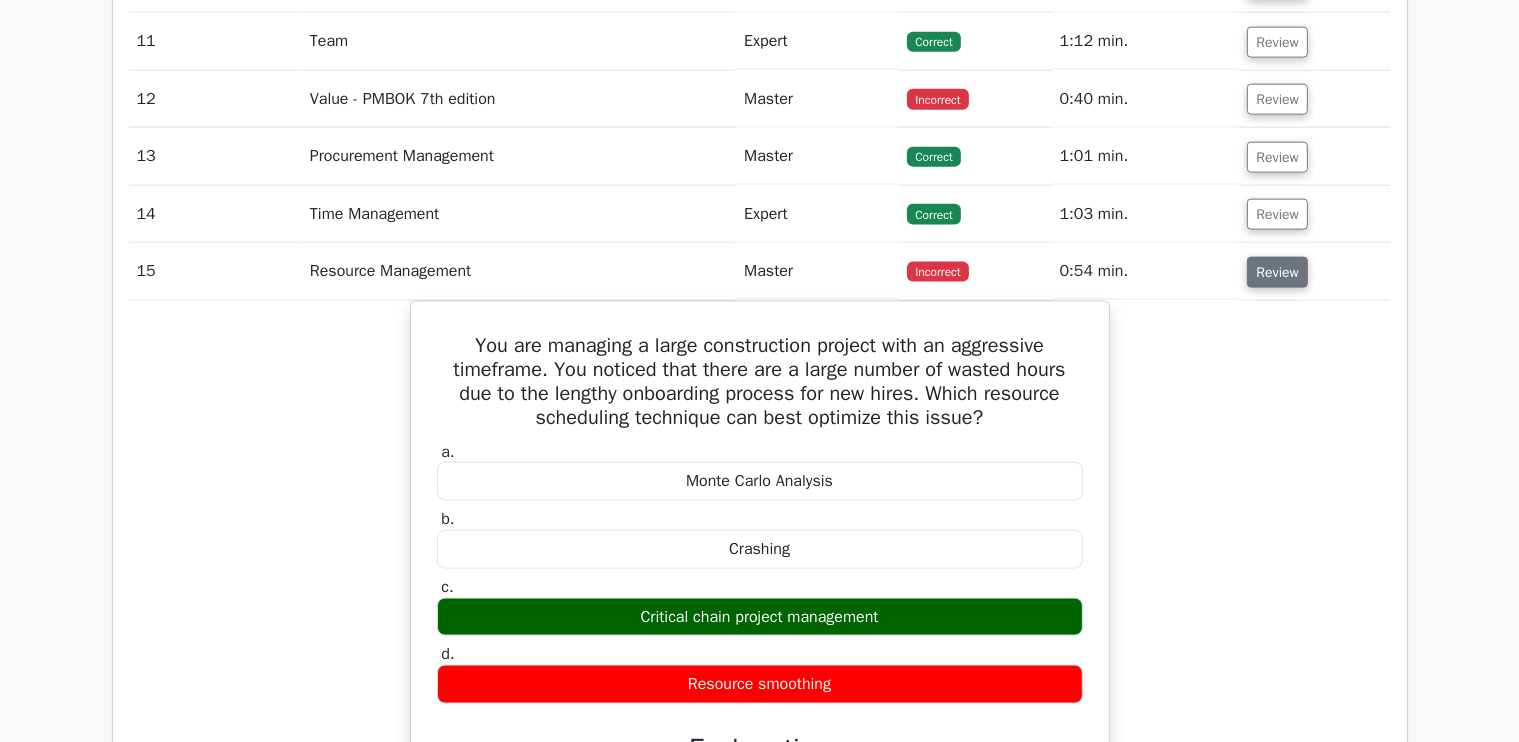 scroll, scrollTop: 2656, scrollLeft: 0, axis: vertical 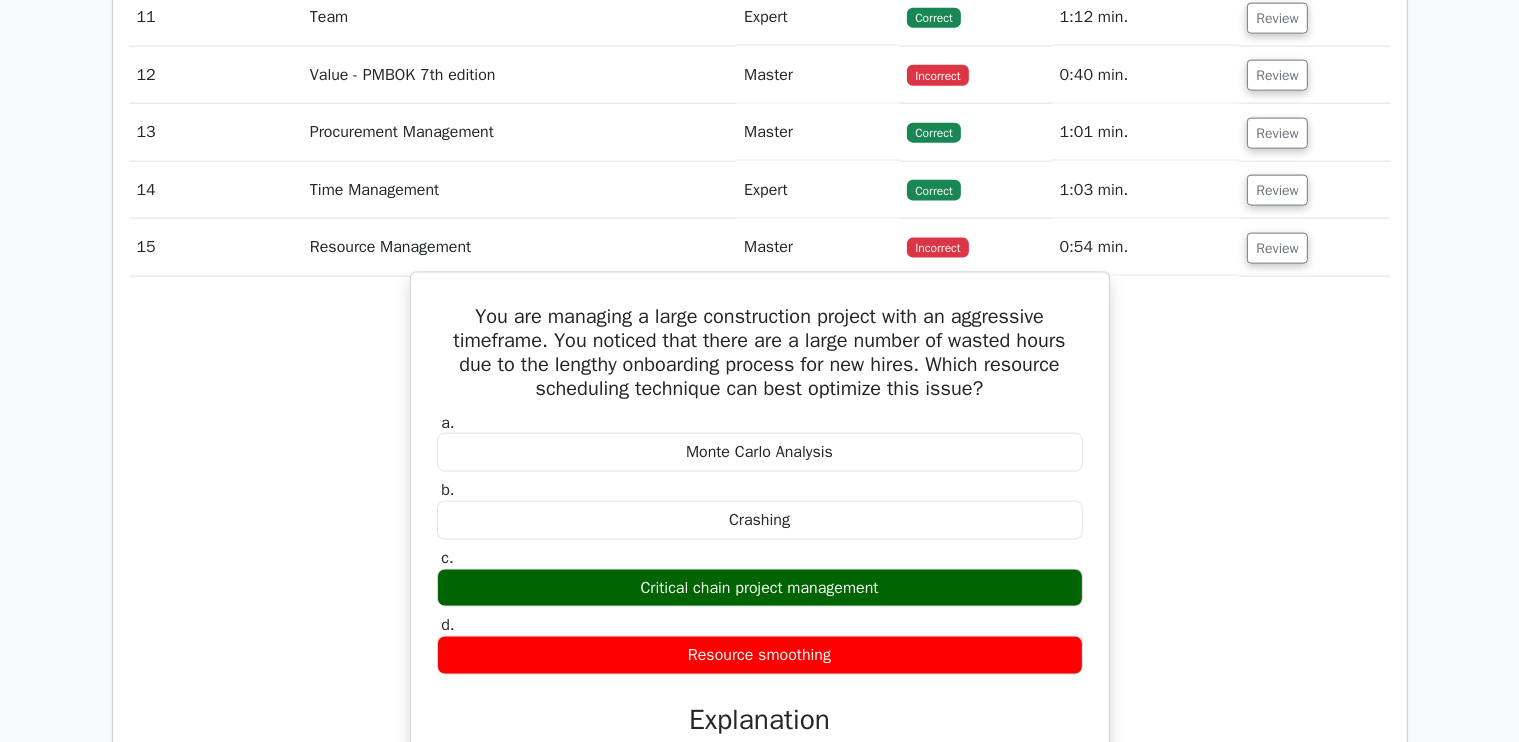 drag, startPoint x: 840, startPoint y: 650, endPoint x: 584, endPoint y: 515, distance: 289.41492 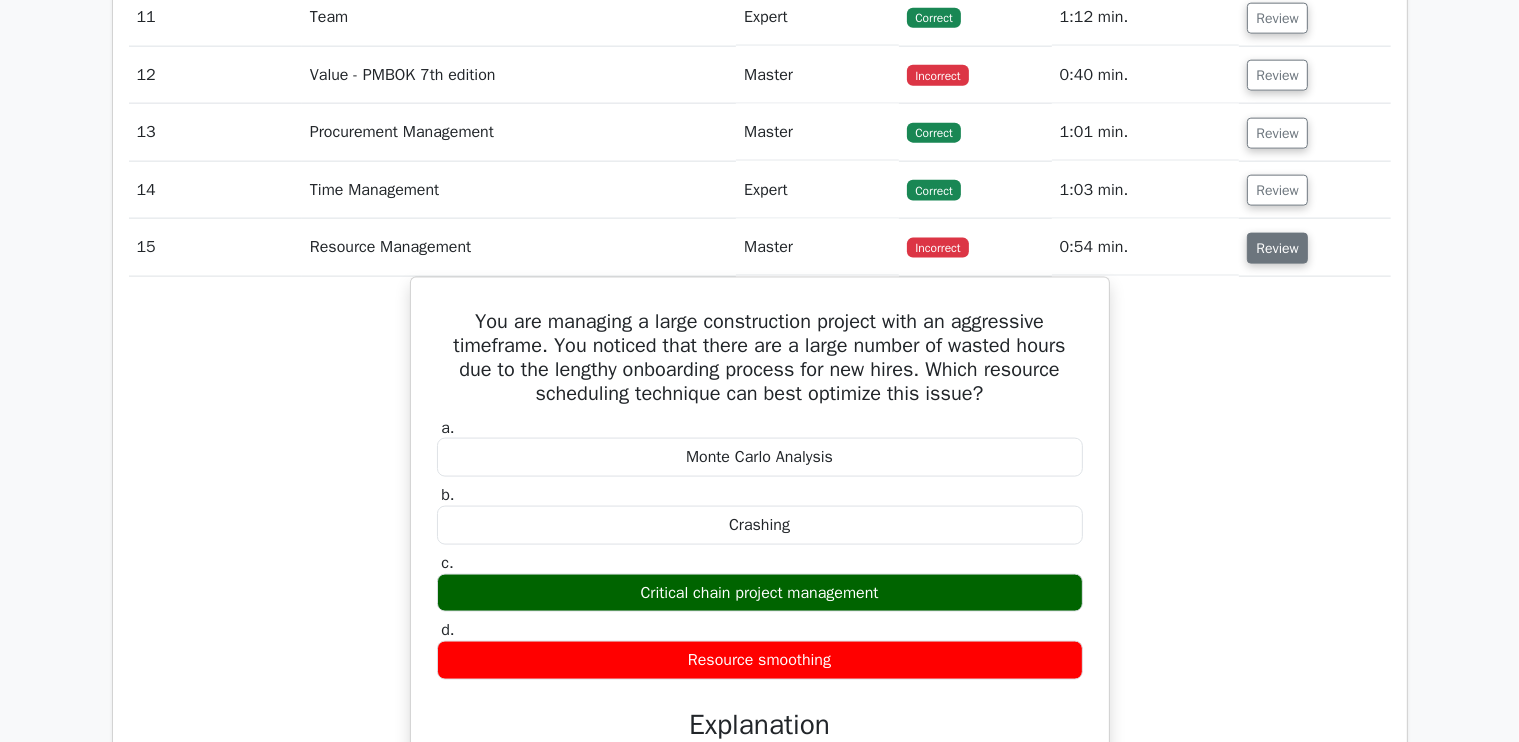 click on "Review" at bounding box center (1277, 248) 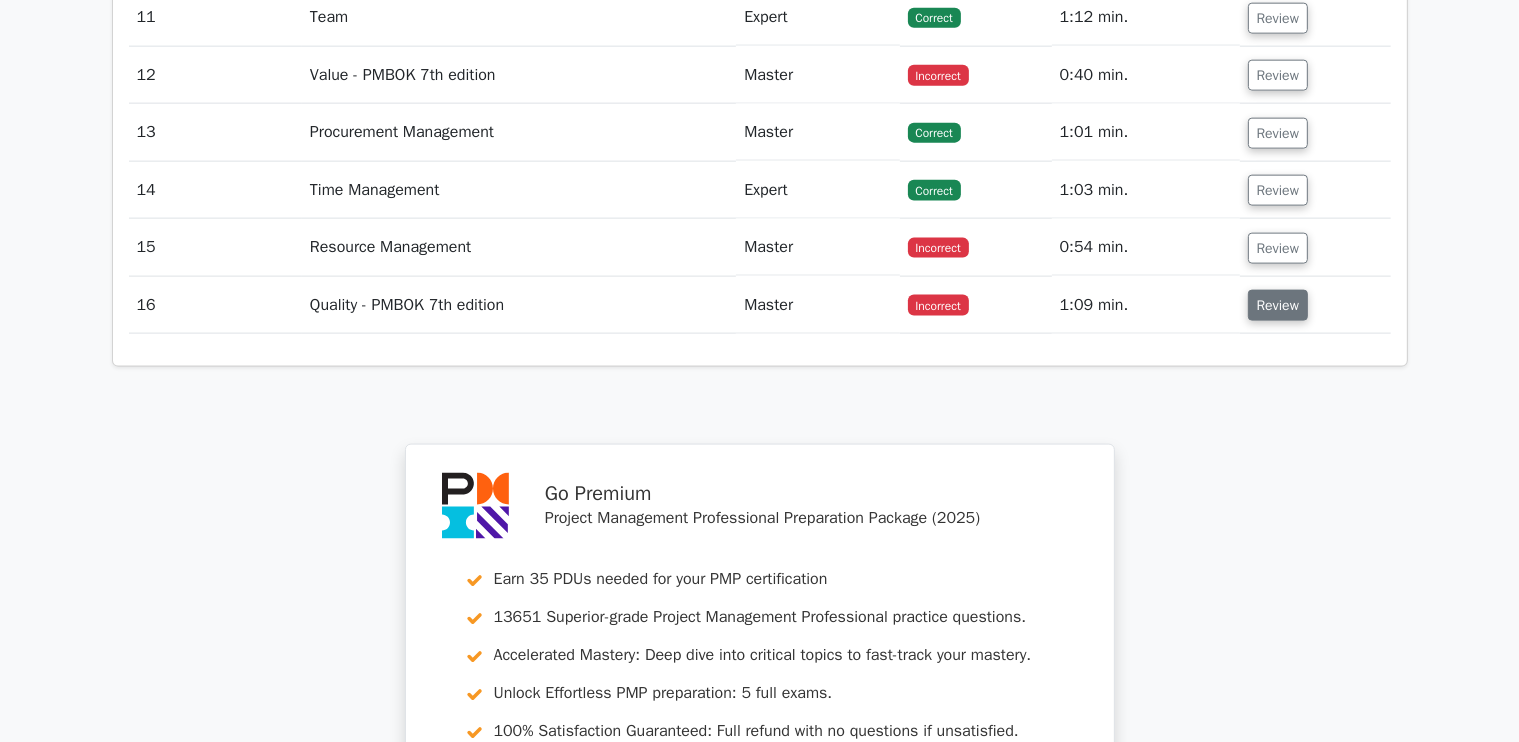click on "Review" at bounding box center (1278, 305) 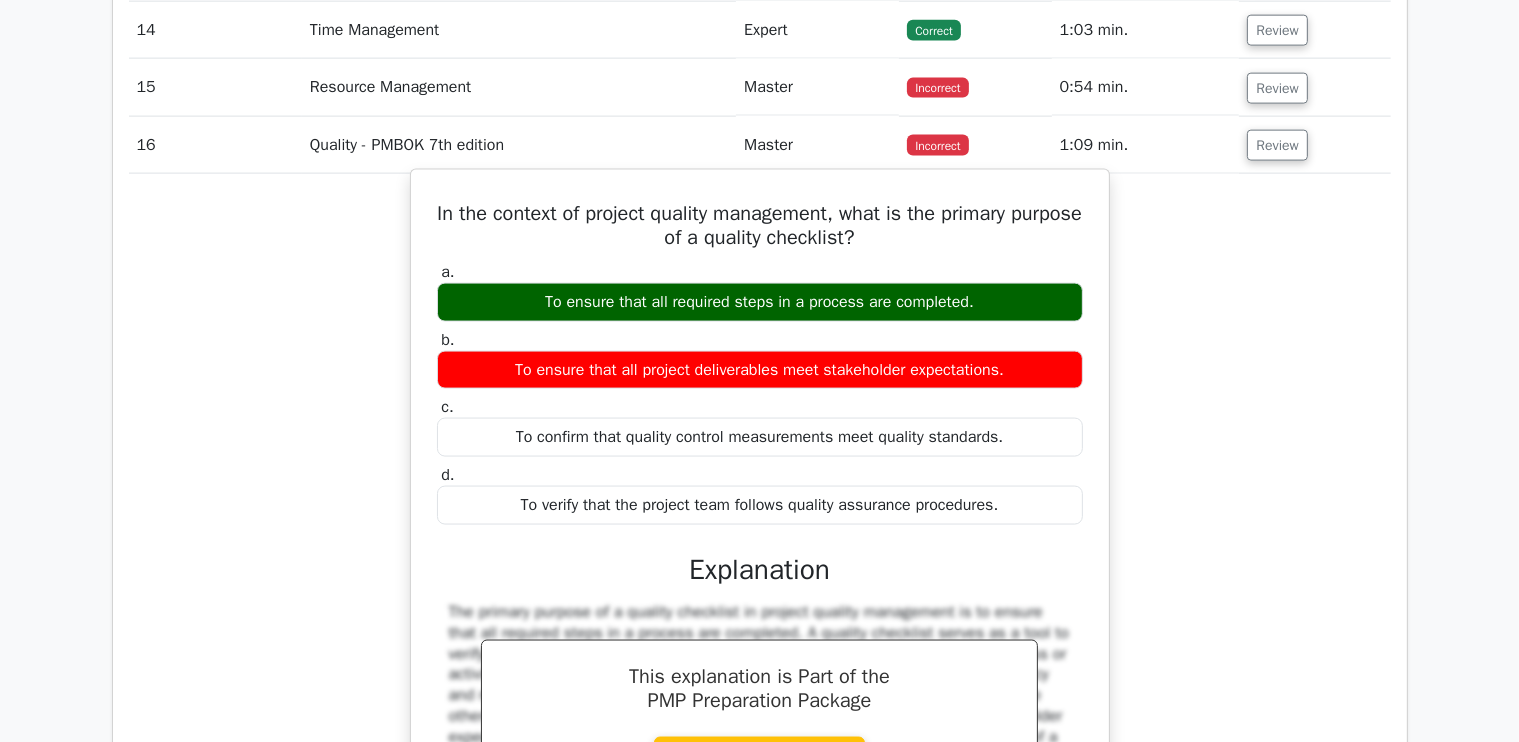 scroll, scrollTop: 2820, scrollLeft: 0, axis: vertical 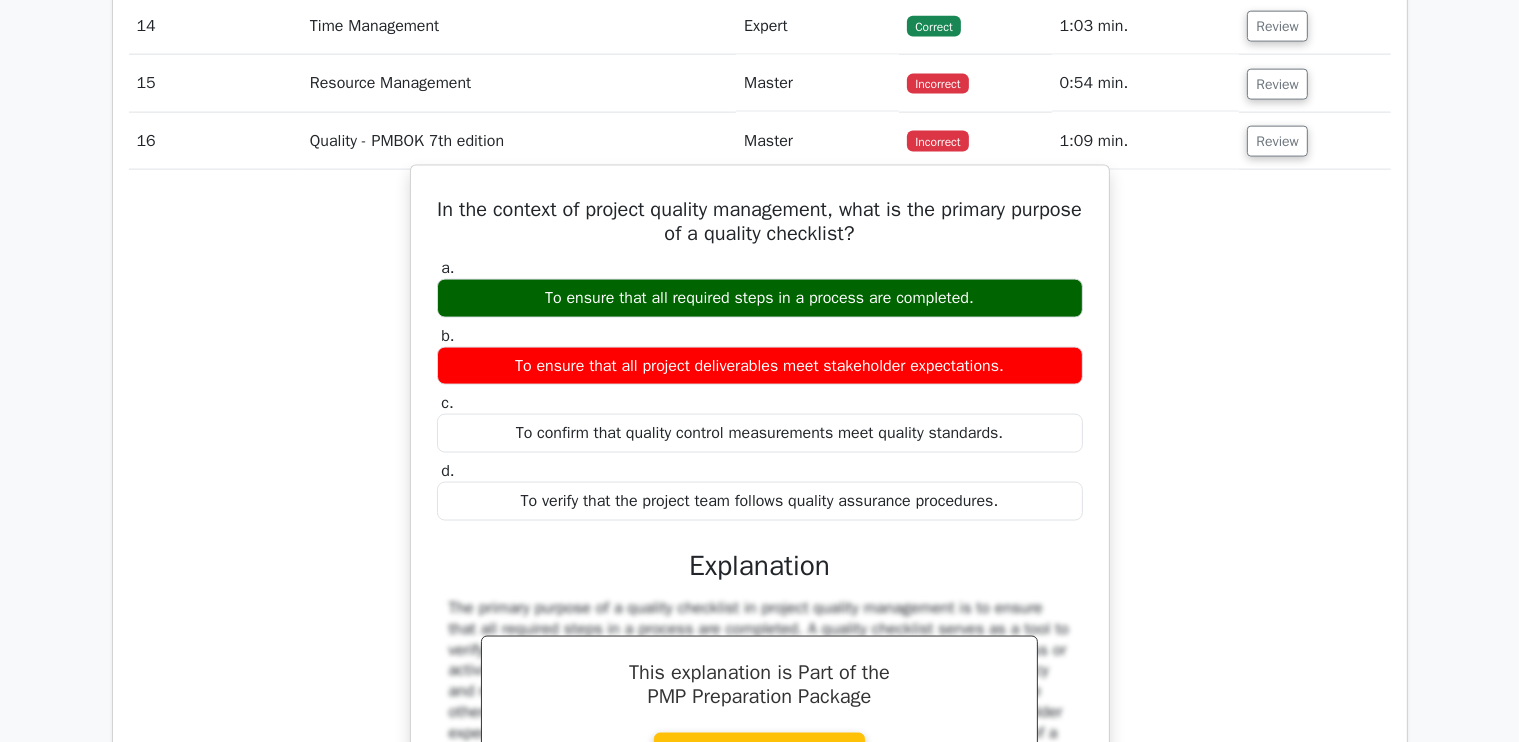 drag, startPoint x: 1008, startPoint y: 495, endPoint x: 456, endPoint y: 201, distance: 625.41187 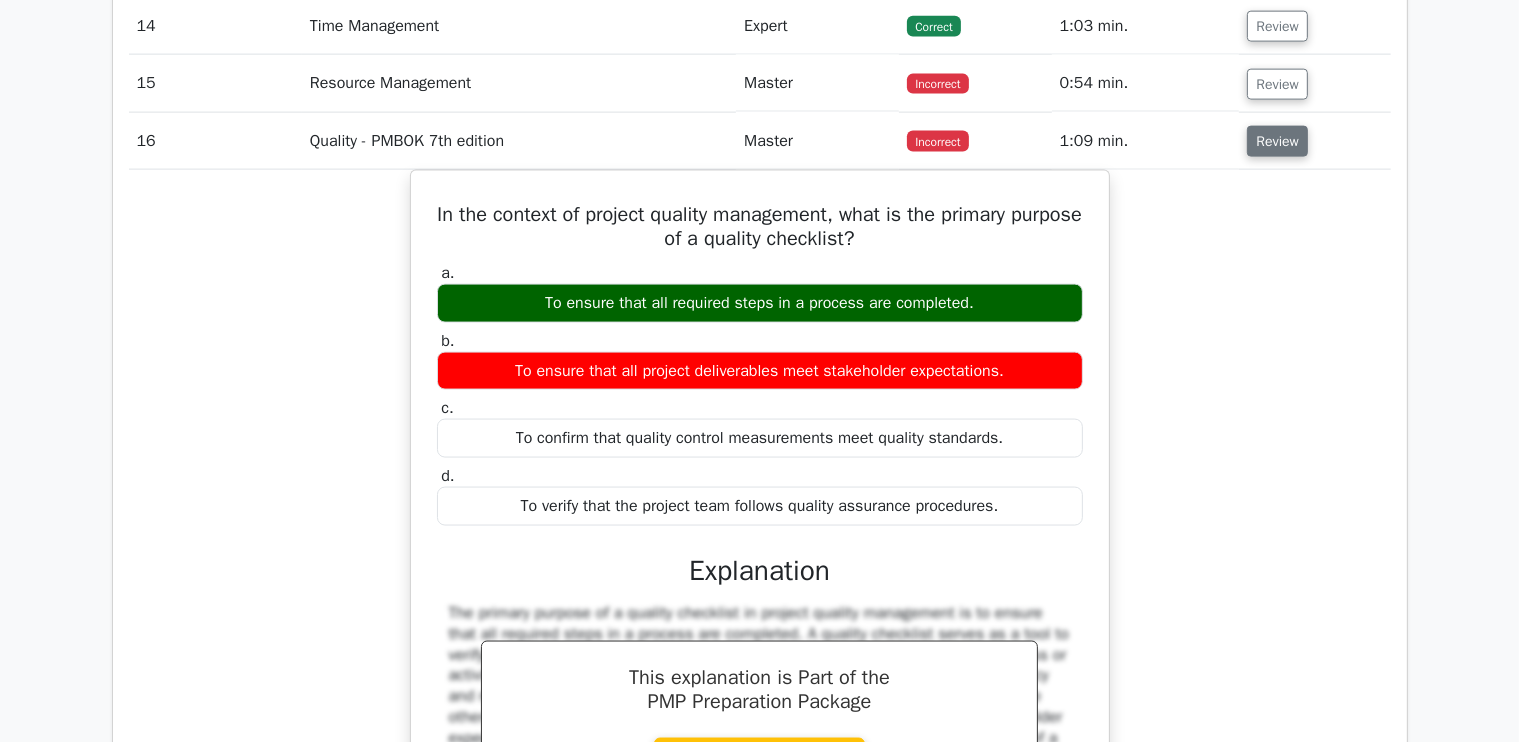 click on "Review" at bounding box center (1277, 141) 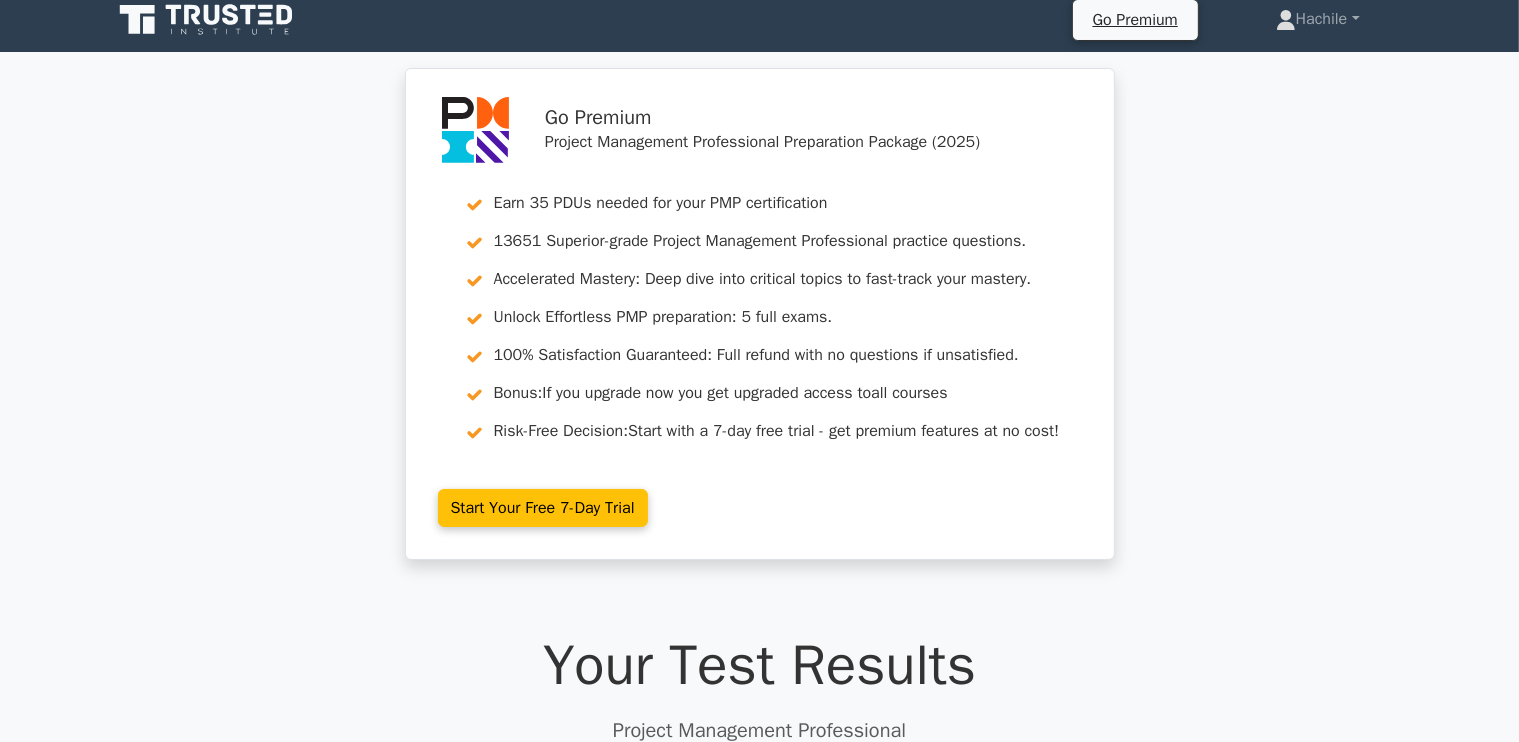 scroll, scrollTop: 0, scrollLeft: 0, axis: both 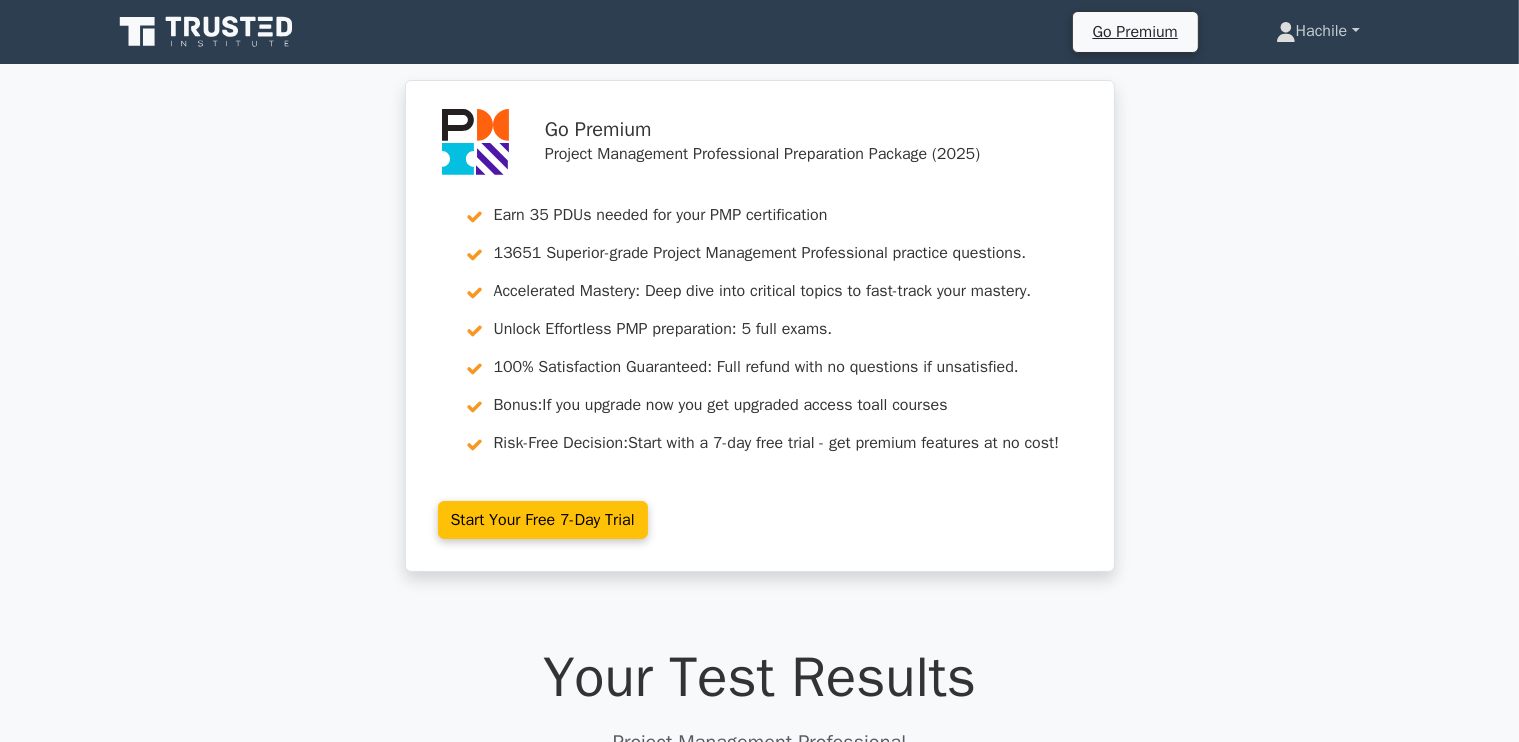click on "Hachile" at bounding box center [1318, 31] 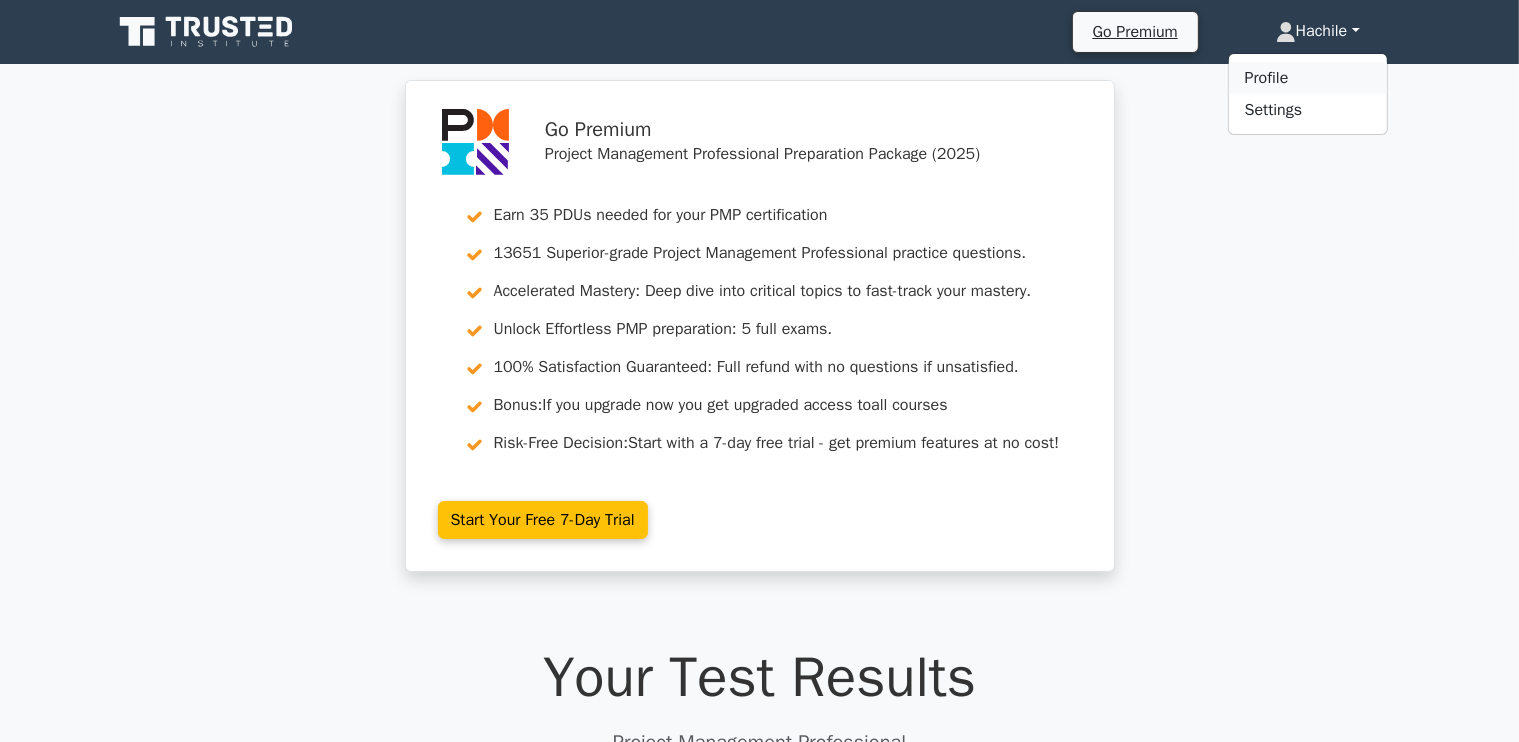 click on "Profile" at bounding box center [1308, 78] 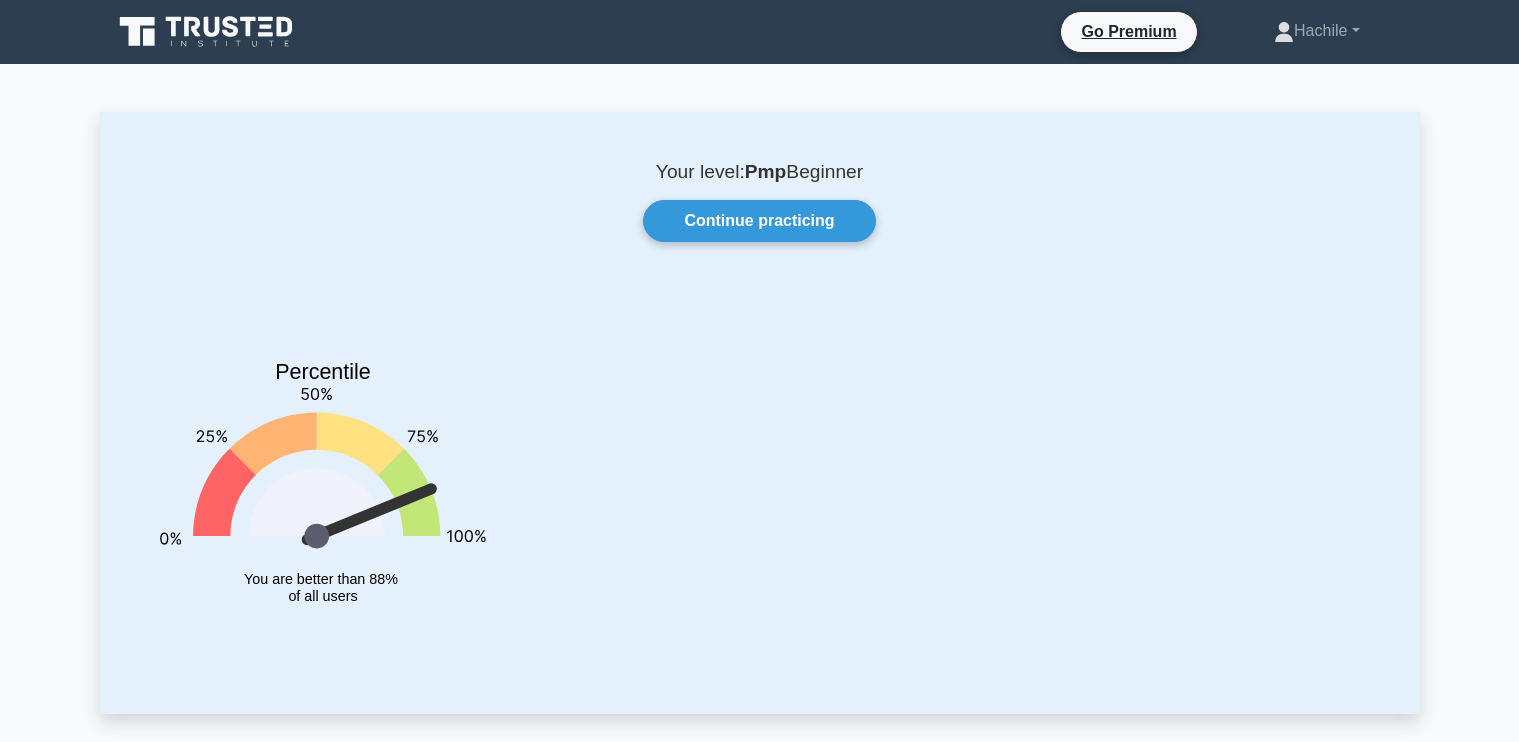 scroll, scrollTop: 0, scrollLeft: 0, axis: both 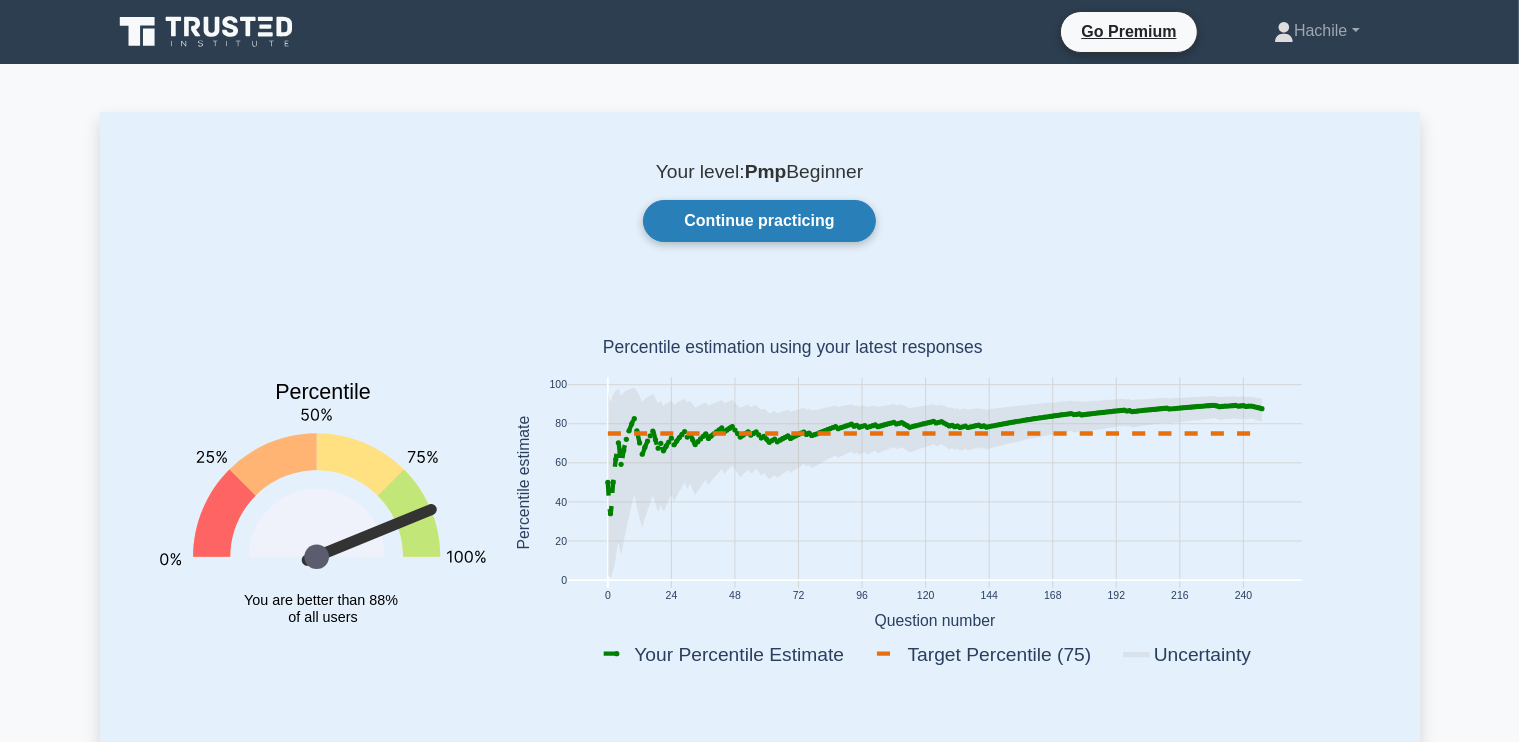 click on "Continue practicing" at bounding box center (759, 221) 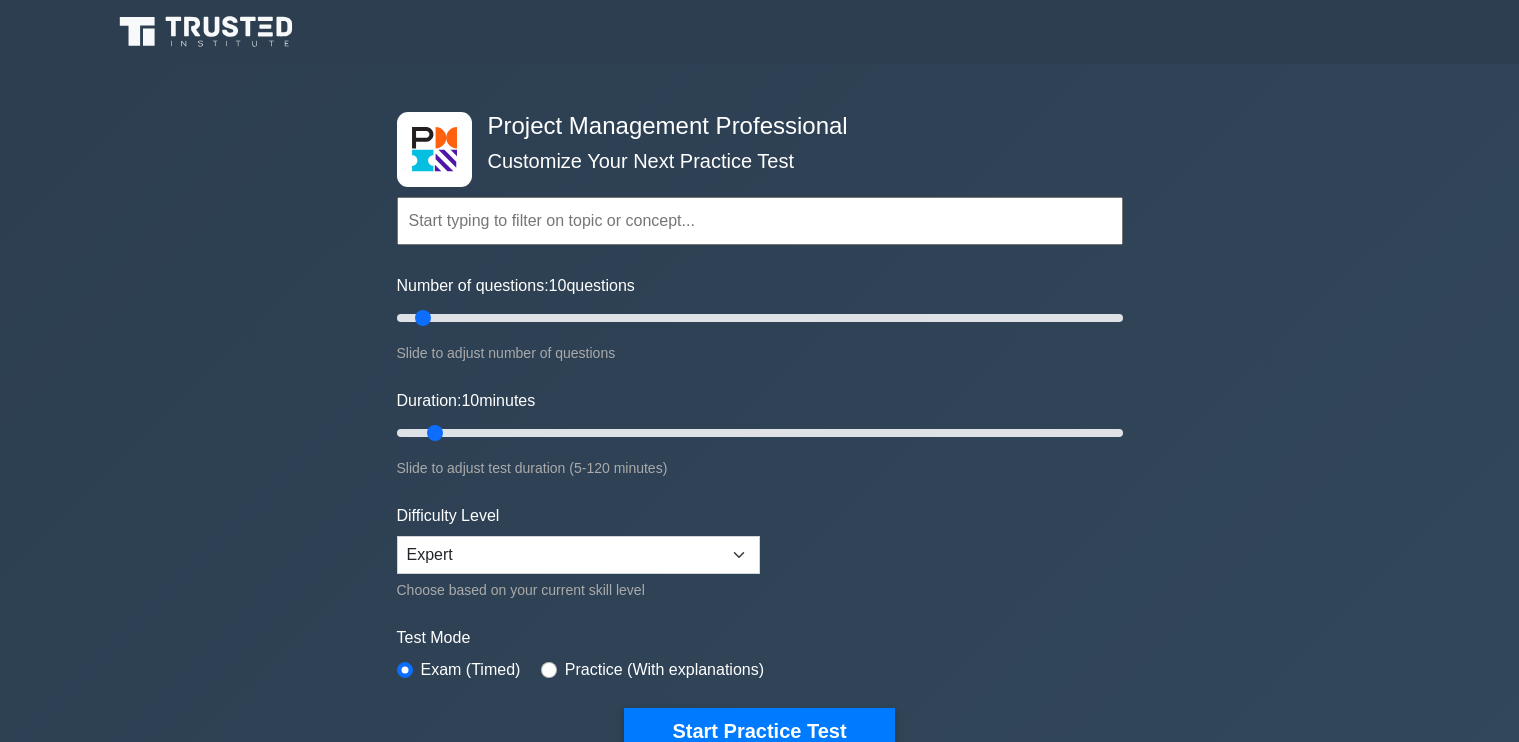 scroll, scrollTop: 0, scrollLeft: 0, axis: both 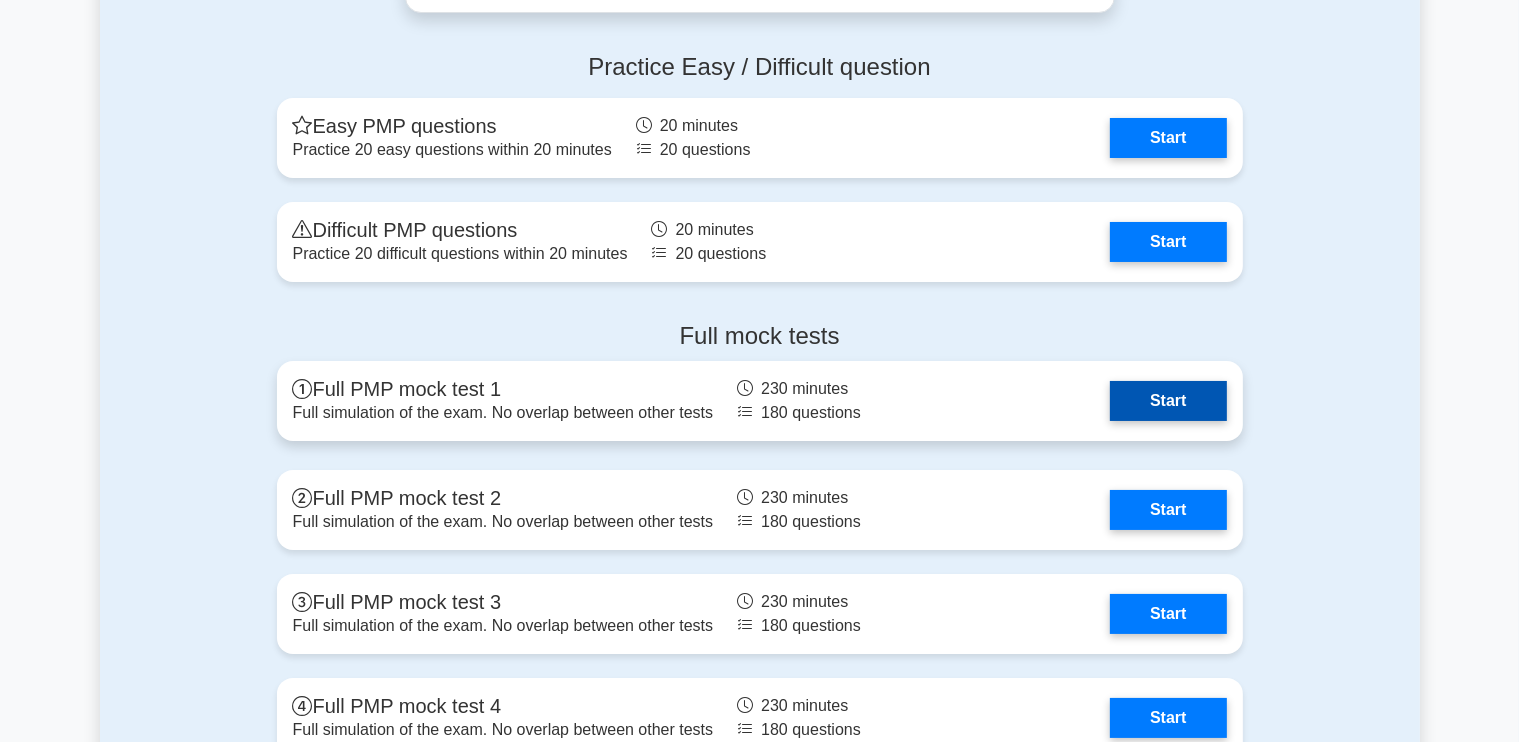 click on "Start" at bounding box center [1168, 401] 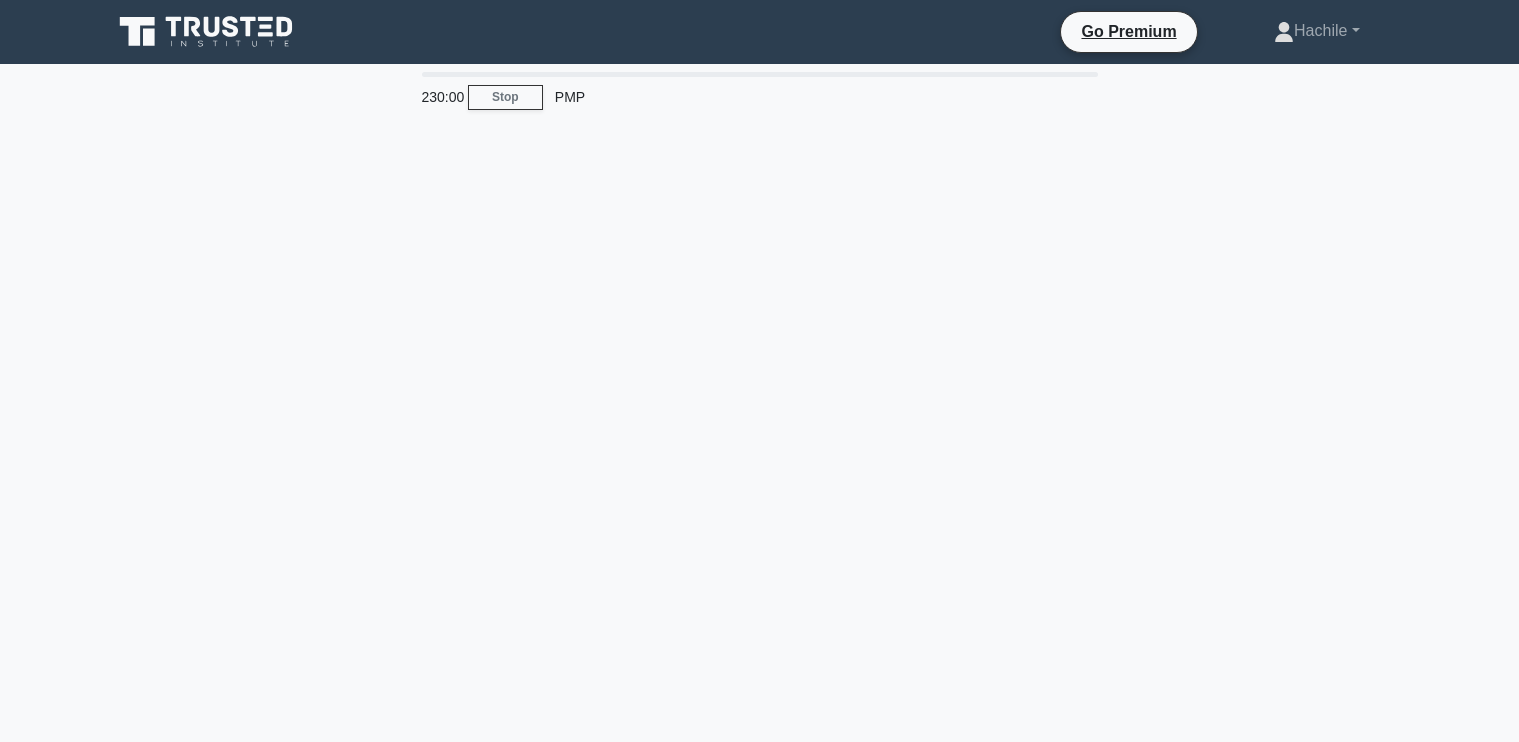 scroll, scrollTop: 0, scrollLeft: 0, axis: both 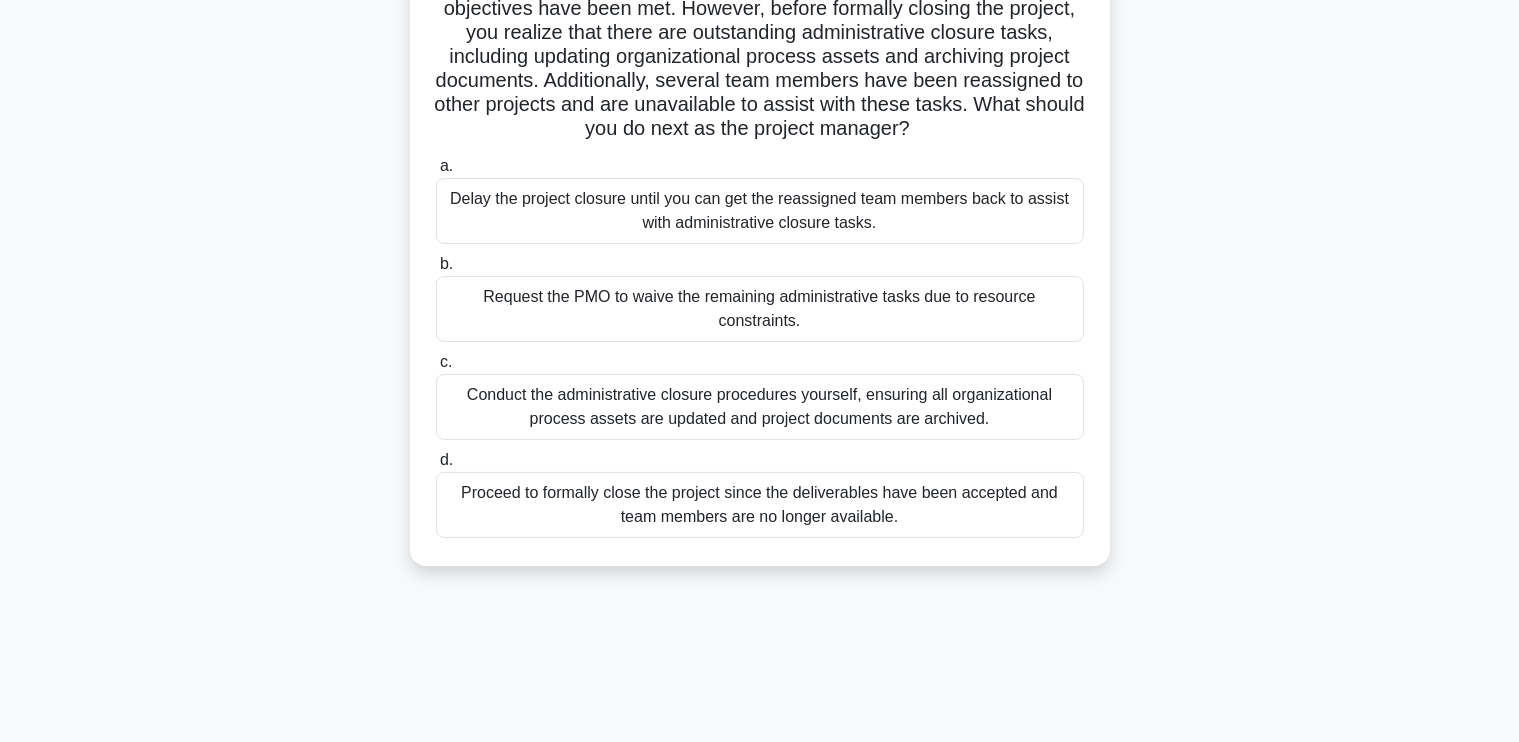click on "Conduct the administrative closure procedures yourself, ensuring all organizational process assets are updated and project documents are archived." at bounding box center [760, 407] 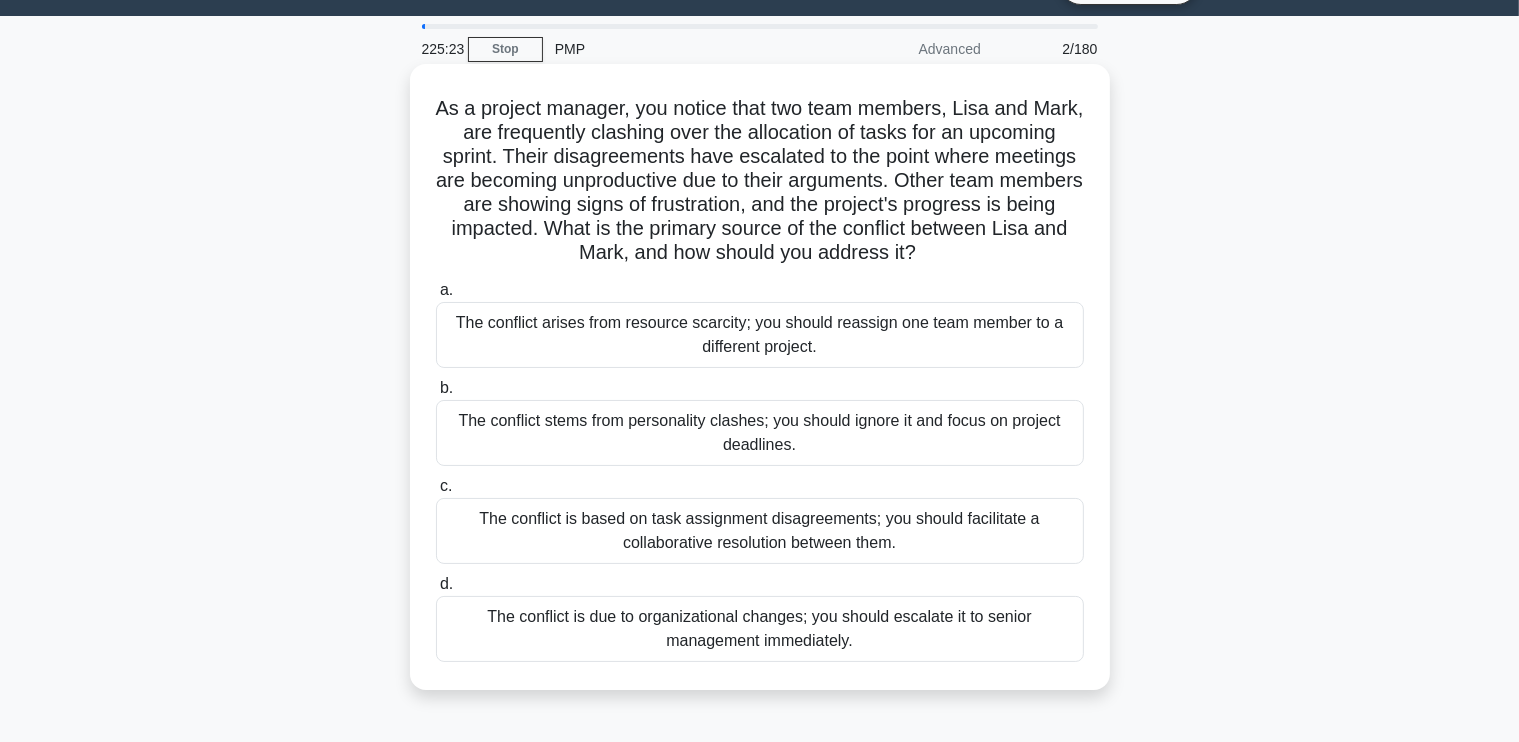 scroll, scrollTop: 100, scrollLeft: 0, axis: vertical 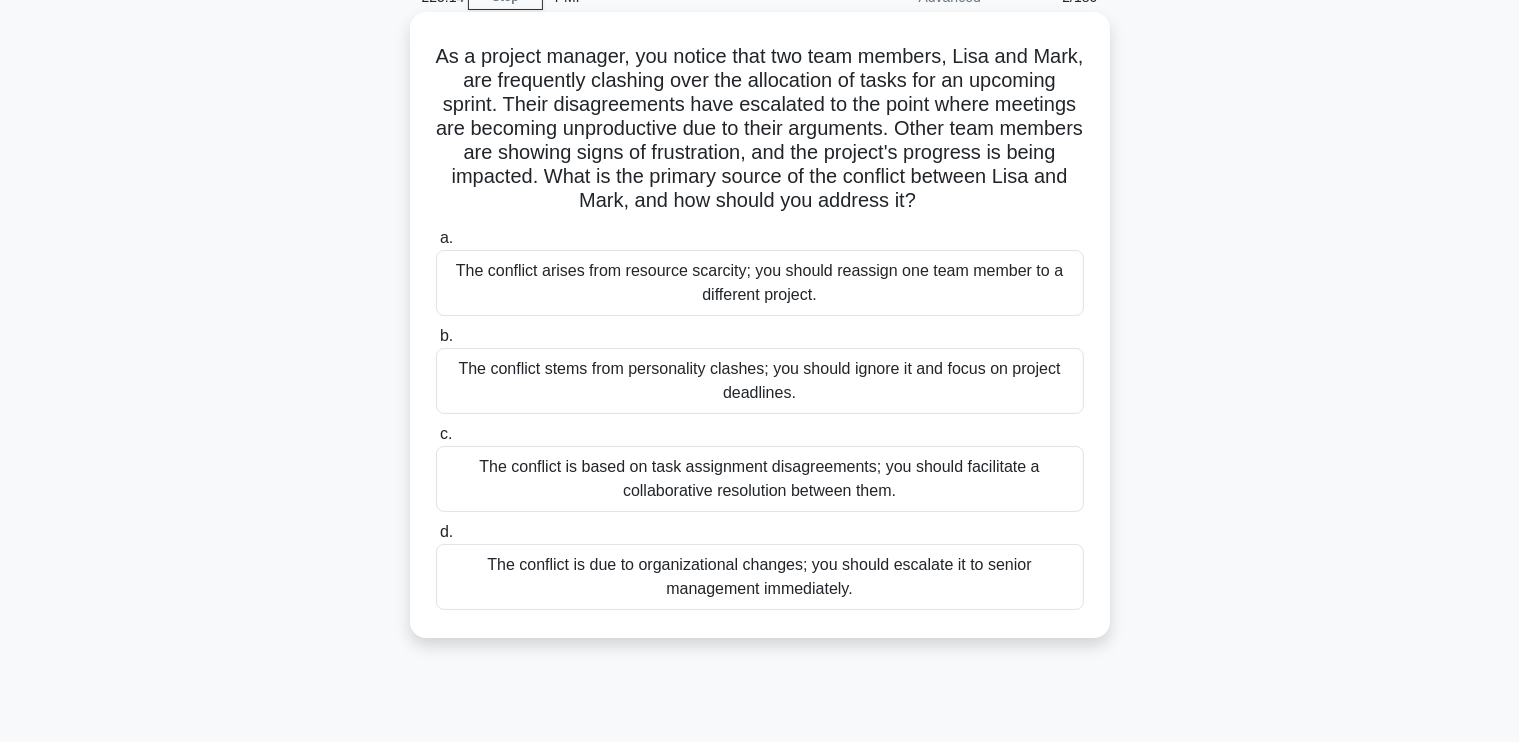 click on "The conflict is based on task assignment disagreements; you should facilitate a collaborative resolution between them." at bounding box center [760, 479] 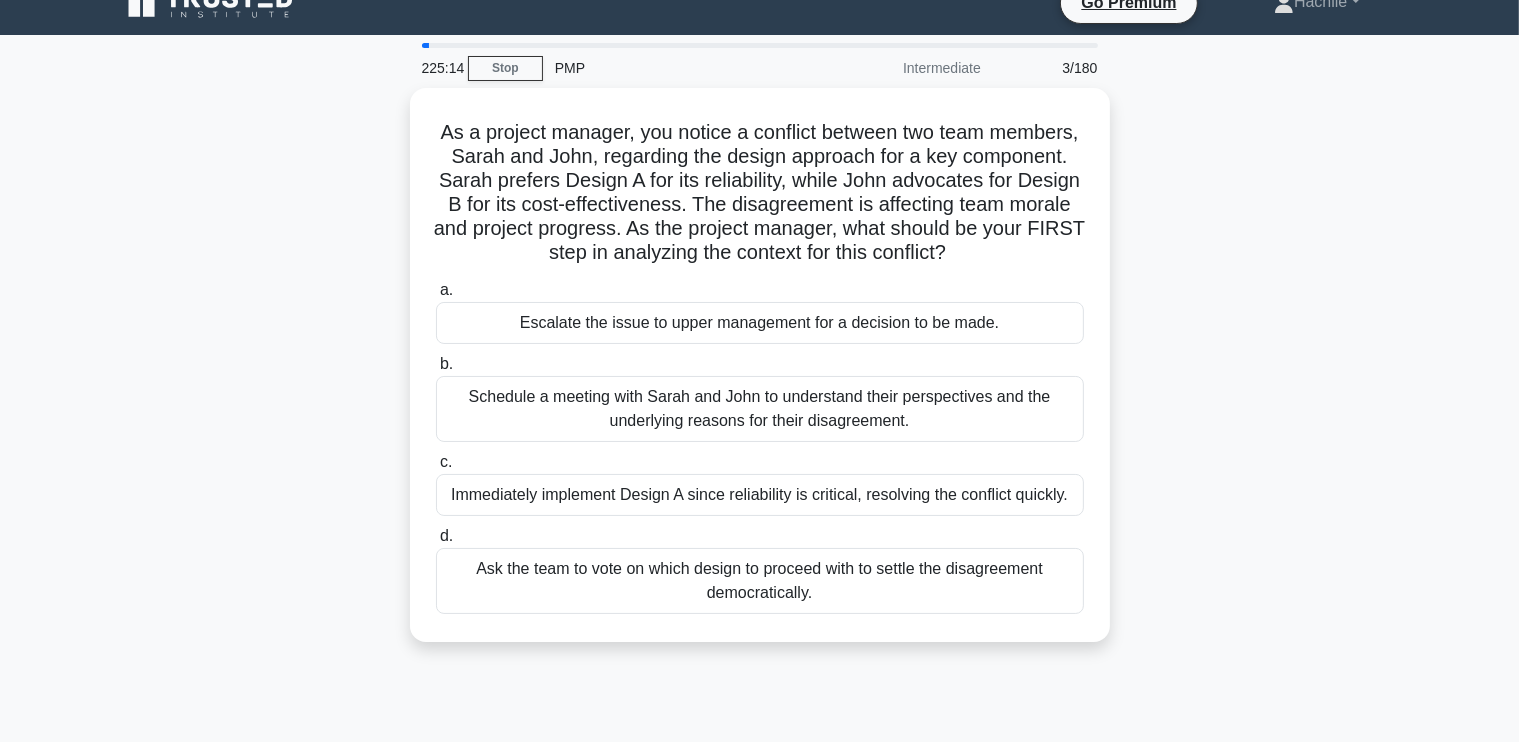 scroll, scrollTop: 0, scrollLeft: 0, axis: both 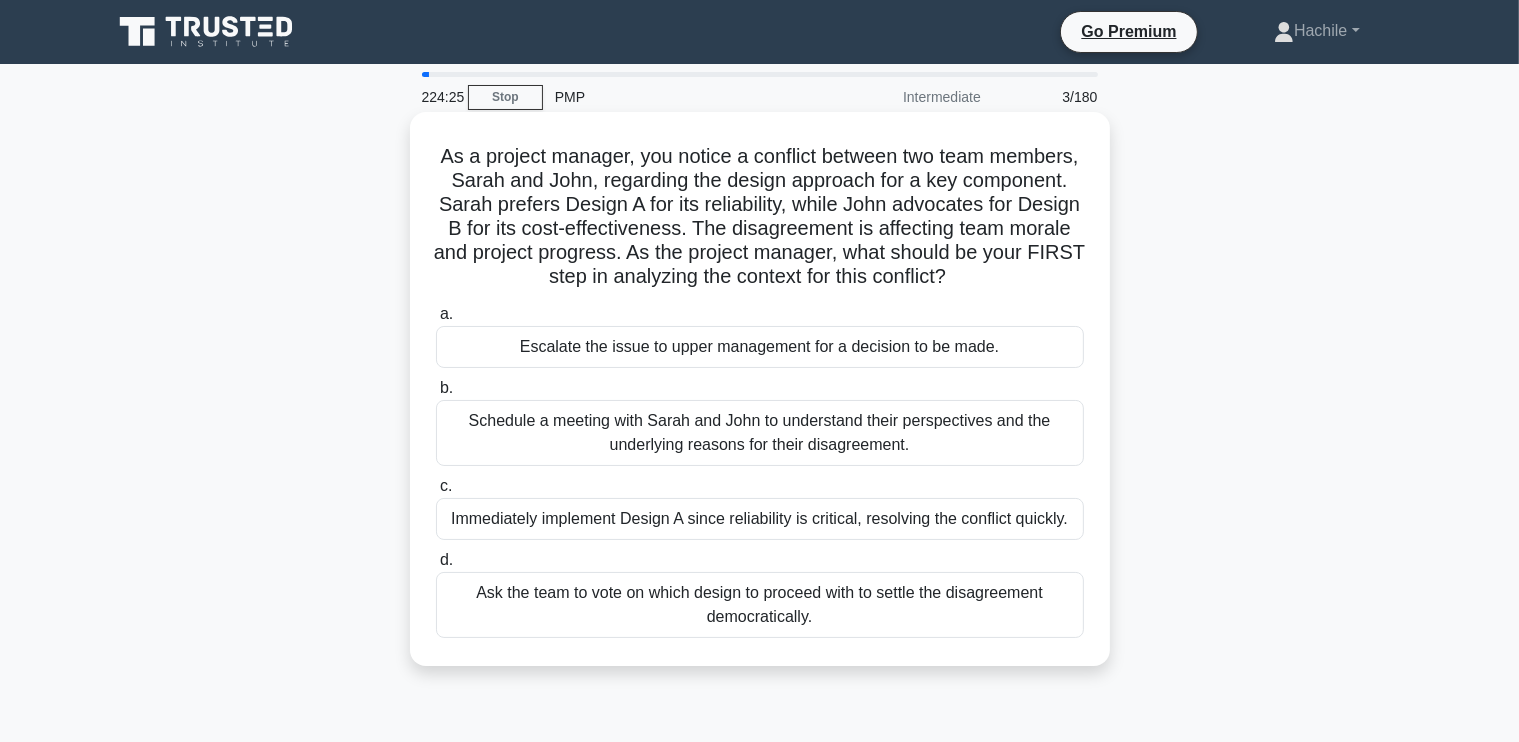 click on "Schedule a meeting with Sarah and John to understand their perspectives and the underlying reasons for their disagreement." at bounding box center [760, 433] 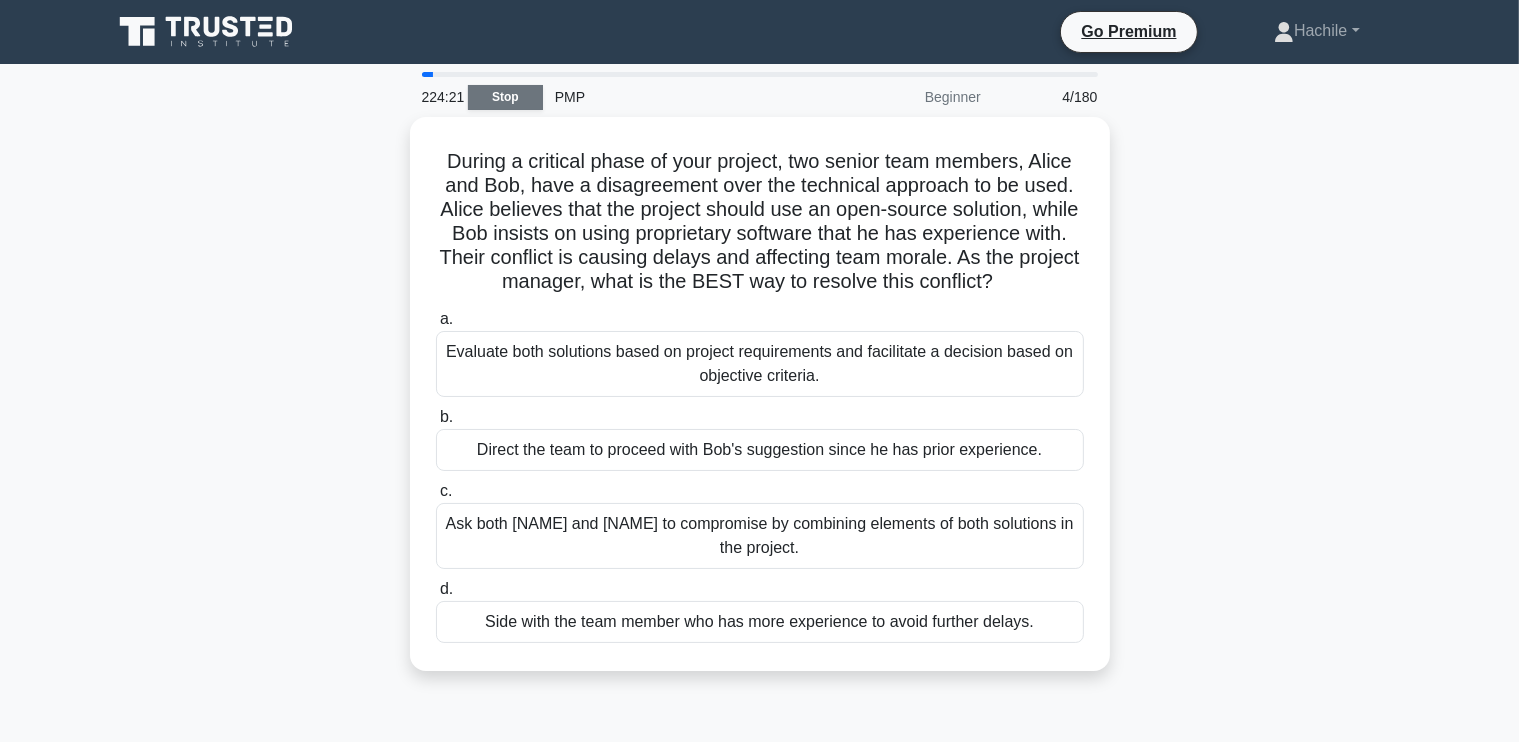 click on "Stop" at bounding box center [505, 97] 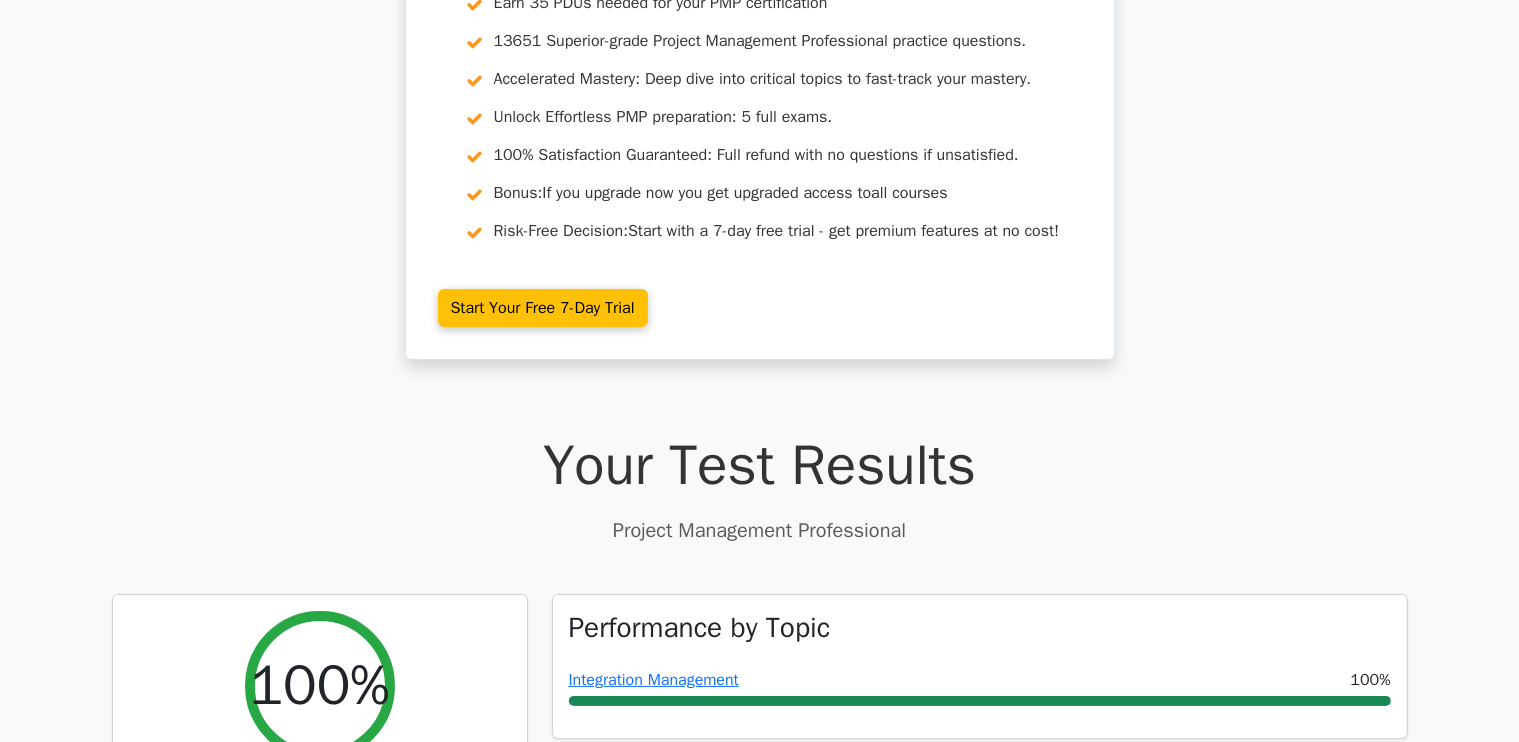 scroll, scrollTop: 0, scrollLeft: 0, axis: both 